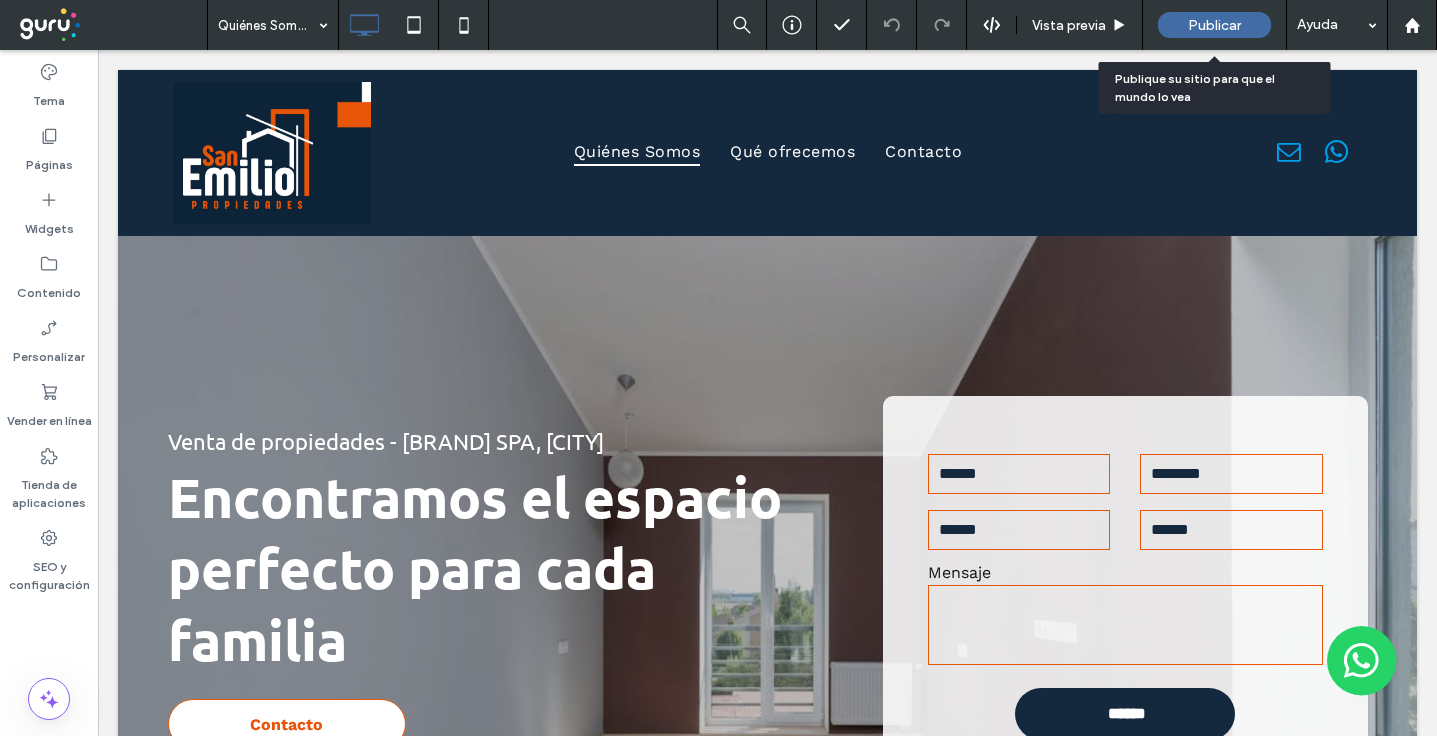scroll, scrollTop: 0, scrollLeft: 0, axis: both 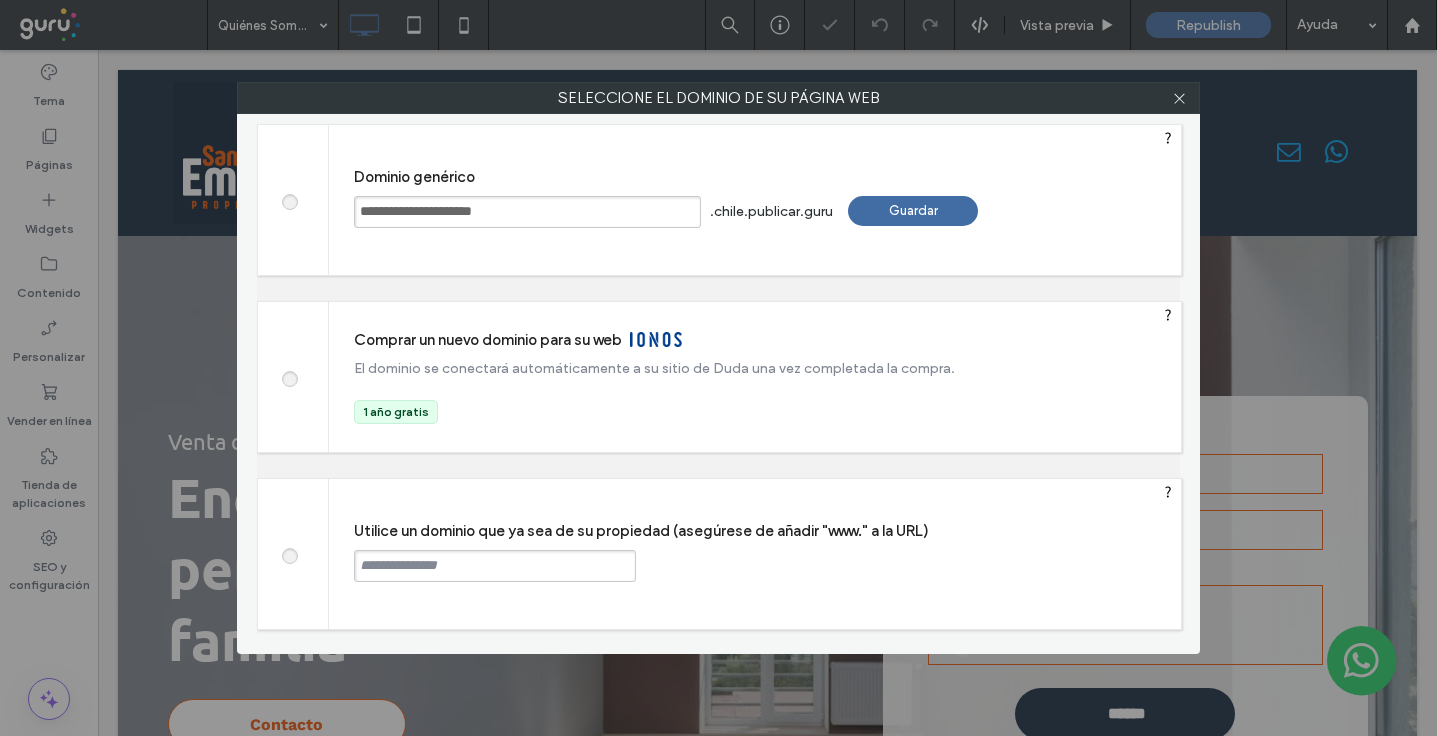 click on "Guardar" at bounding box center [913, 211] 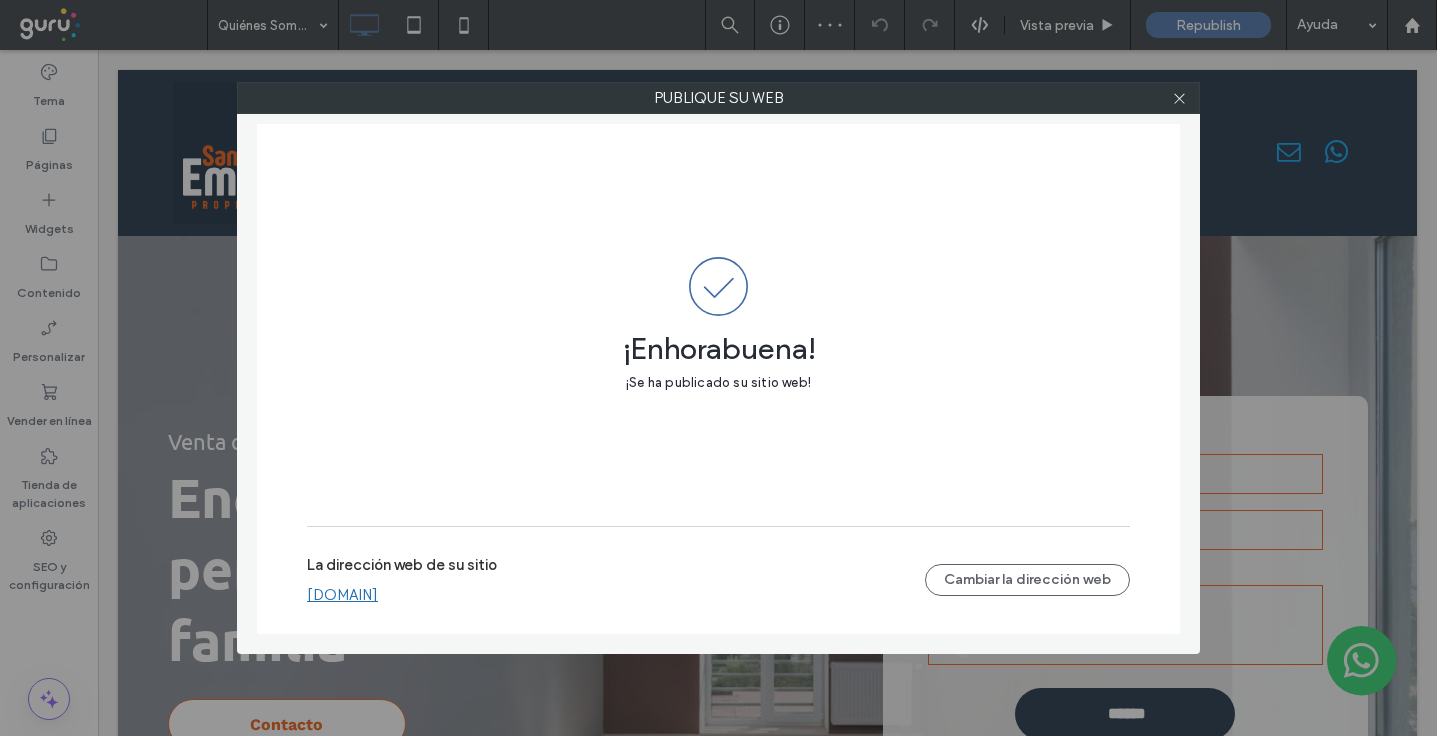 click on "[DOMAIN]" at bounding box center (342, 595) 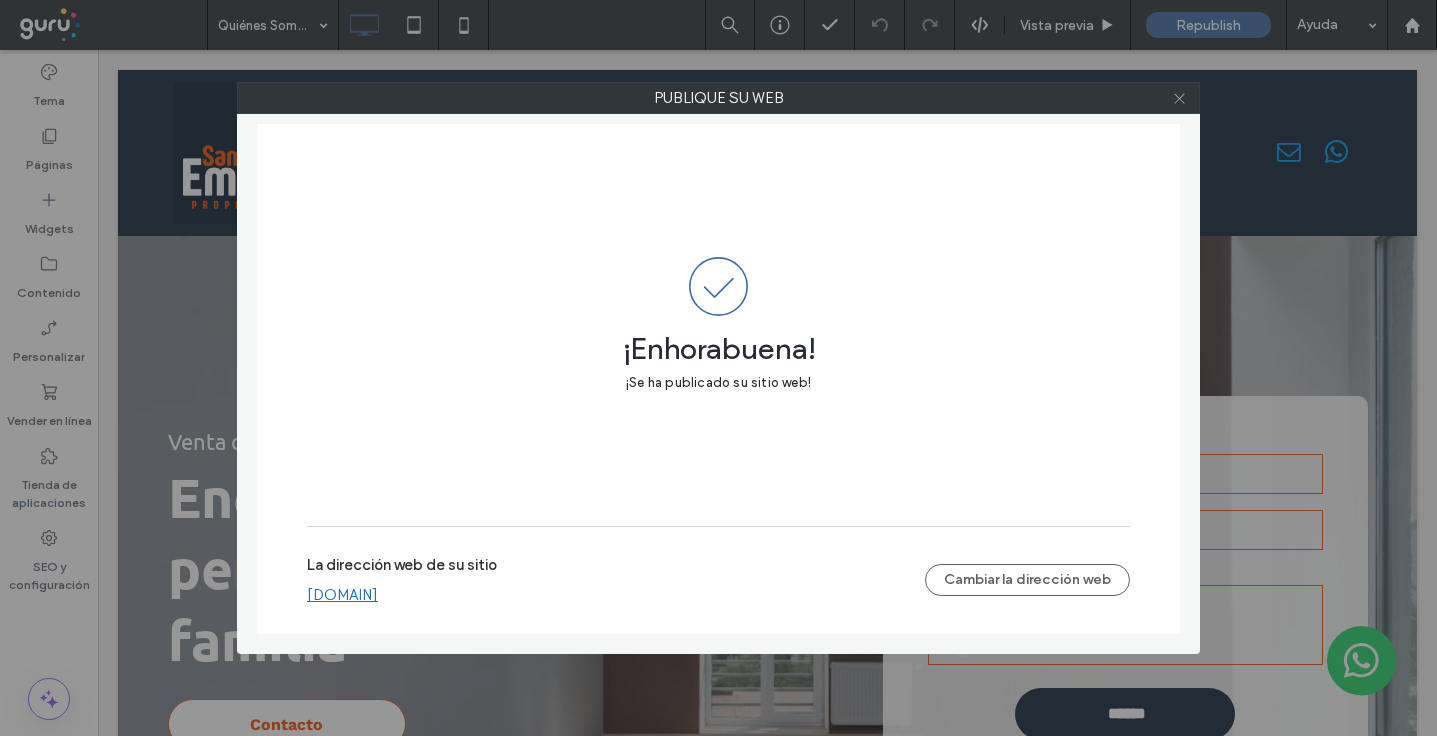 click 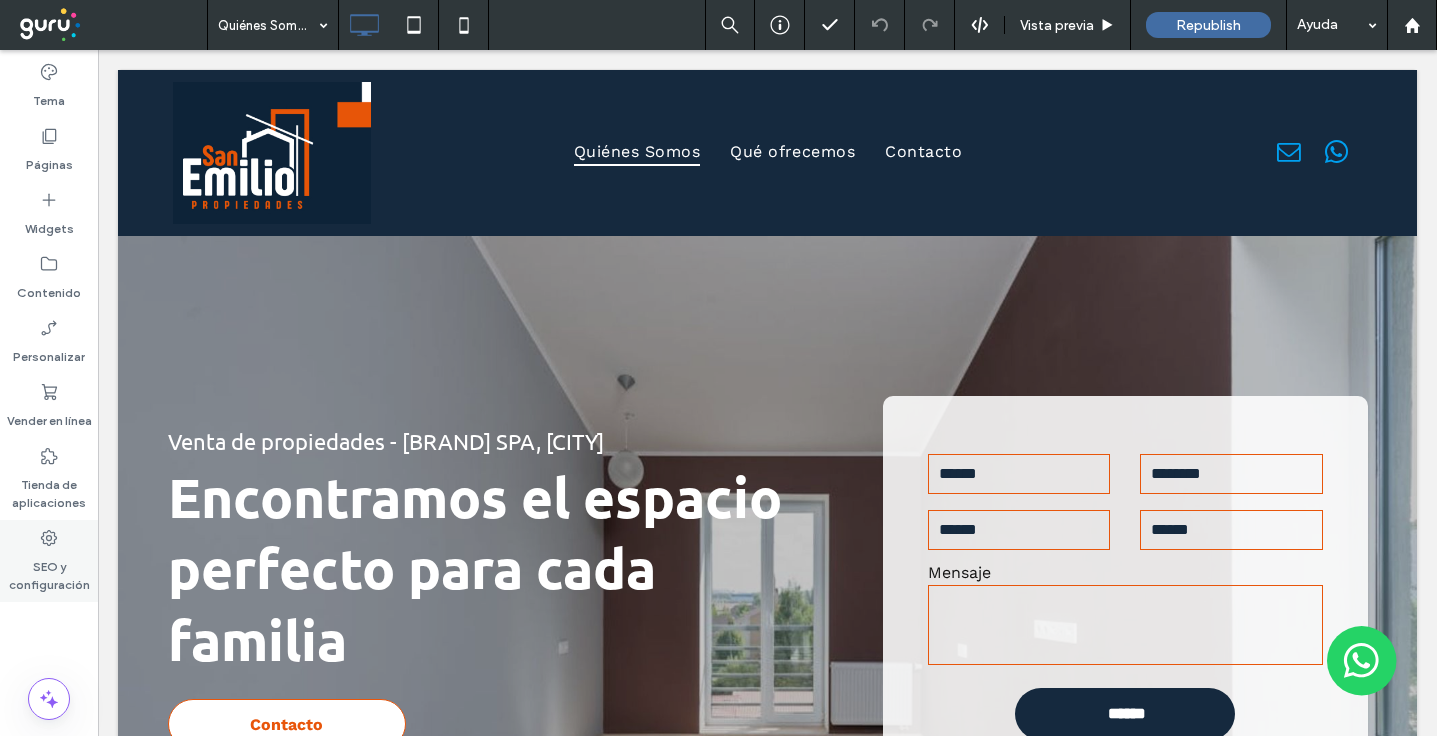 click 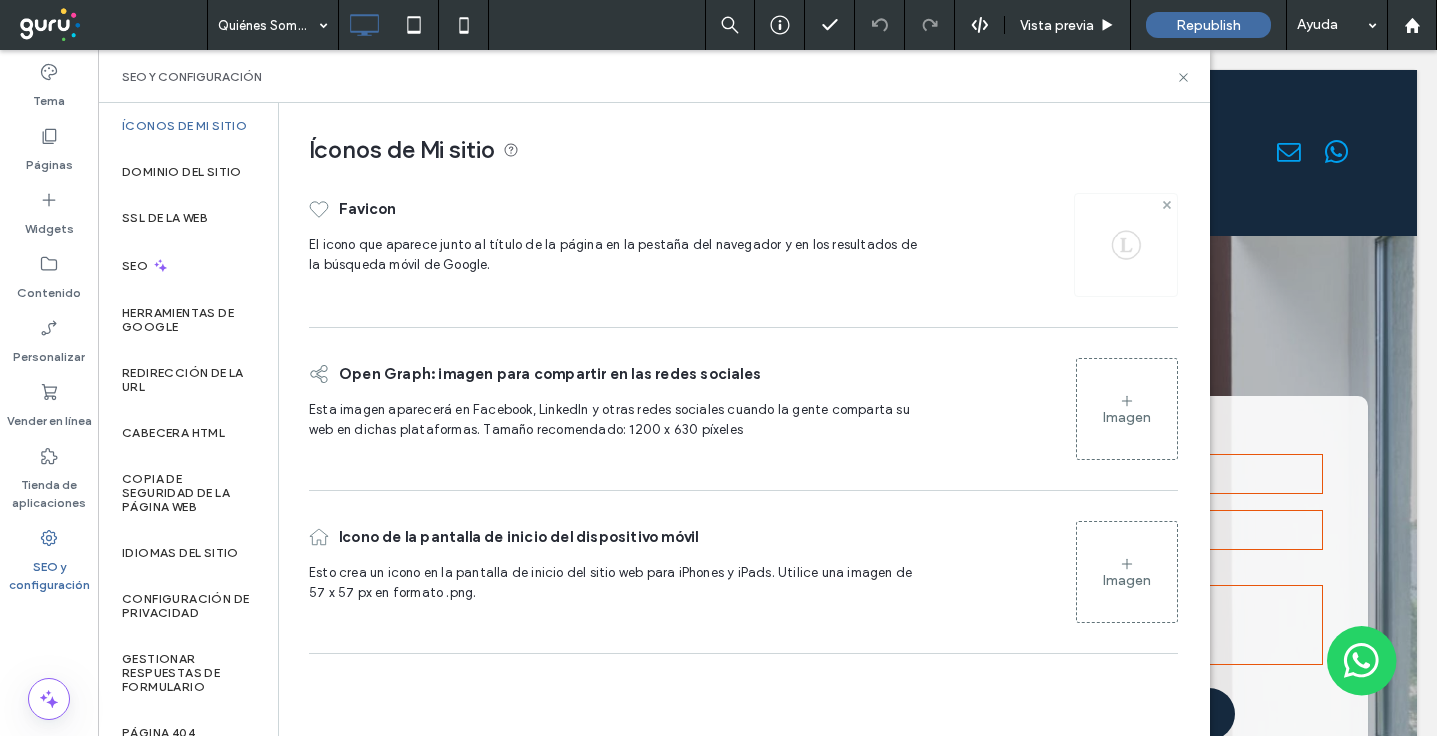 click 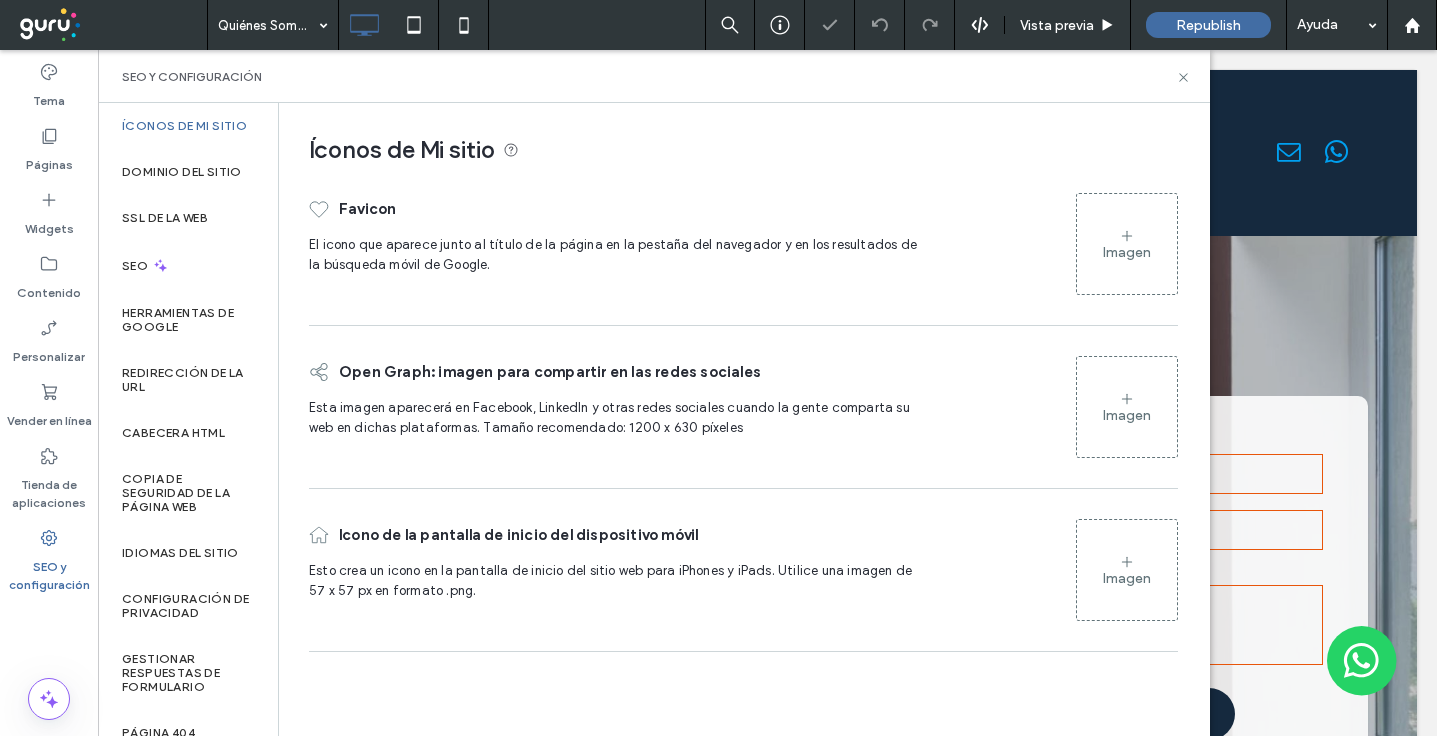 click on "Imagen" at bounding box center [1127, 252] 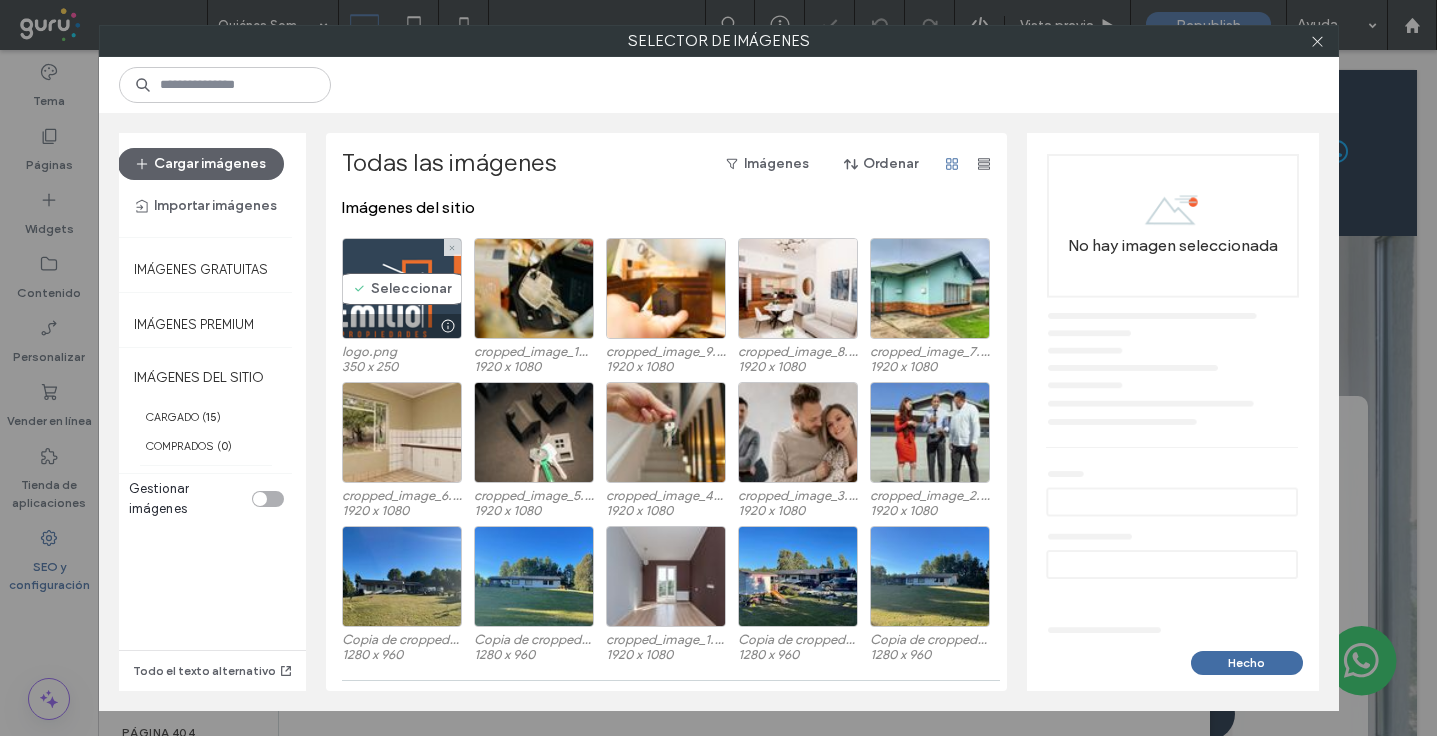 click on "Seleccionar" at bounding box center (402, 288) 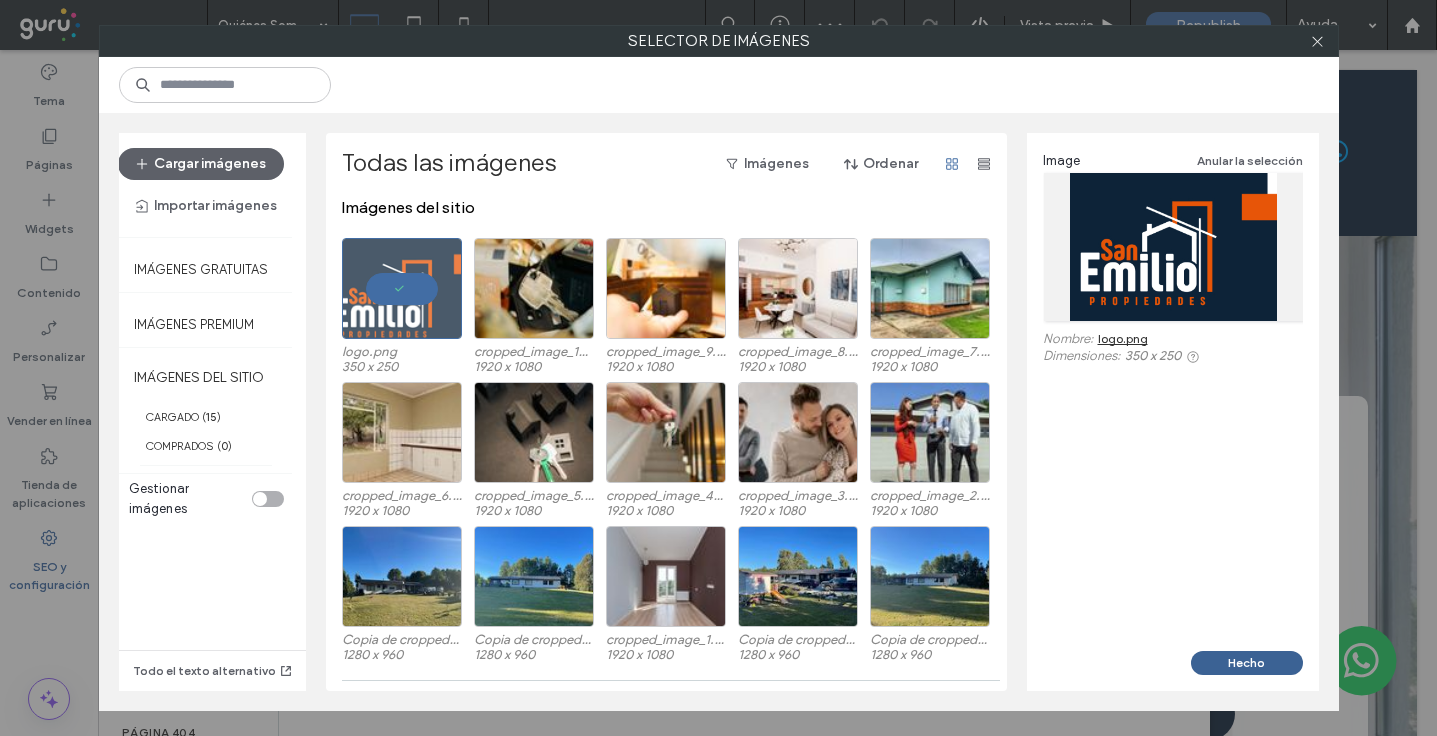click on "Hecho" at bounding box center [1247, 663] 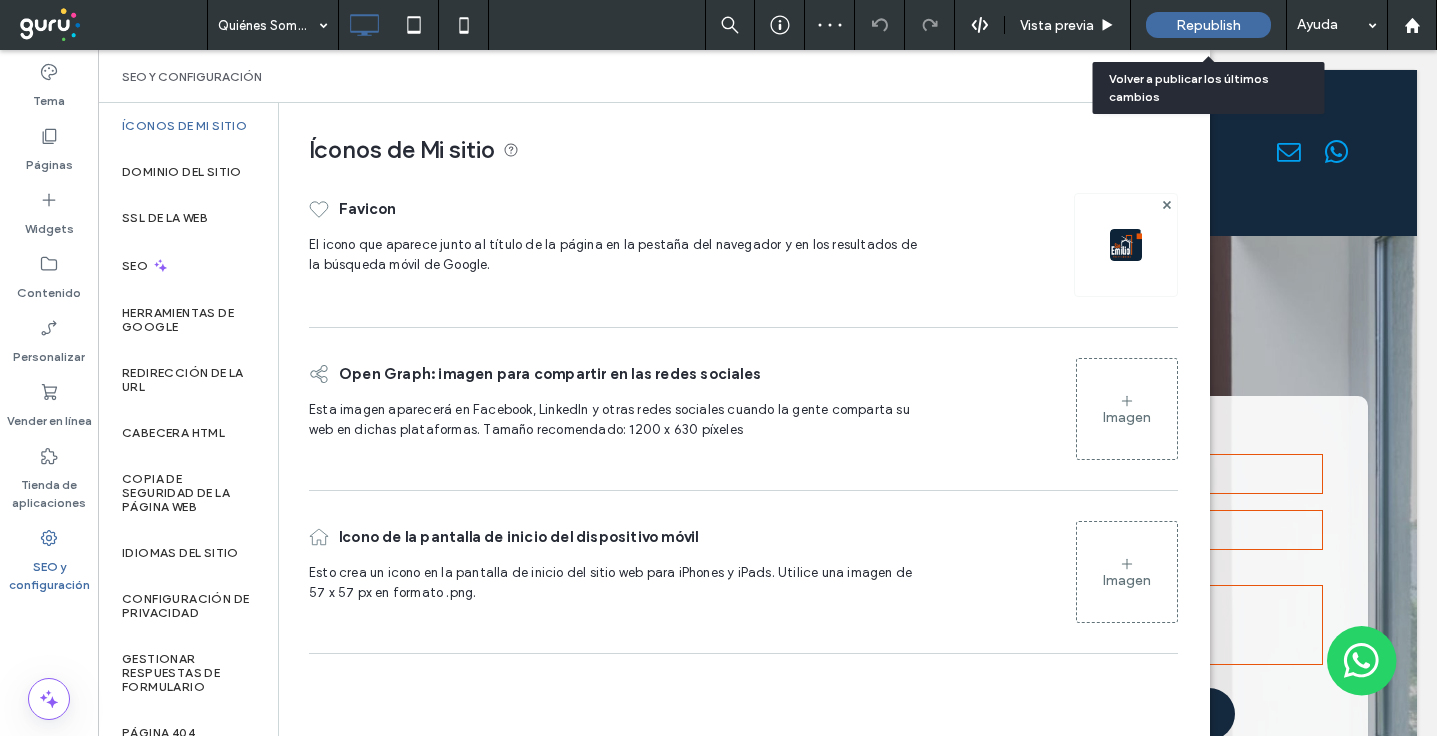 click on "Republish" at bounding box center [1208, 25] 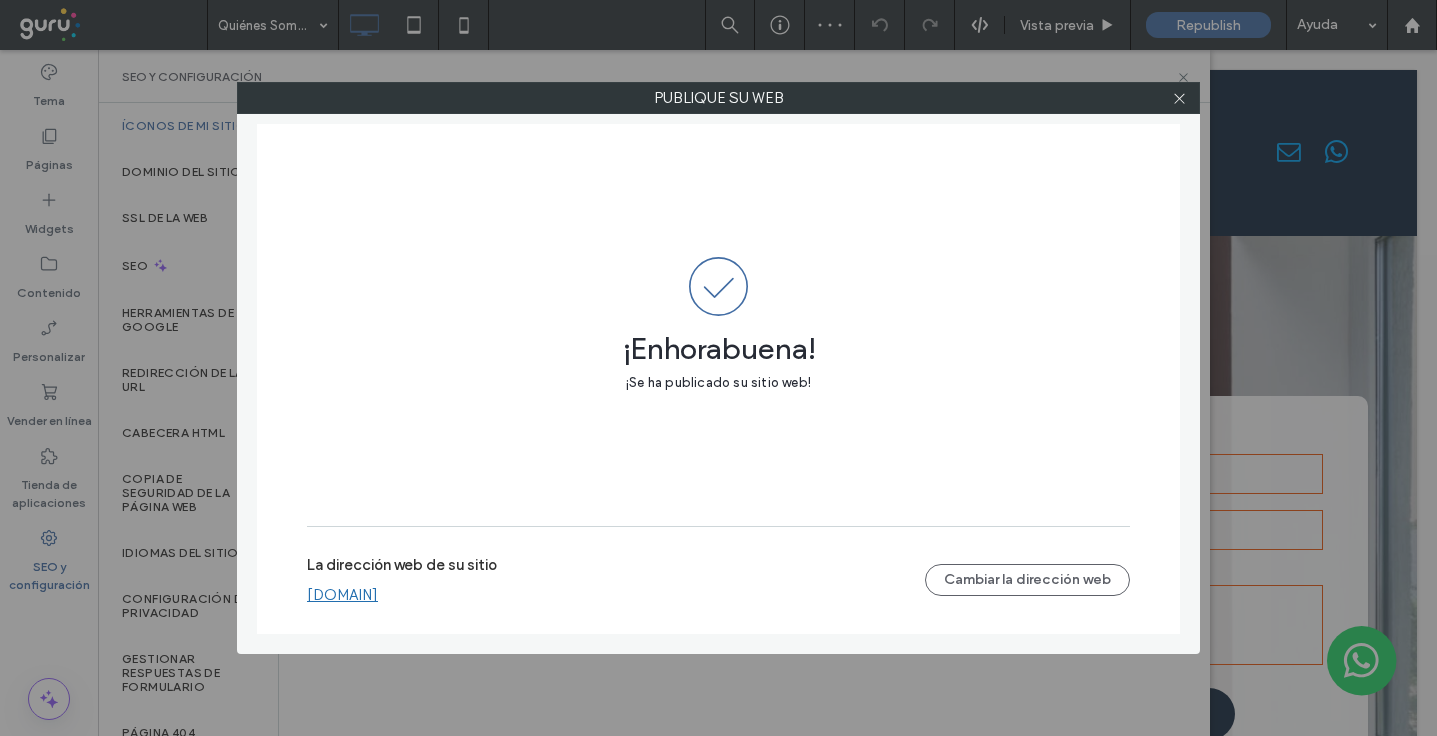 click on "[DOMAIN]" at bounding box center [342, 595] 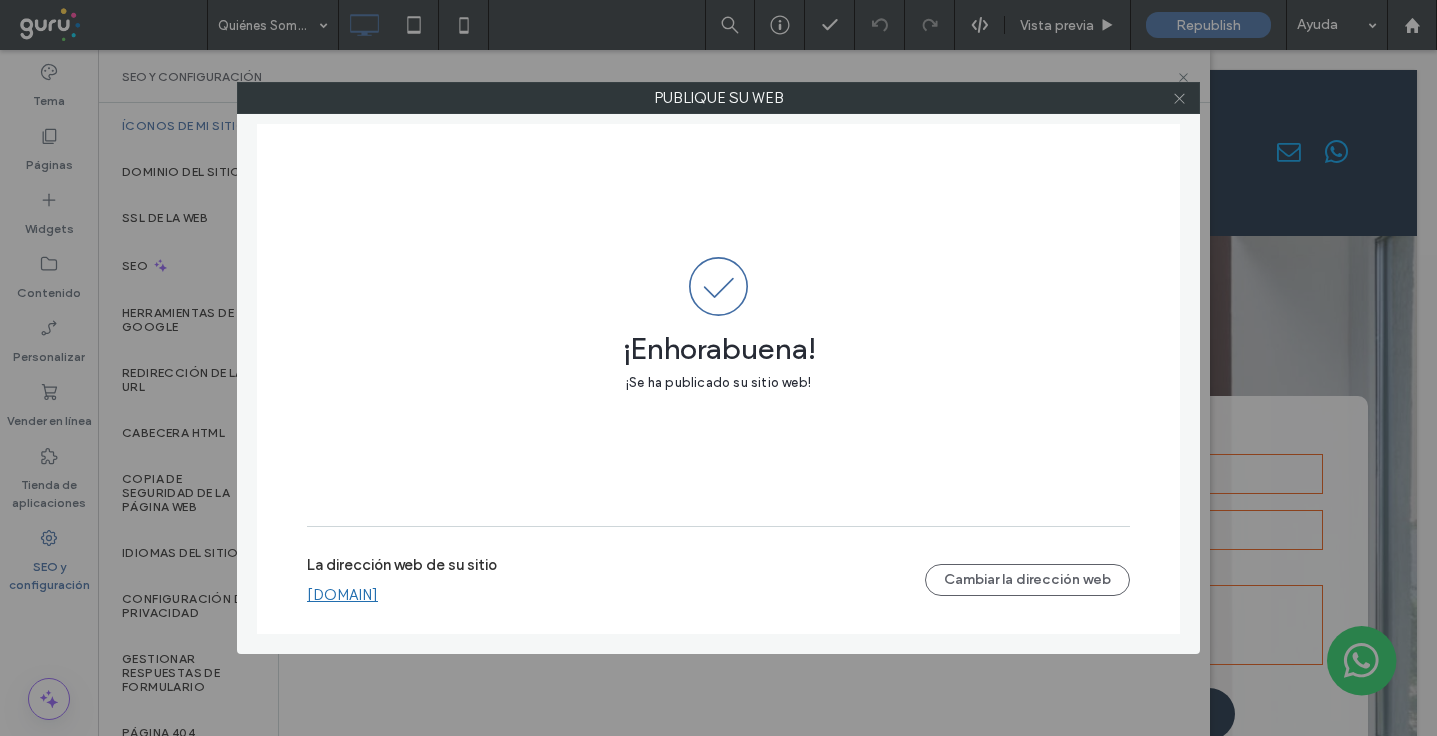 click 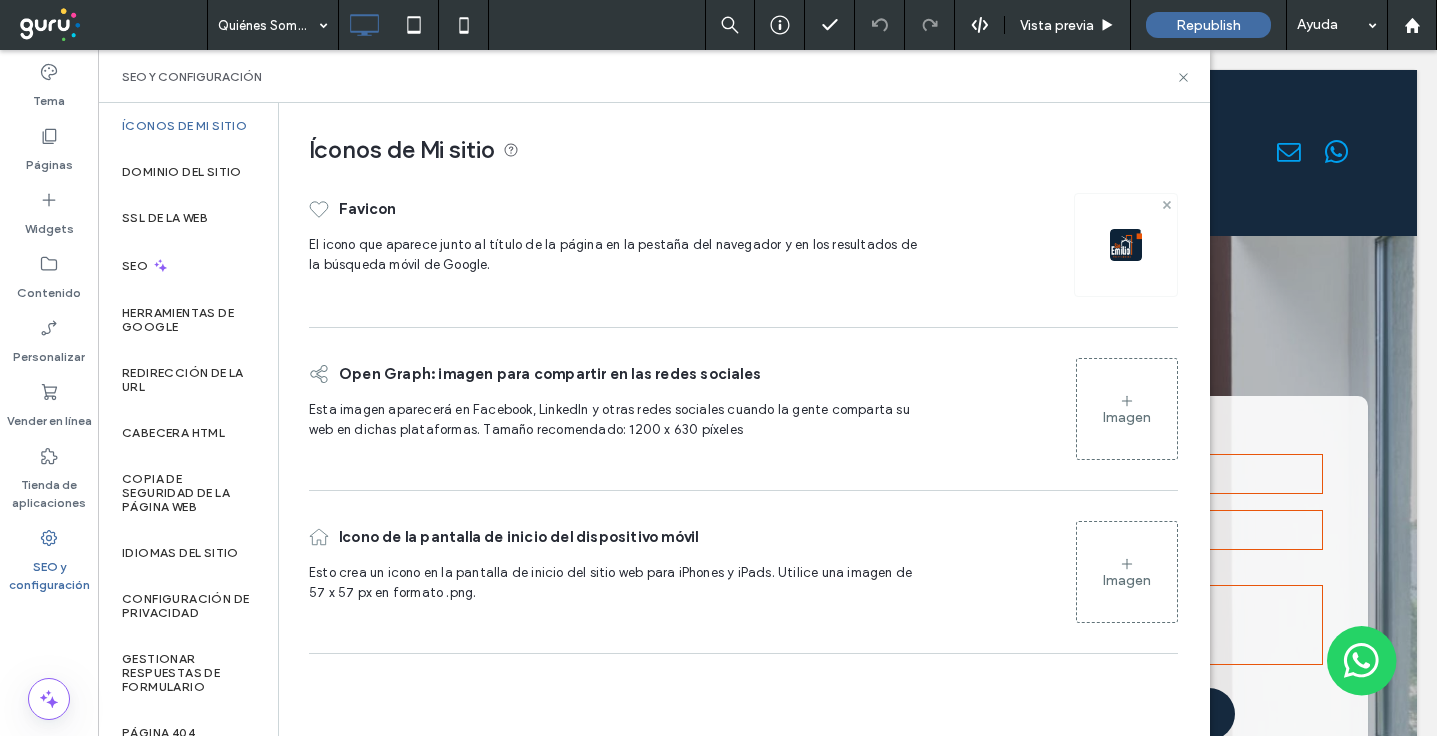 click 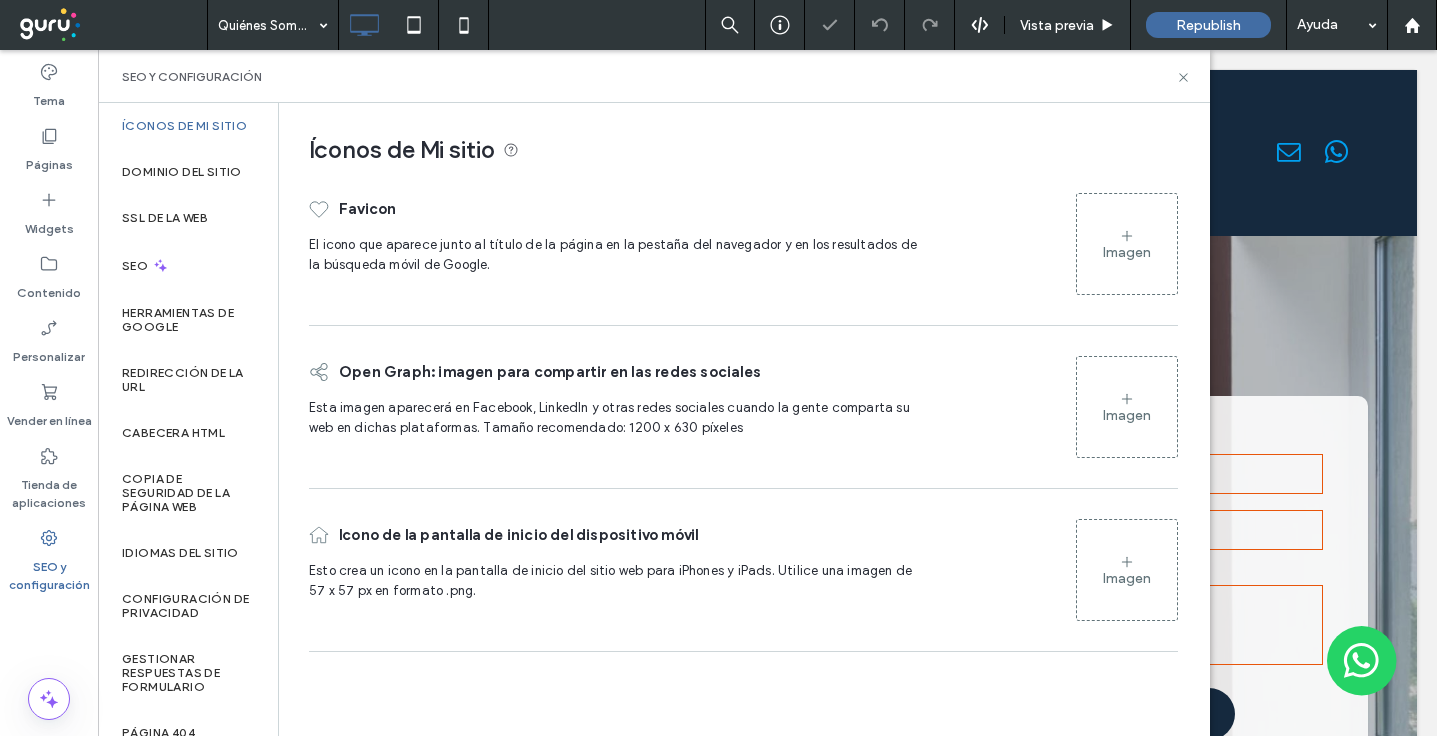 click on "Imagen" at bounding box center [1127, 252] 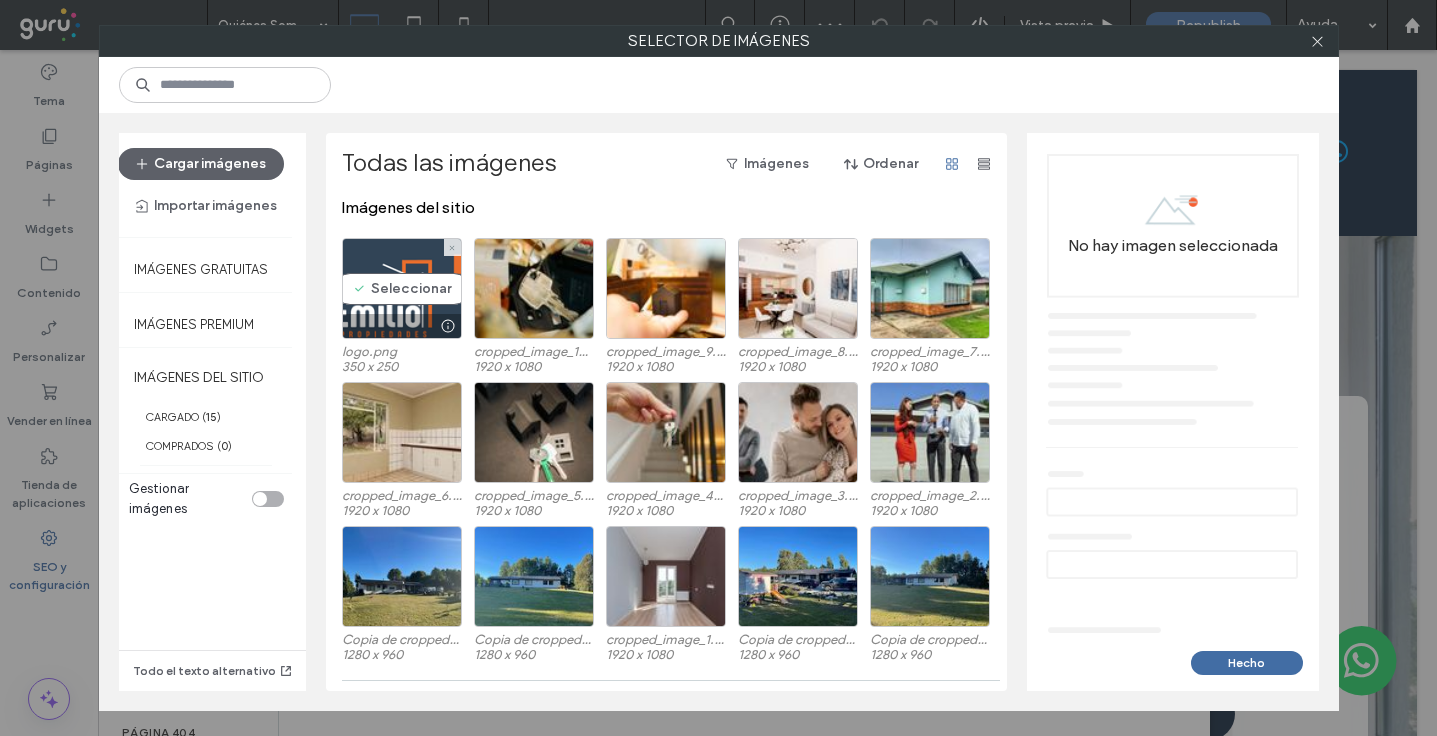 click on "Seleccionar" at bounding box center (402, 288) 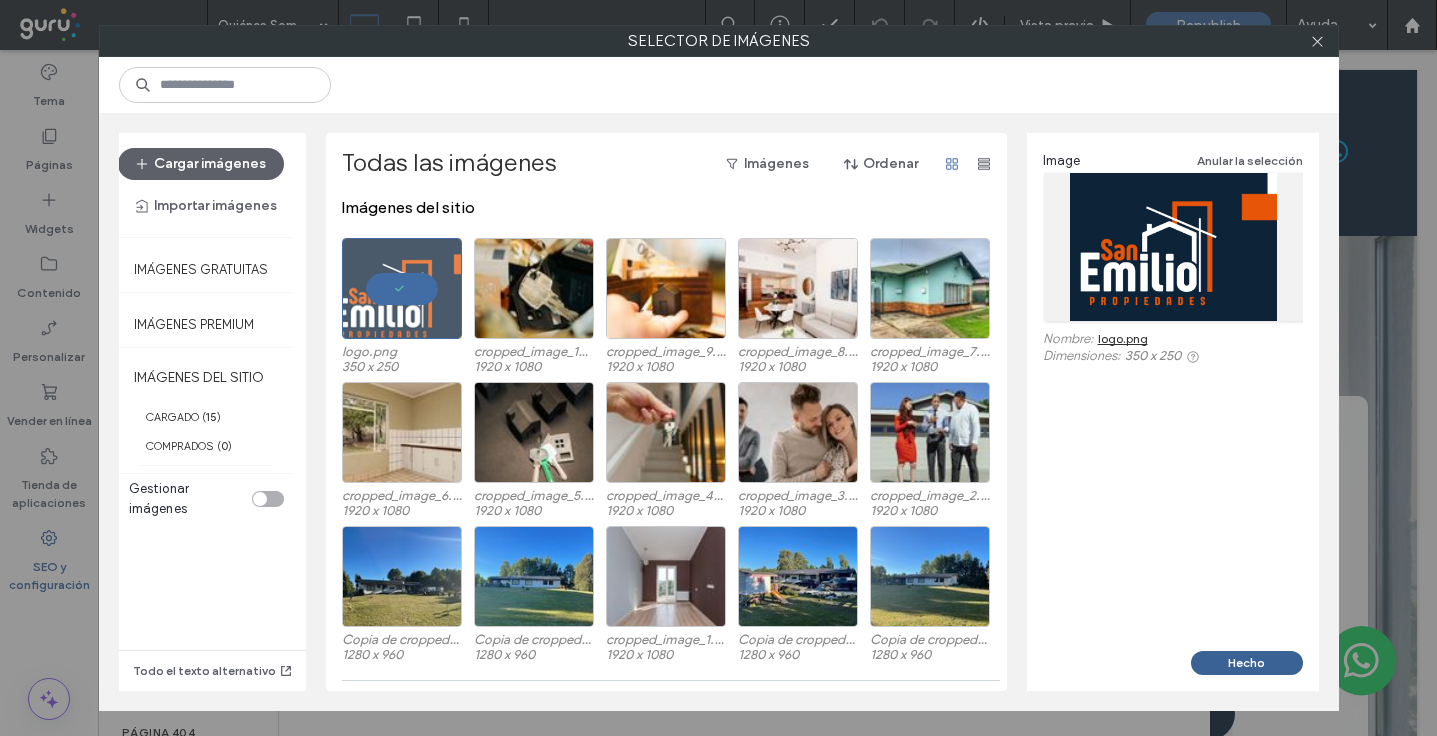 click on "Hecho" at bounding box center [1247, 663] 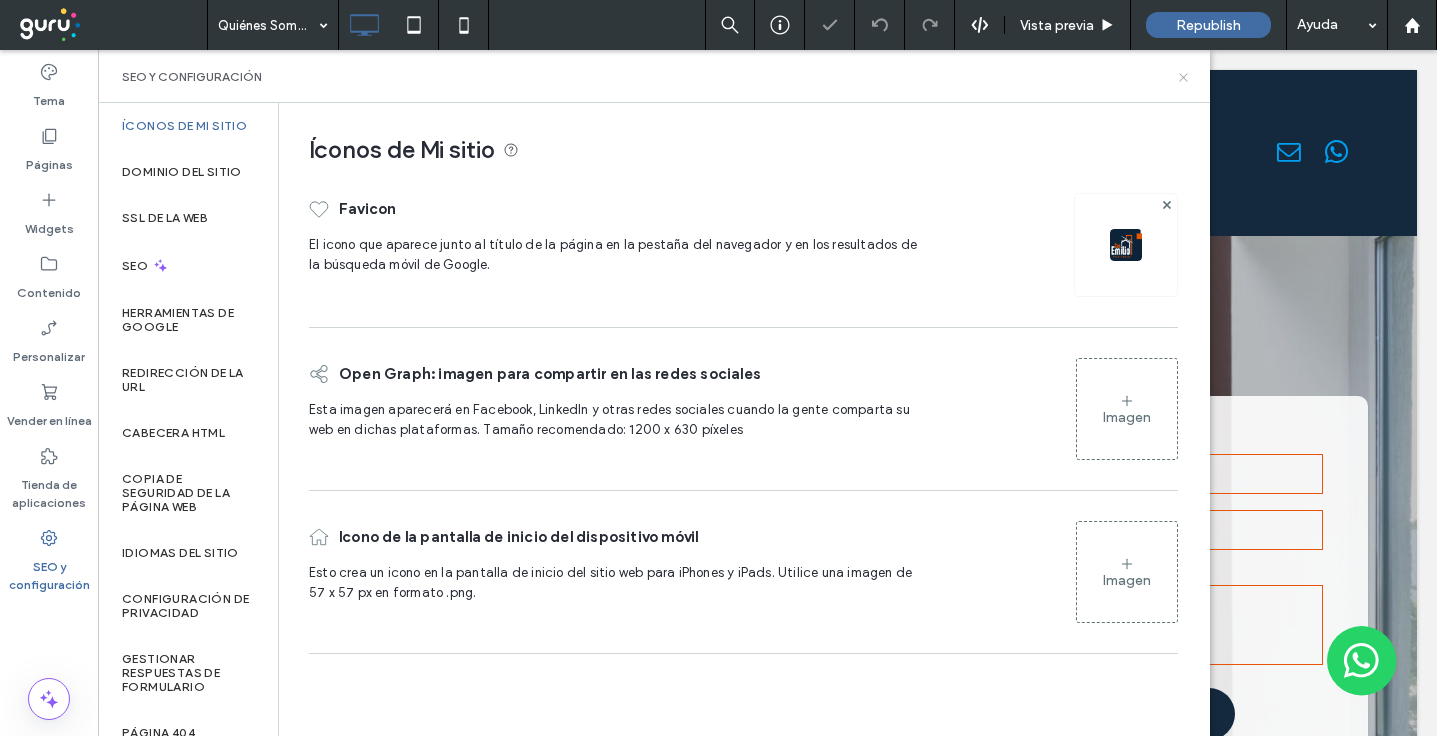 click 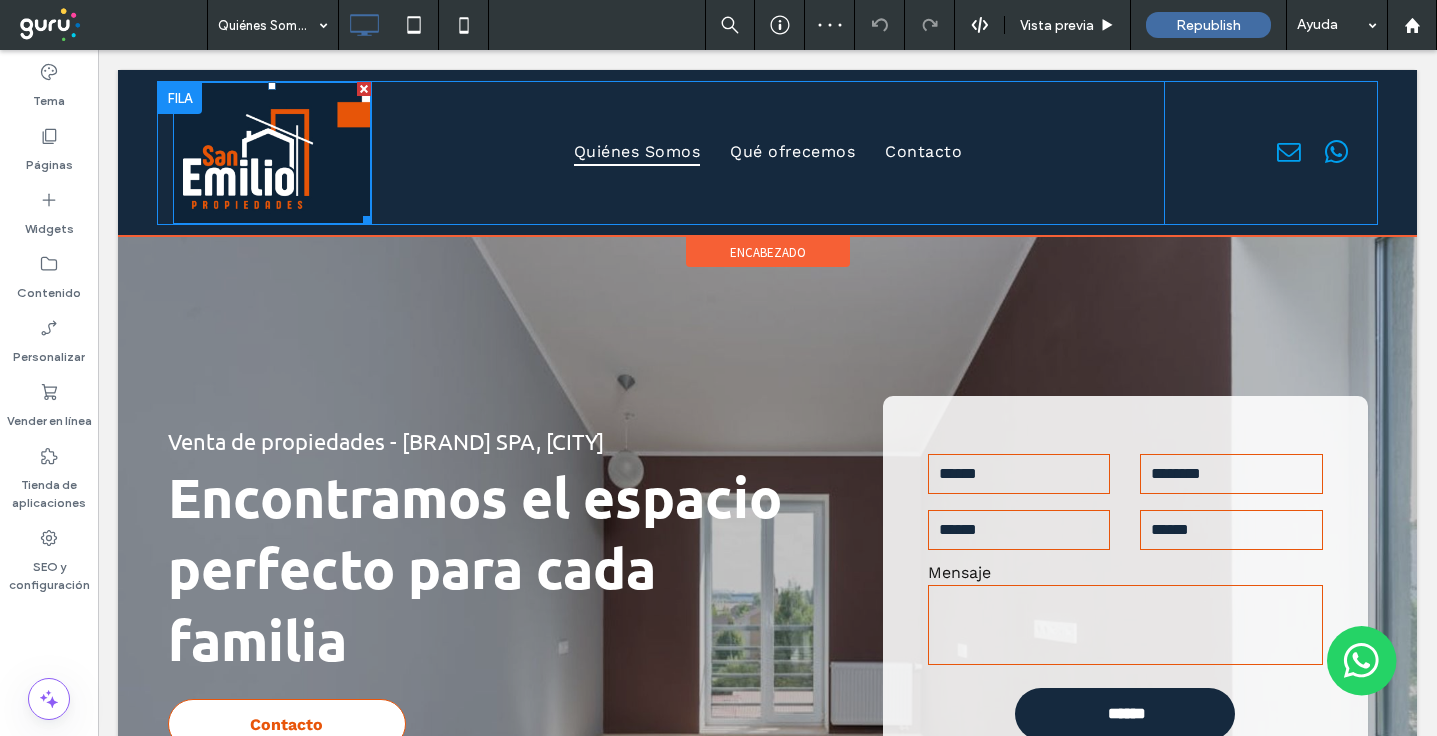 click at bounding box center [272, 153] 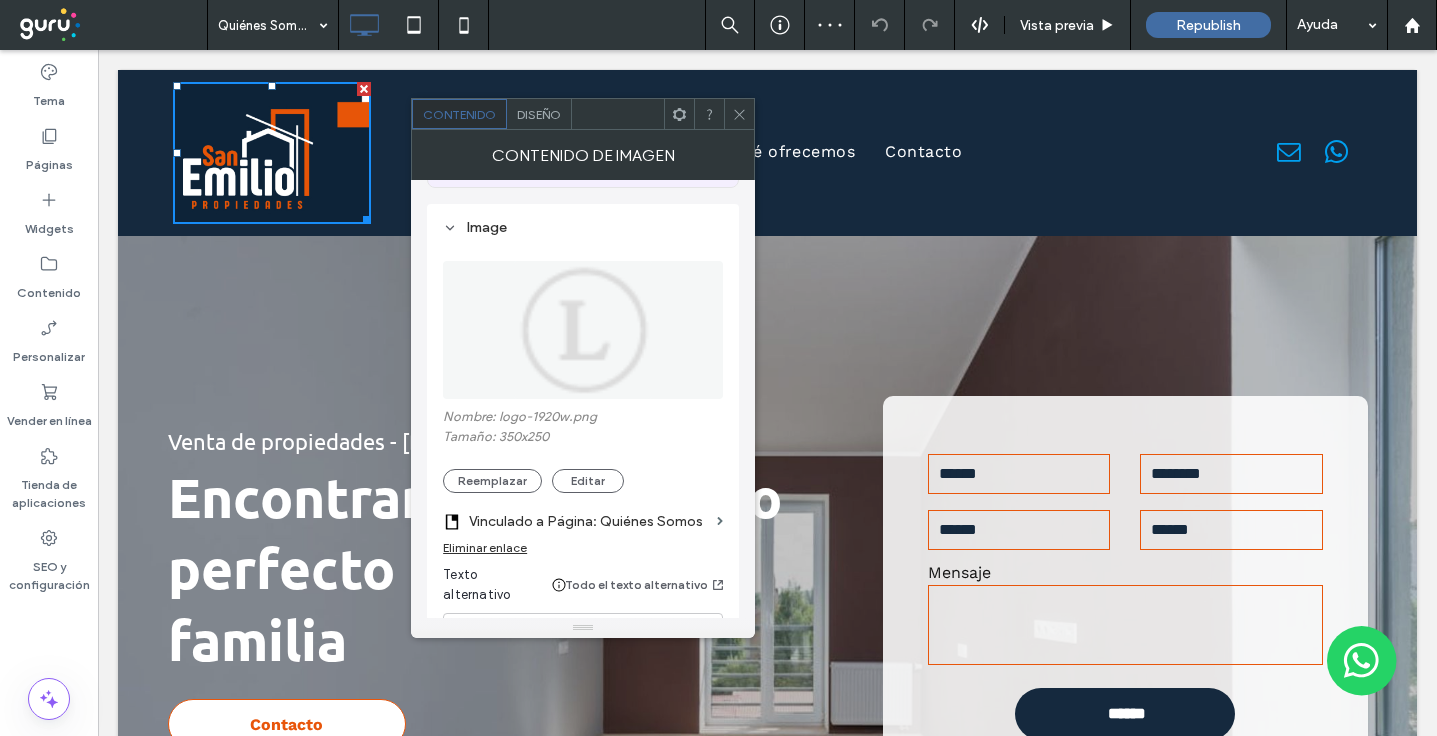 scroll, scrollTop: 219, scrollLeft: 0, axis: vertical 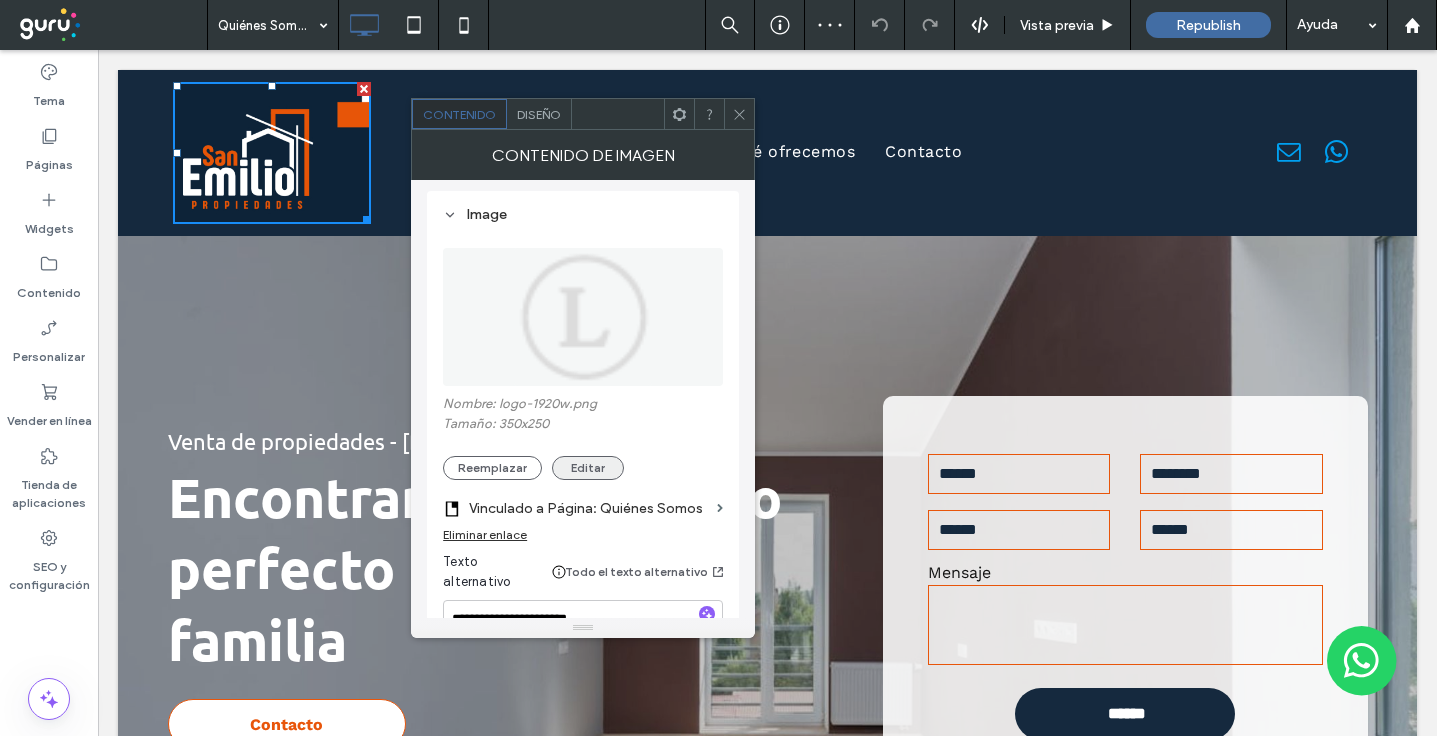 click on "Editar" at bounding box center [588, 468] 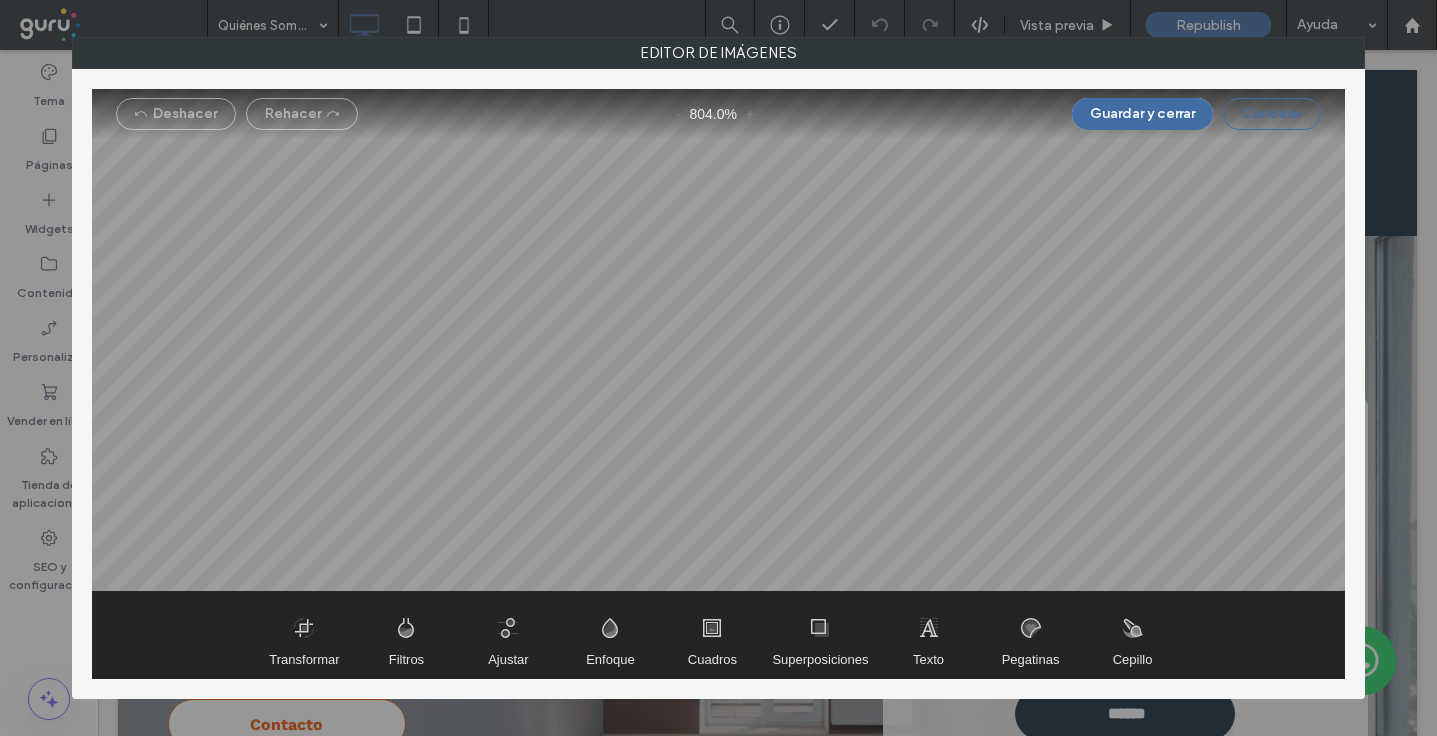 click on "Cancelar" at bounding box center [1272, 114] 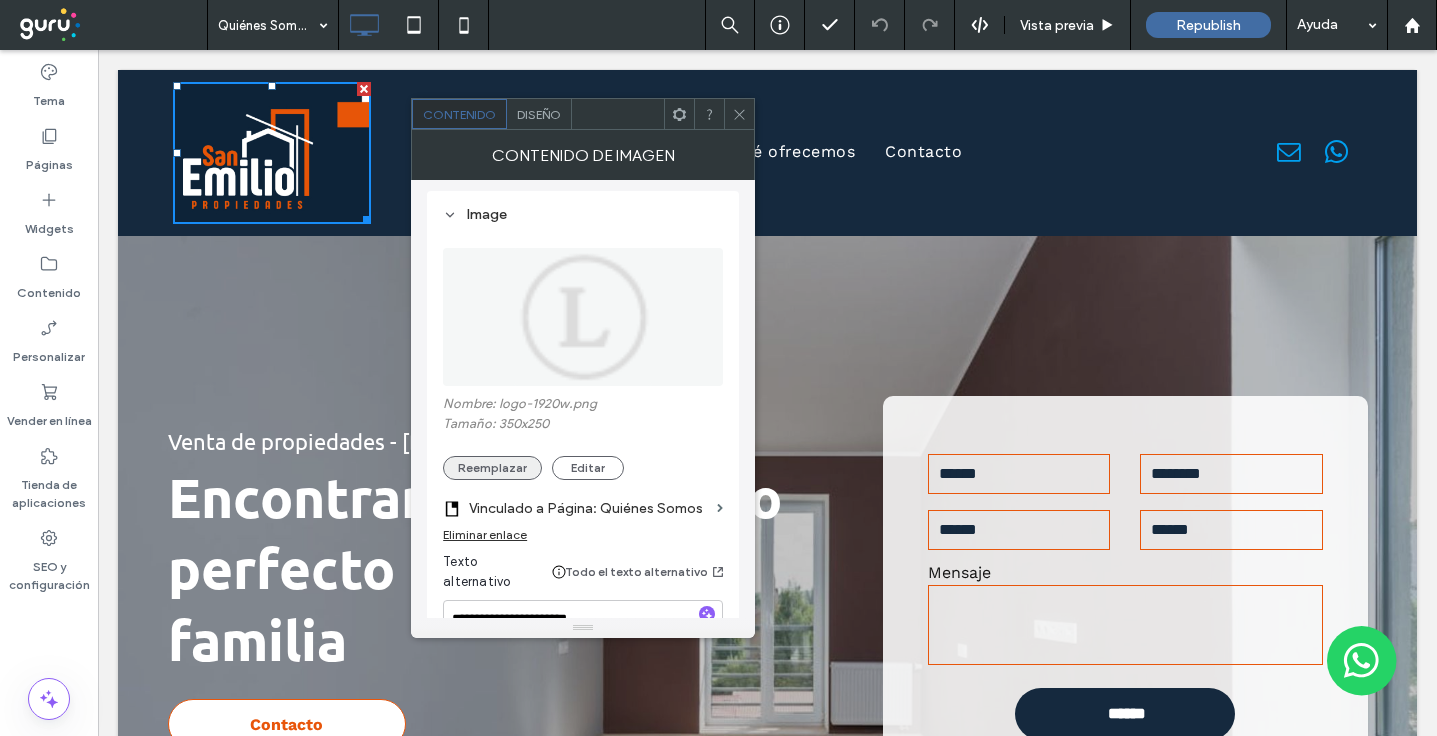 click on "Reemplazar" at bounding box center [492, 468] 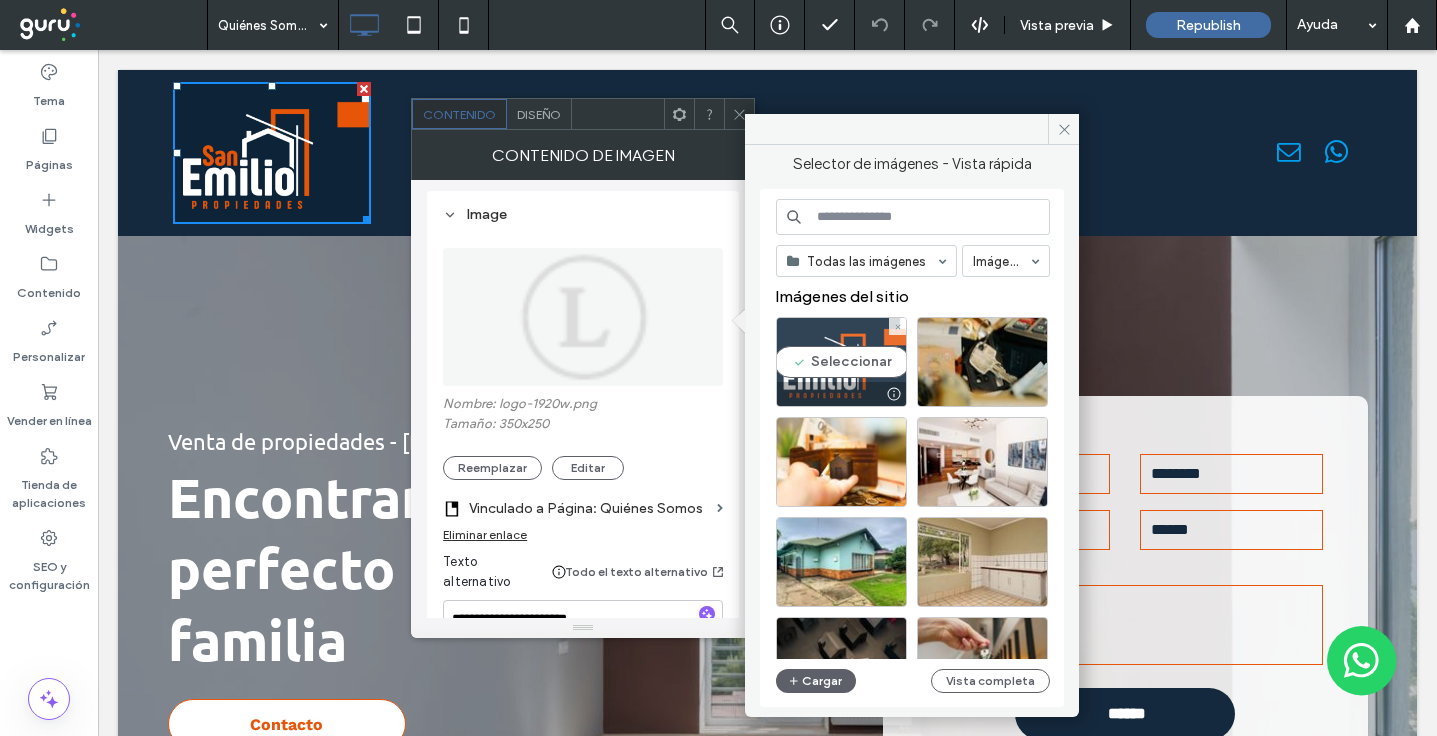 click on "Seleccionar" at bounding box center (841, 362) 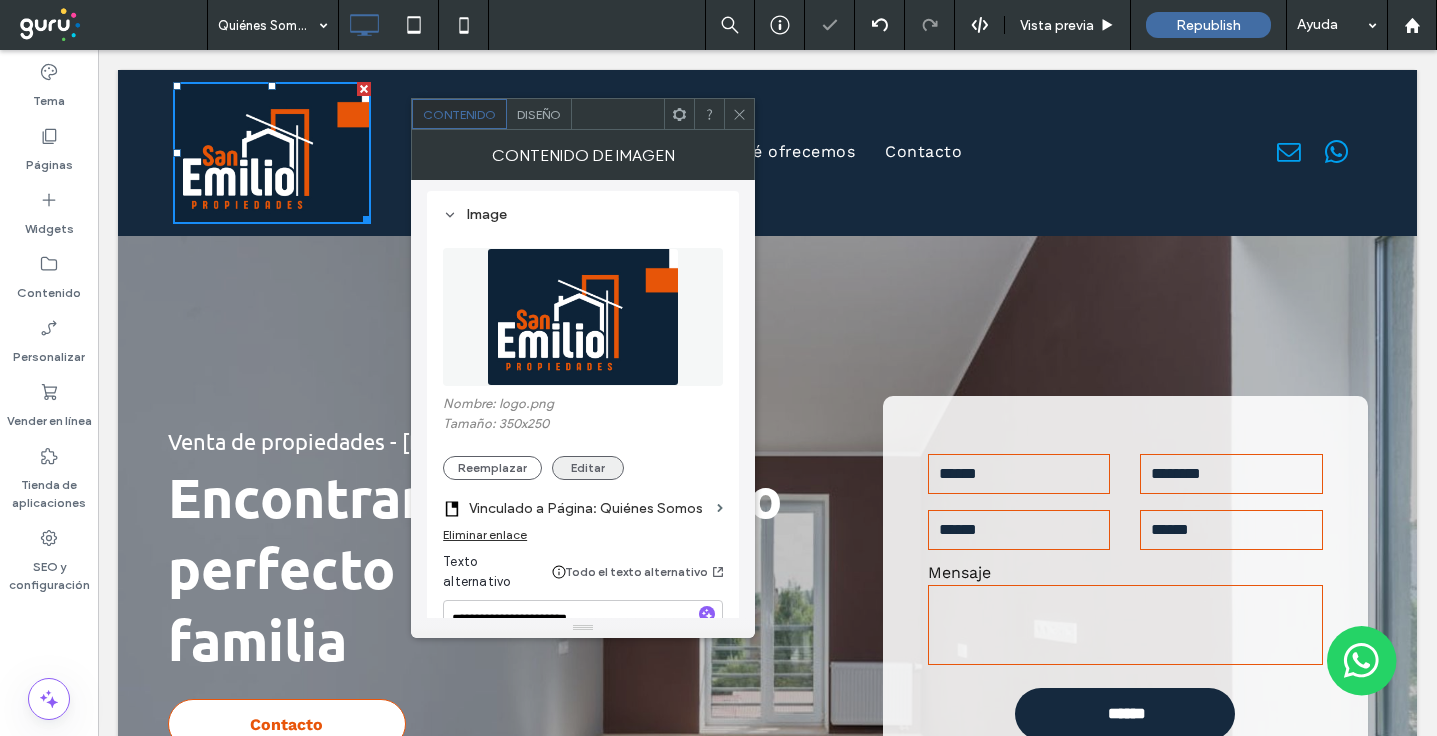 click on "Editar" at bounding box center [588, 468] 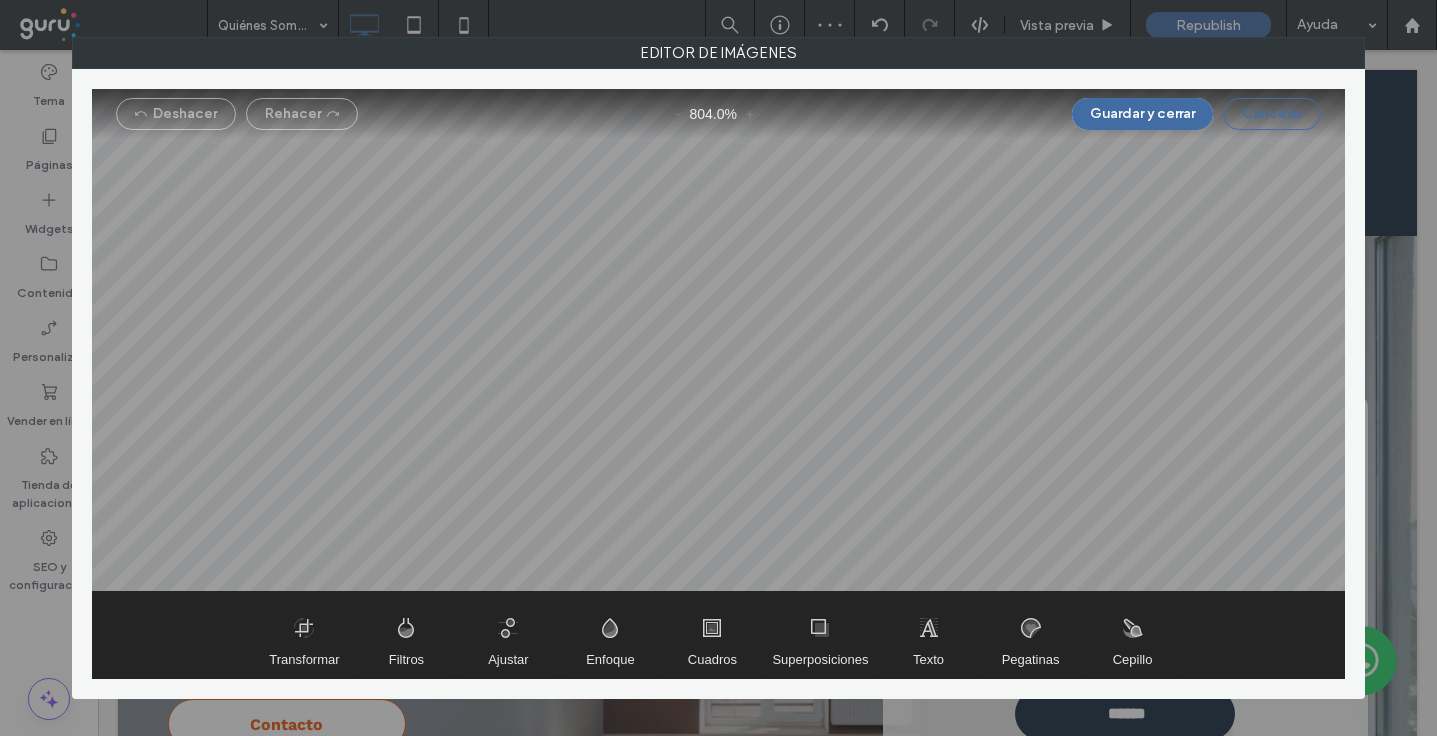 click on "Cancelar" at bounding box center [1272, 114] 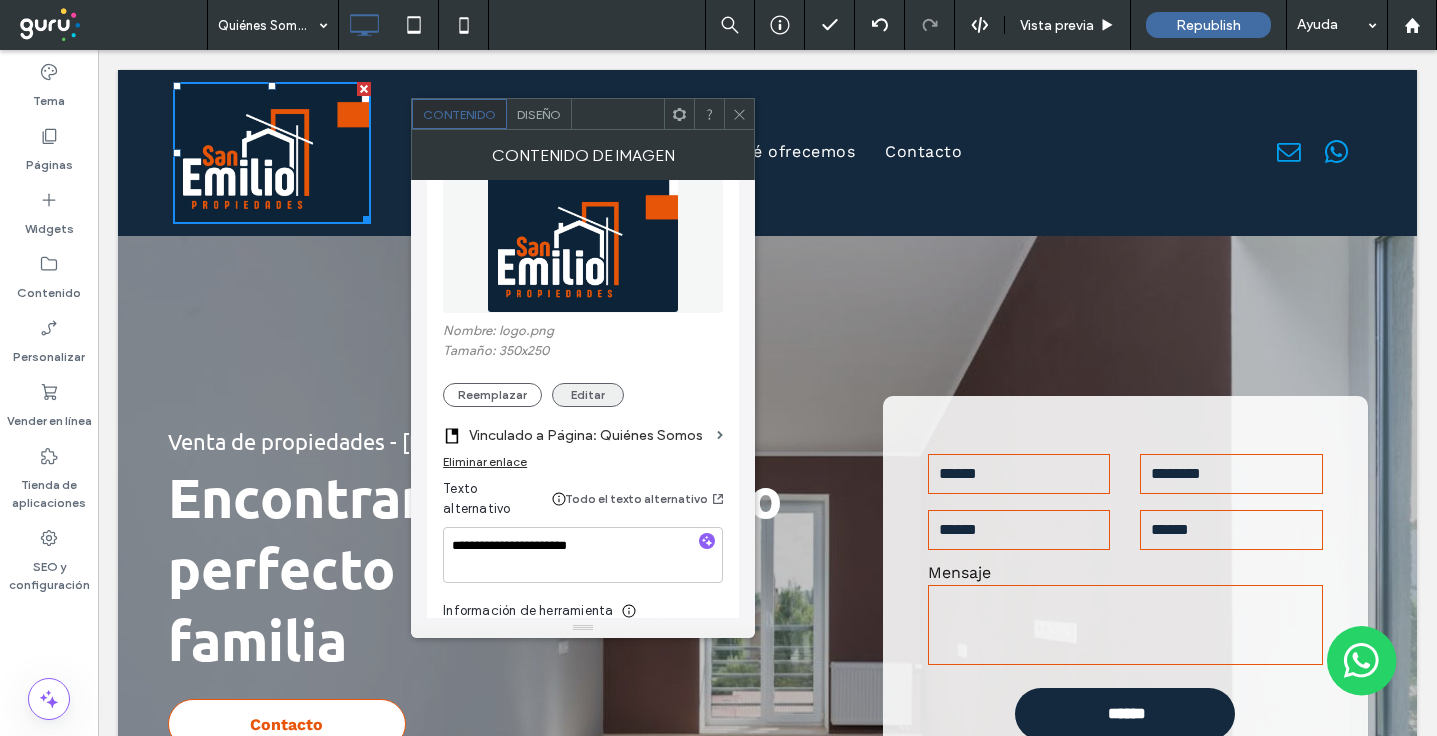 scroll, scrollTop: 293, scrollLeft: 0, axis: vertical 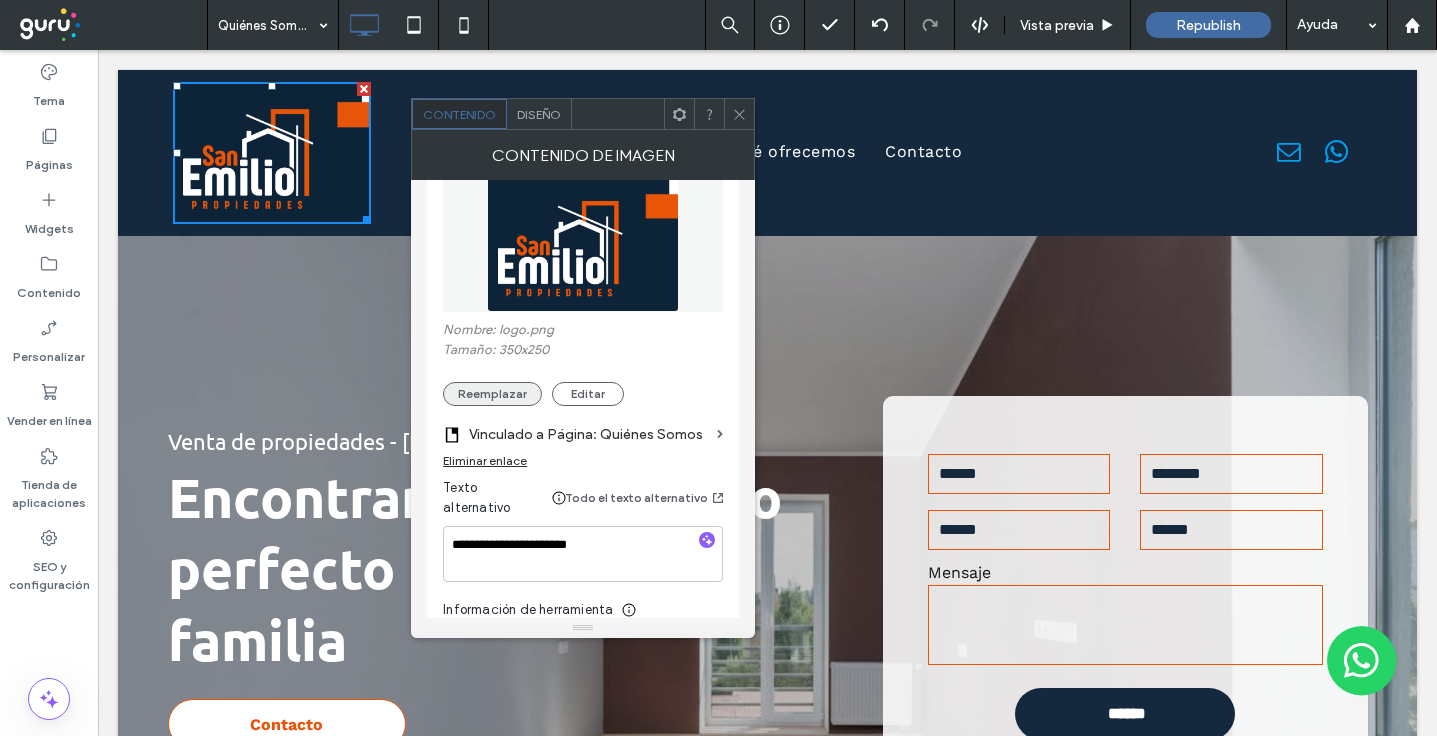 click on "Reemplazar" at bounding box center [492, 394] 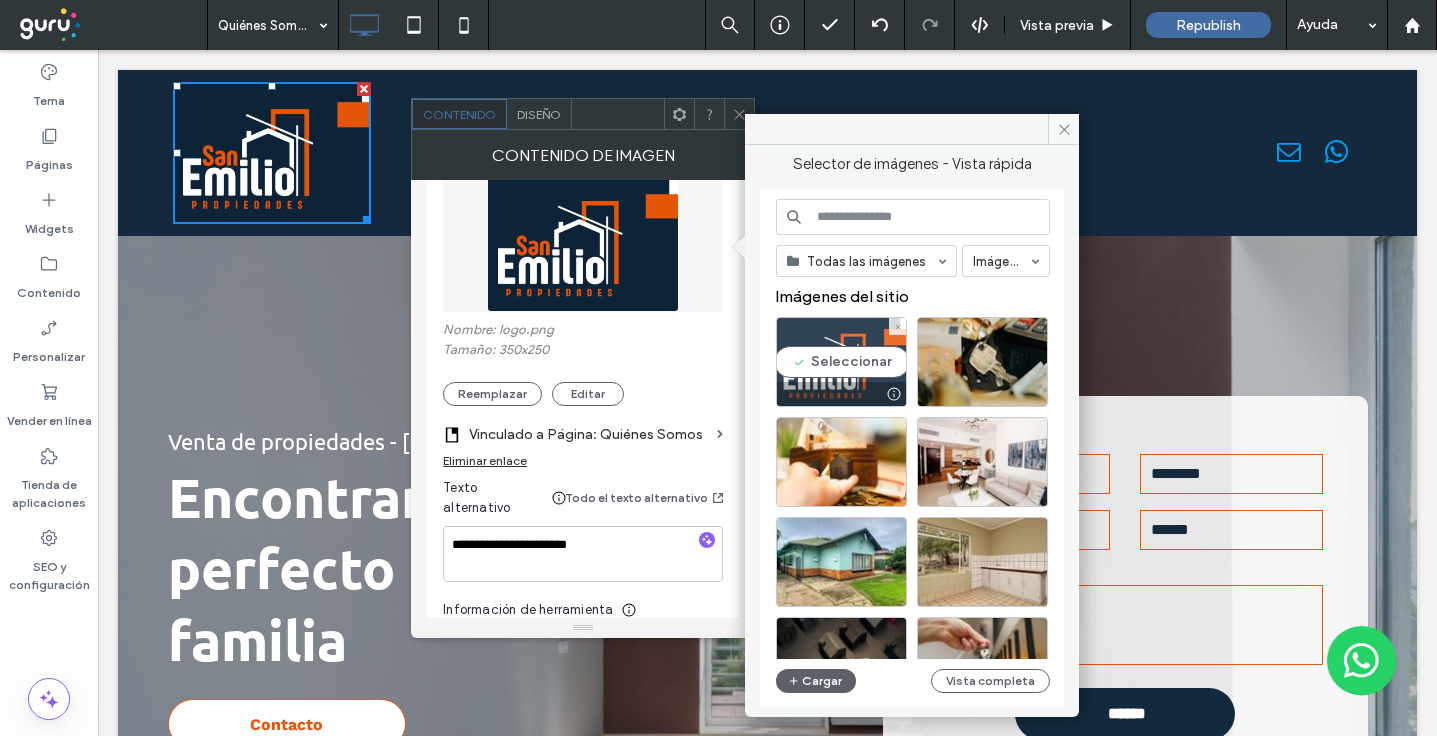 click on "Seleccionar" at bounding box center (841, 362) 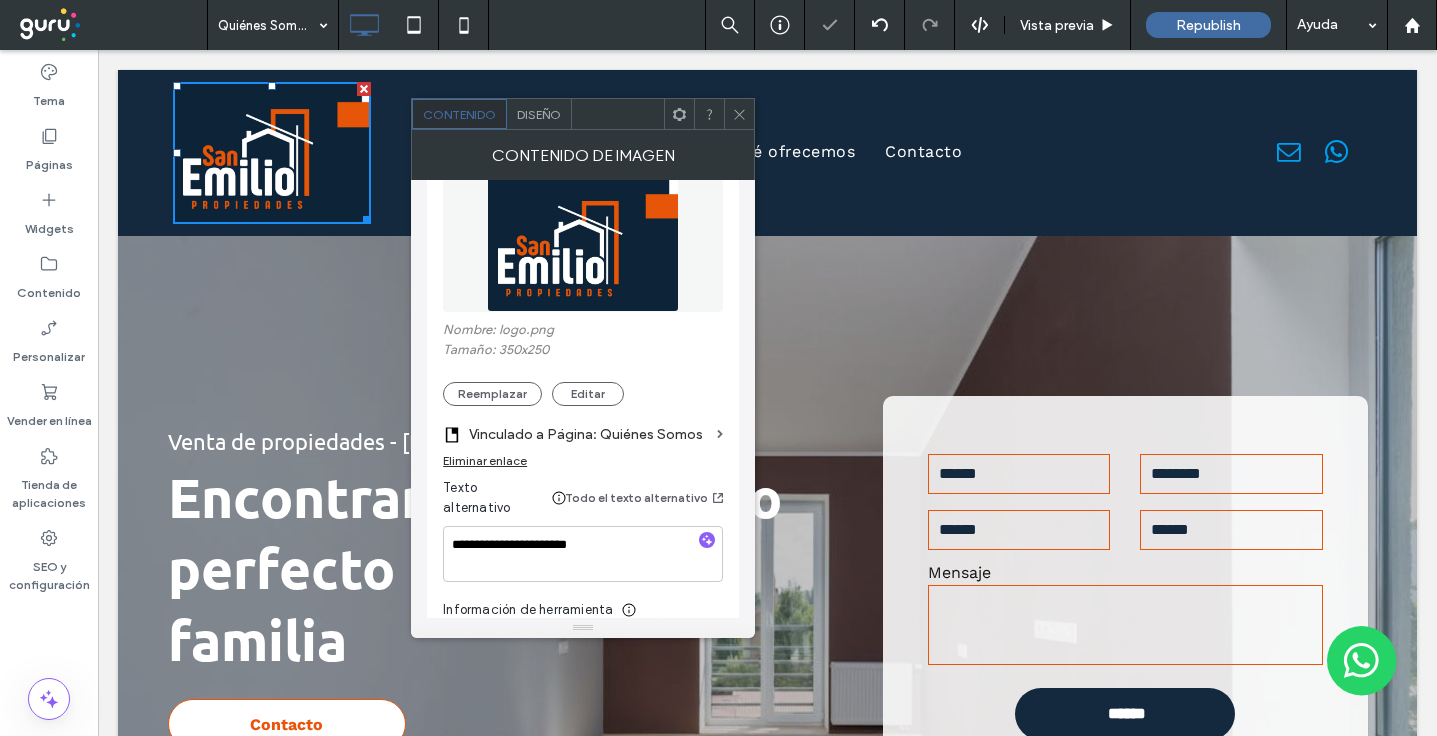 click 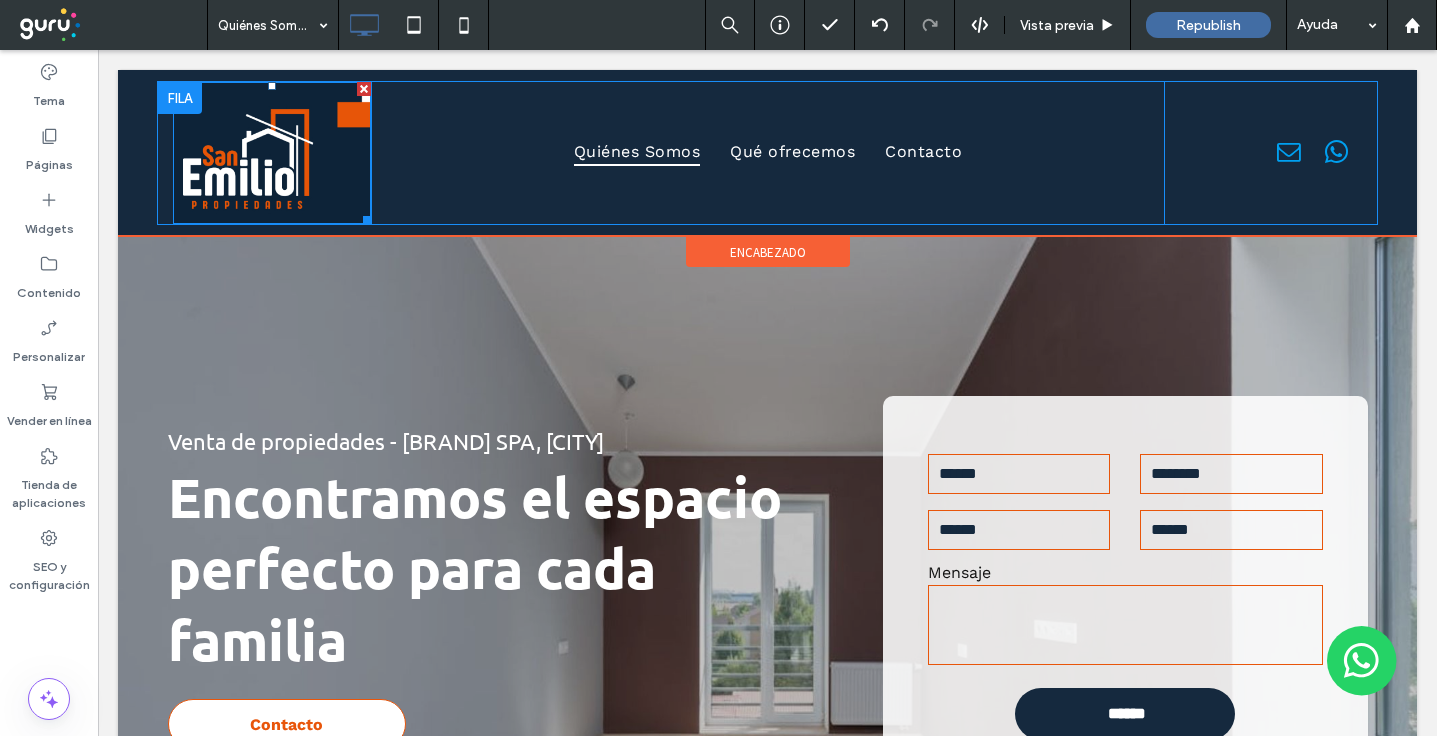 click at bounding box center (272, 153) 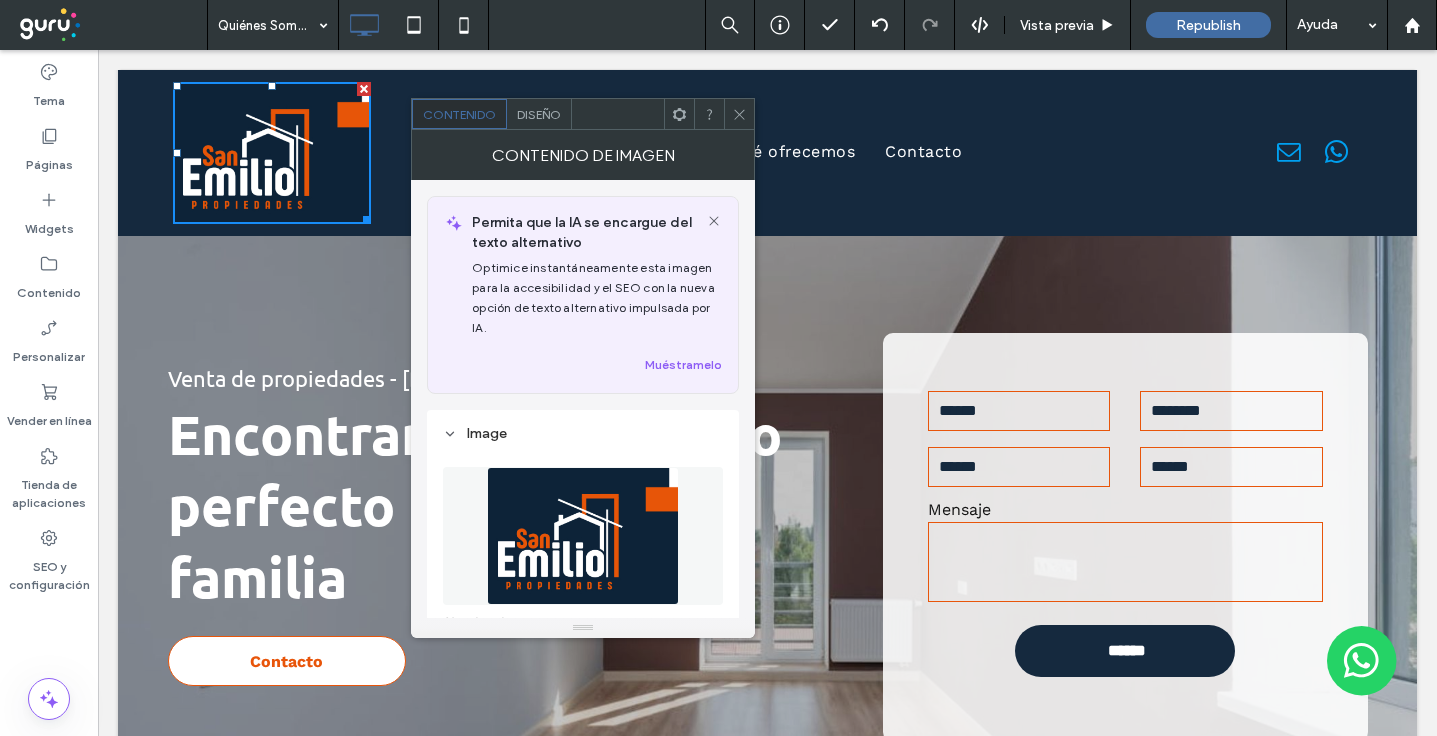 scroll, scrollTop: 74, scrollLeft: 0, axis: vertical 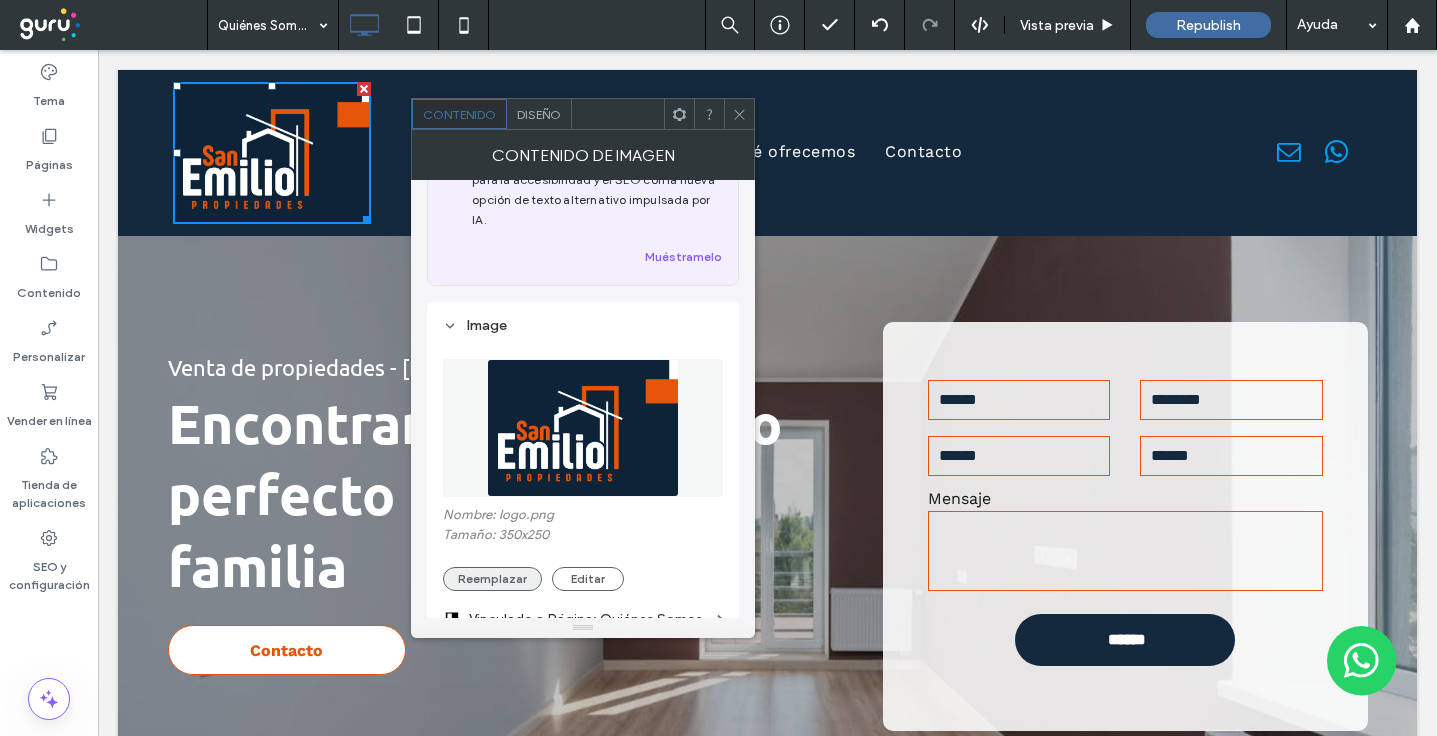 click on "Reemplazar" at bounding box center [492, 579] 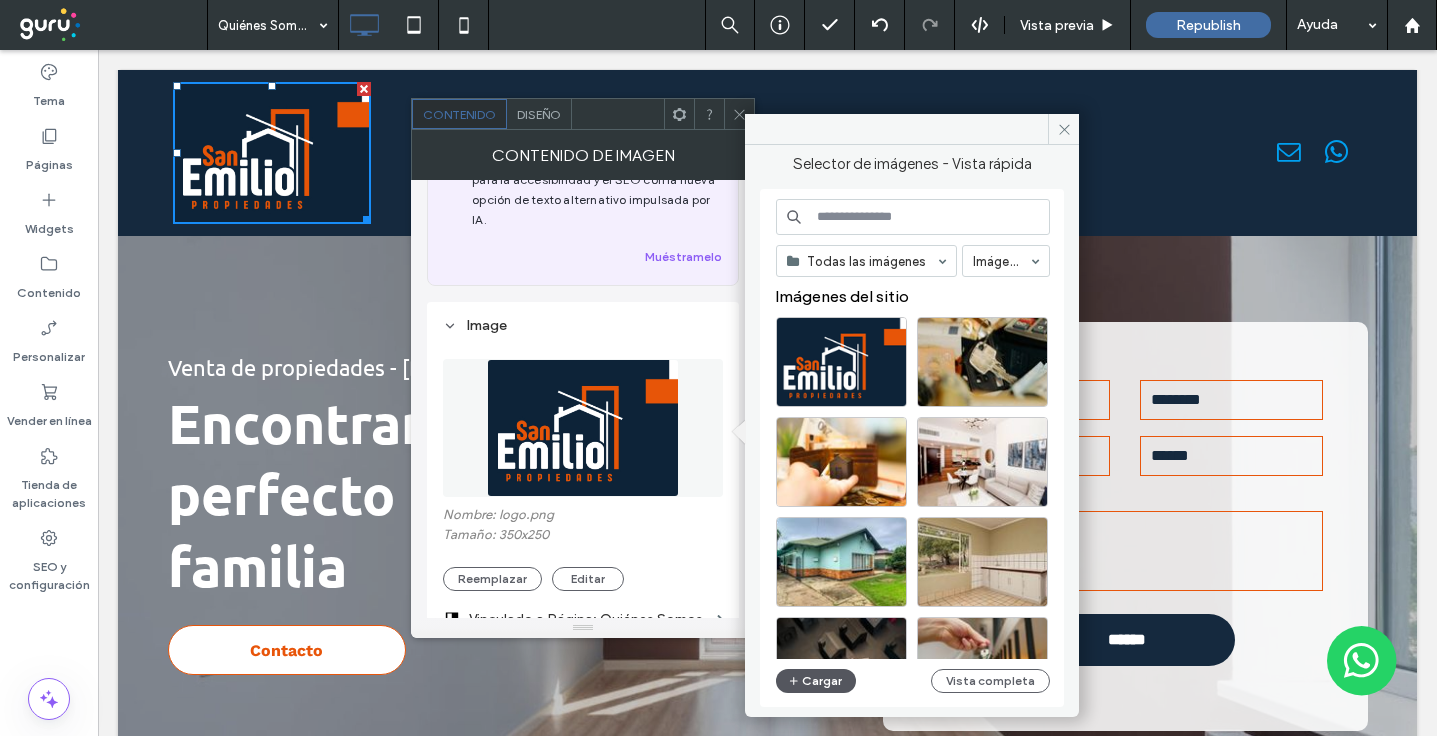 click on "Cargar" at bounding box center [816, 681] 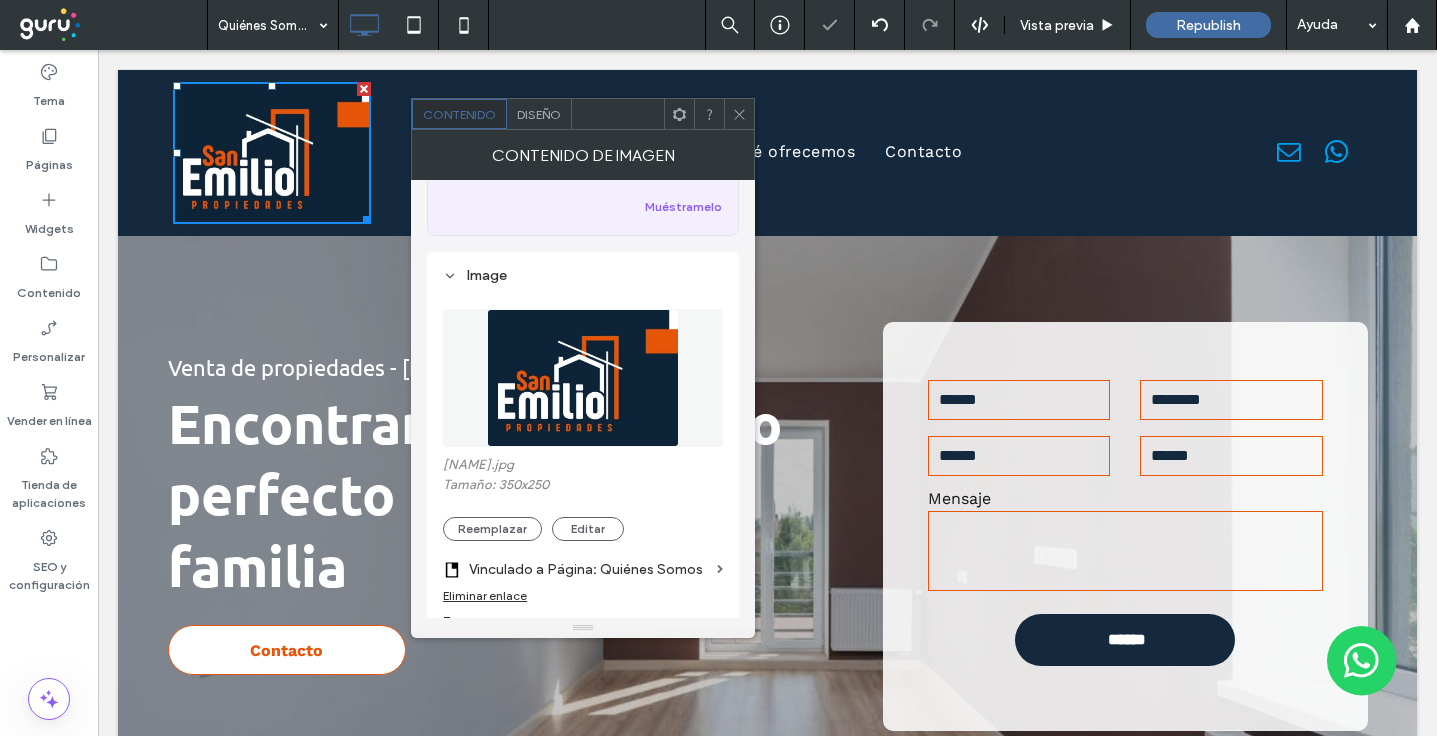 scroll, scrollTop: 161, scrollLeft: 0, axis: vertical 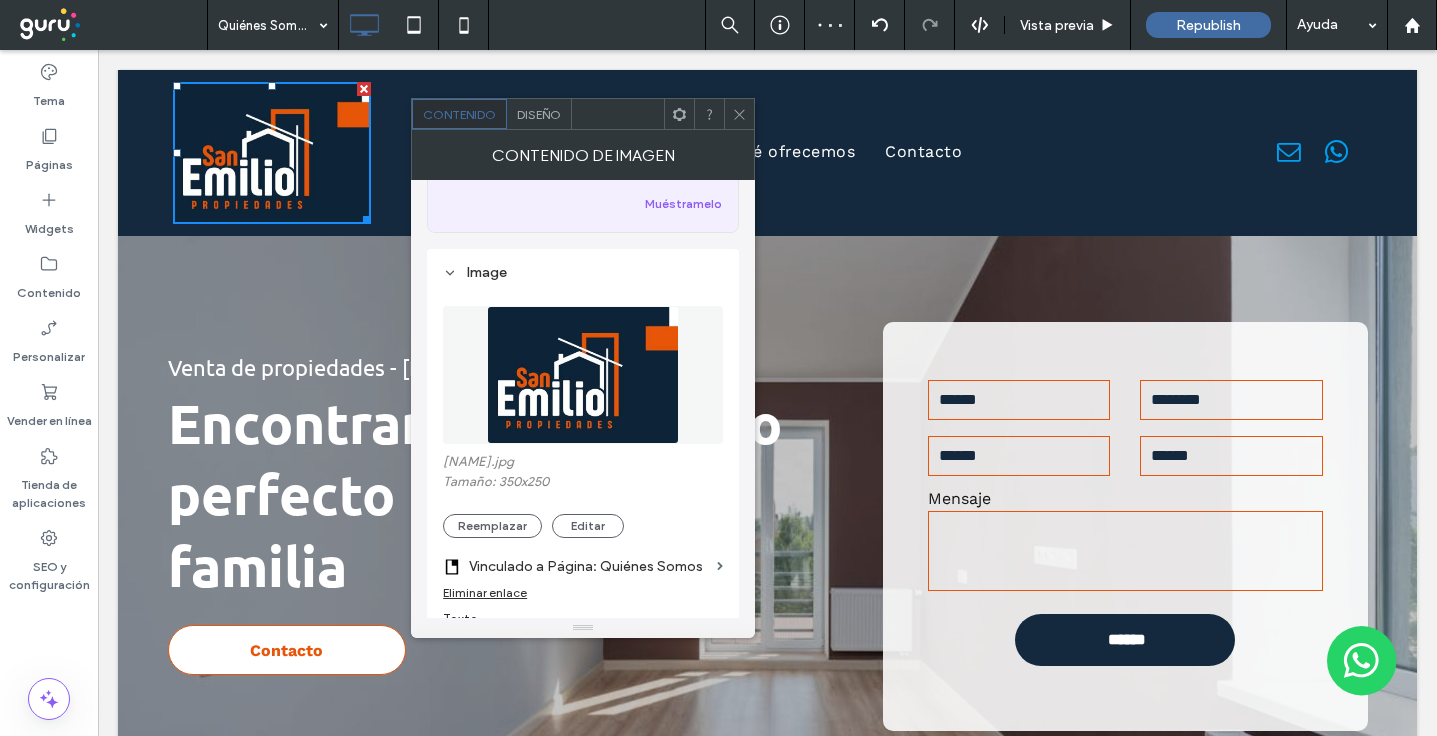 click 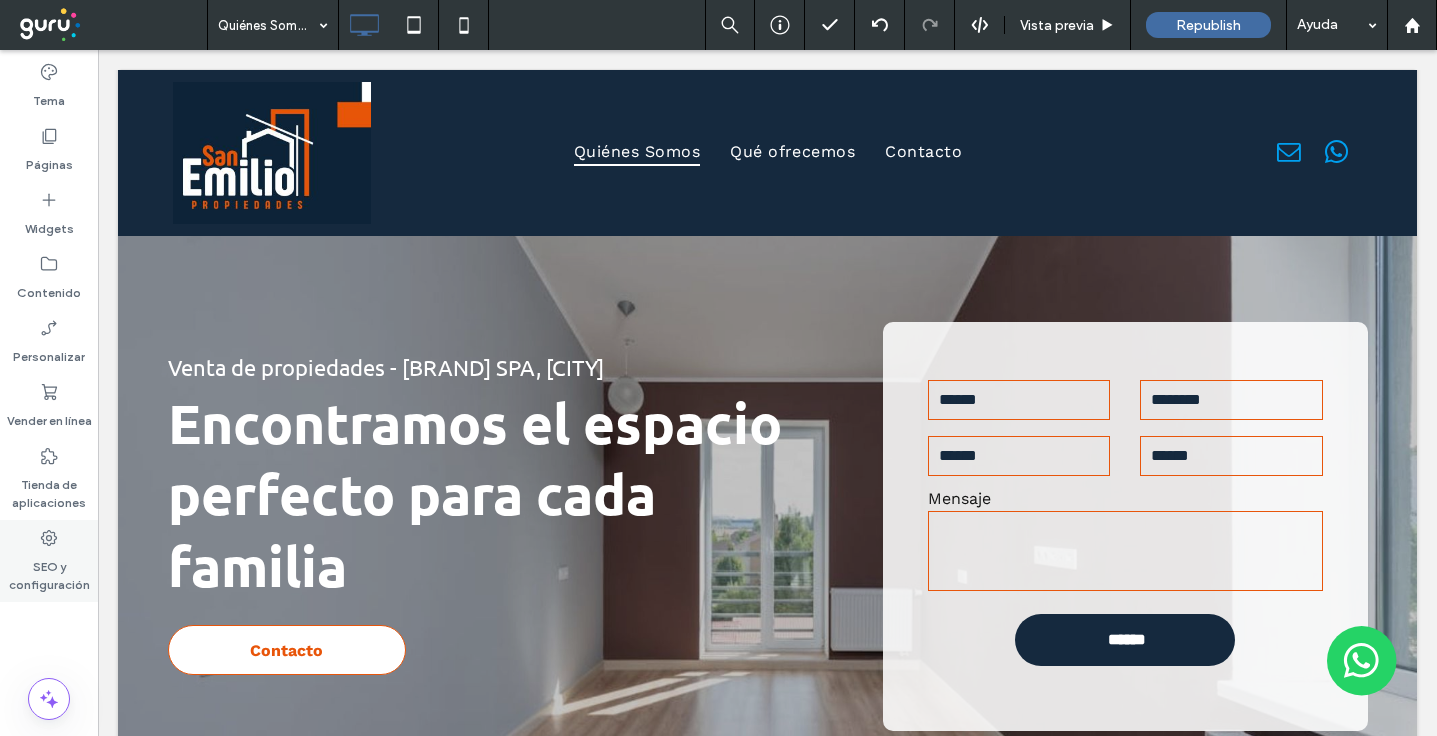 click on "SEO y configuración" at bounding box center [49, 571] 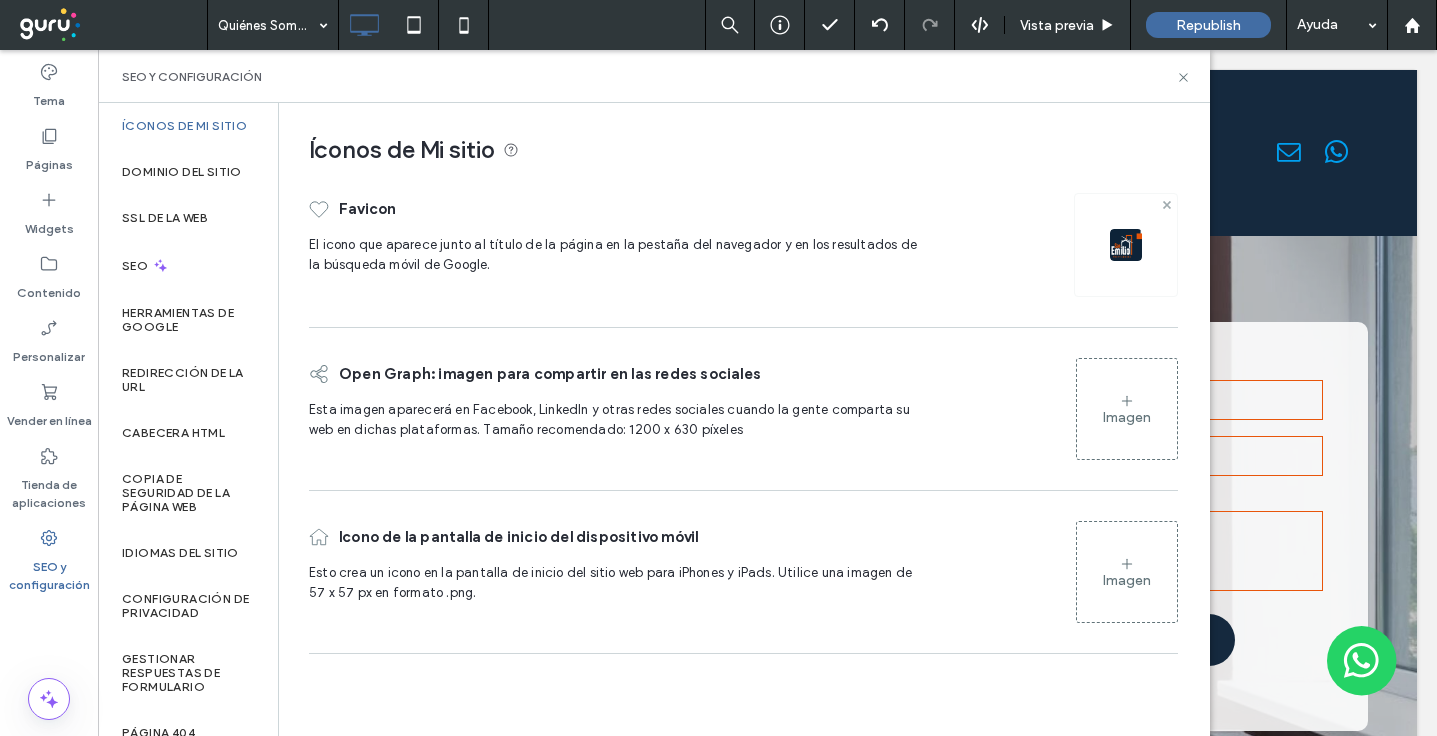click 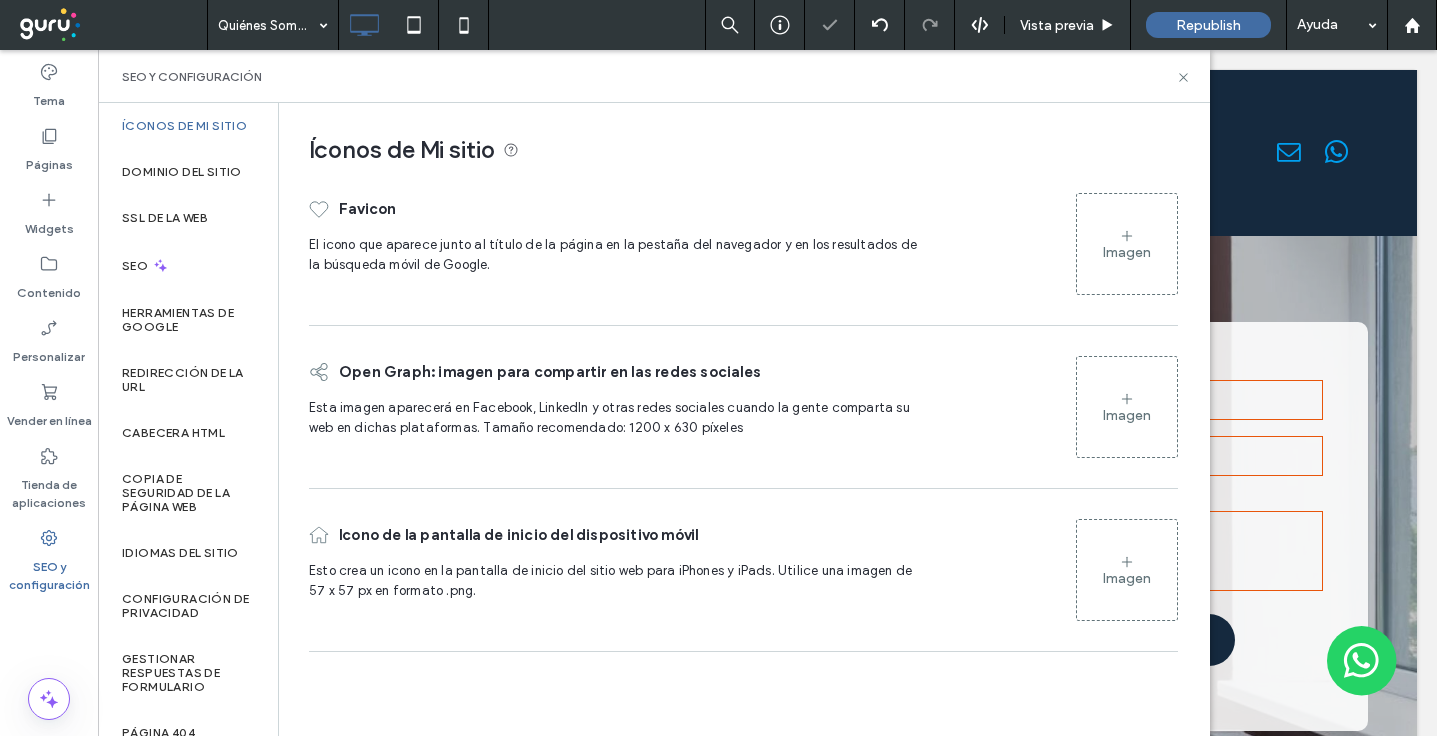 click on "Imagen" at bounding box center (1127, 252) 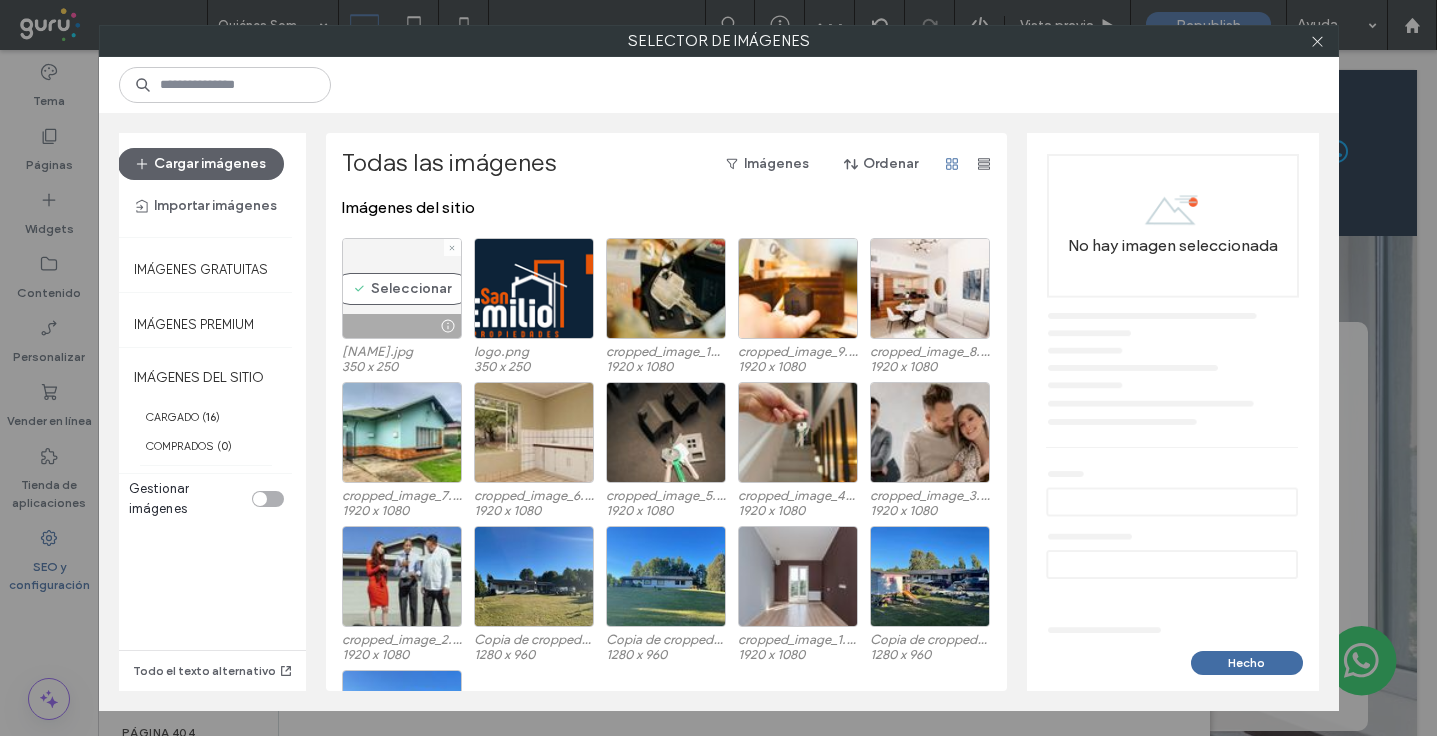 click on "Seleccionar" at bounding box center (402, 288) 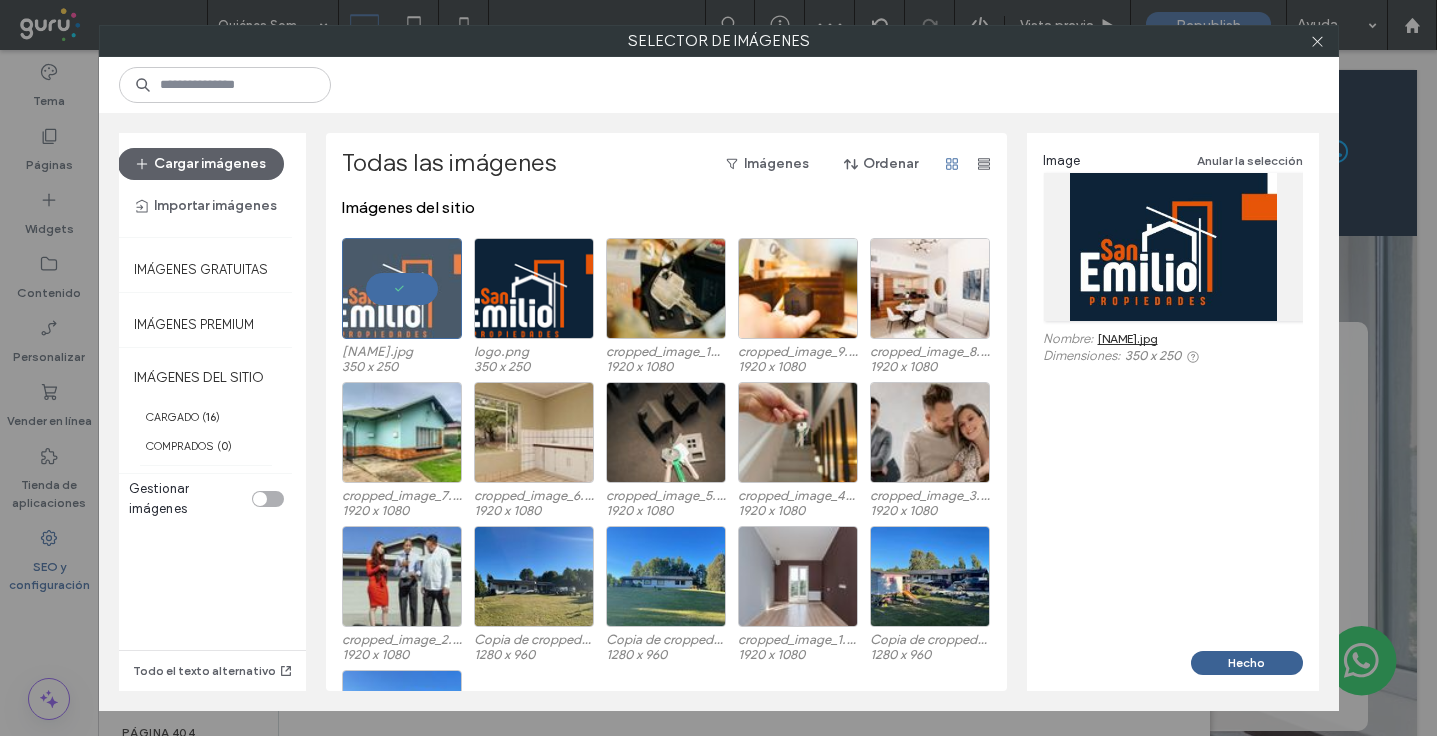 click on "Hecho" at bounding box center [1247, 663] 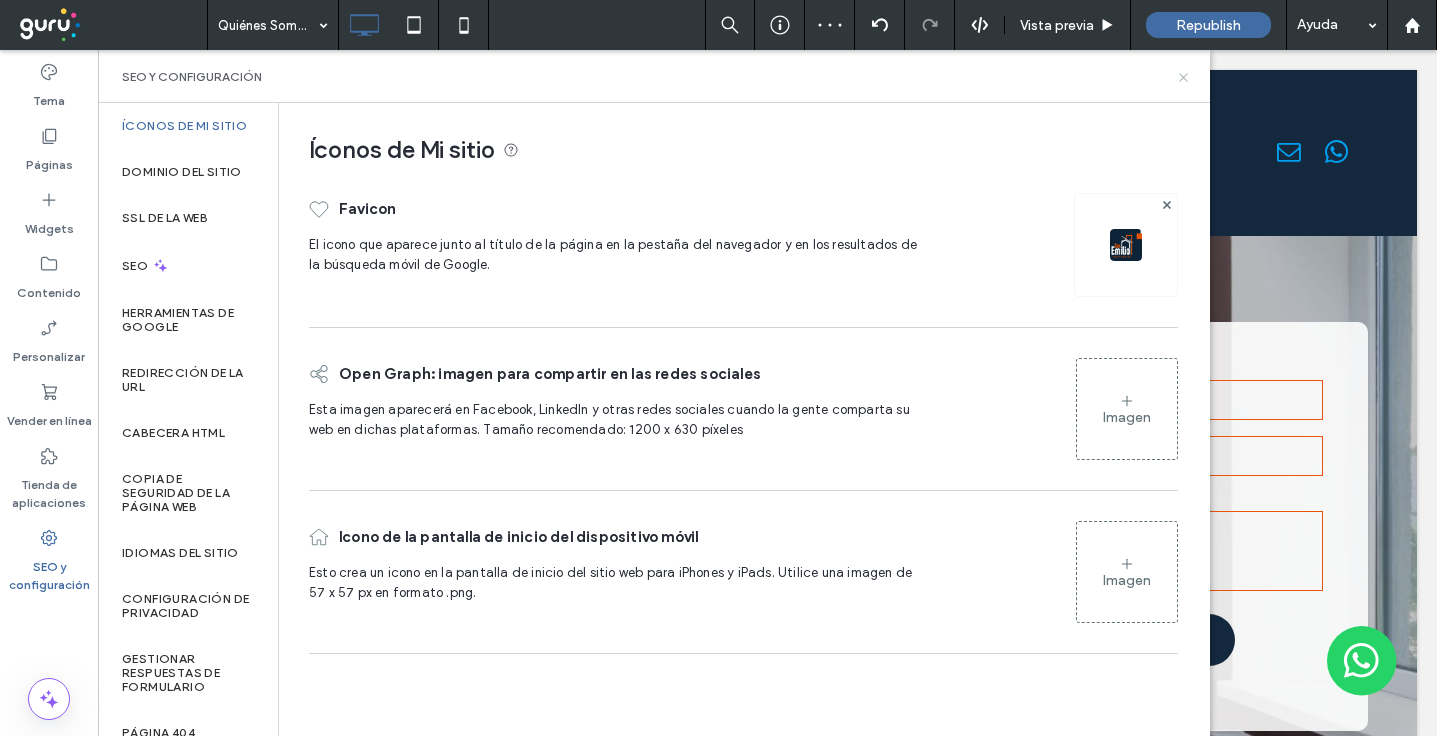 click 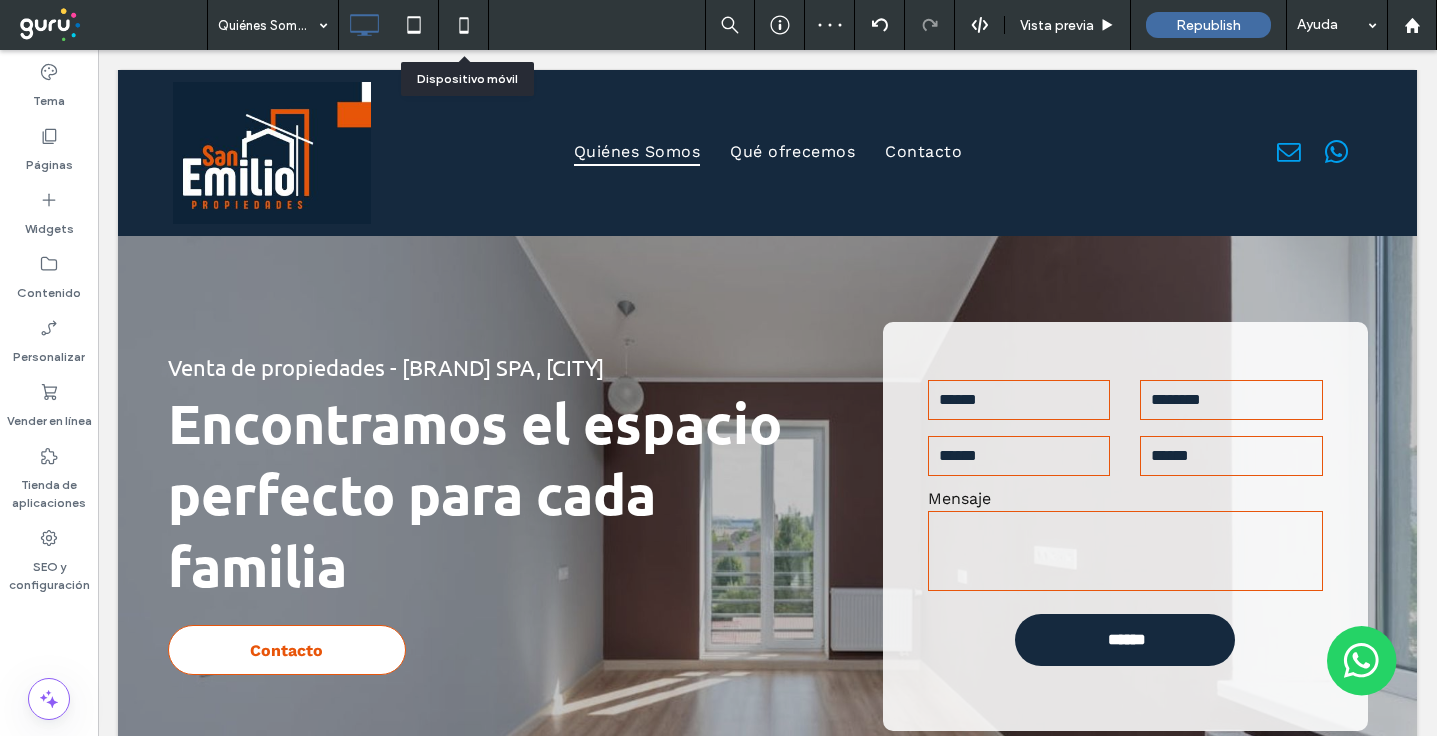 click 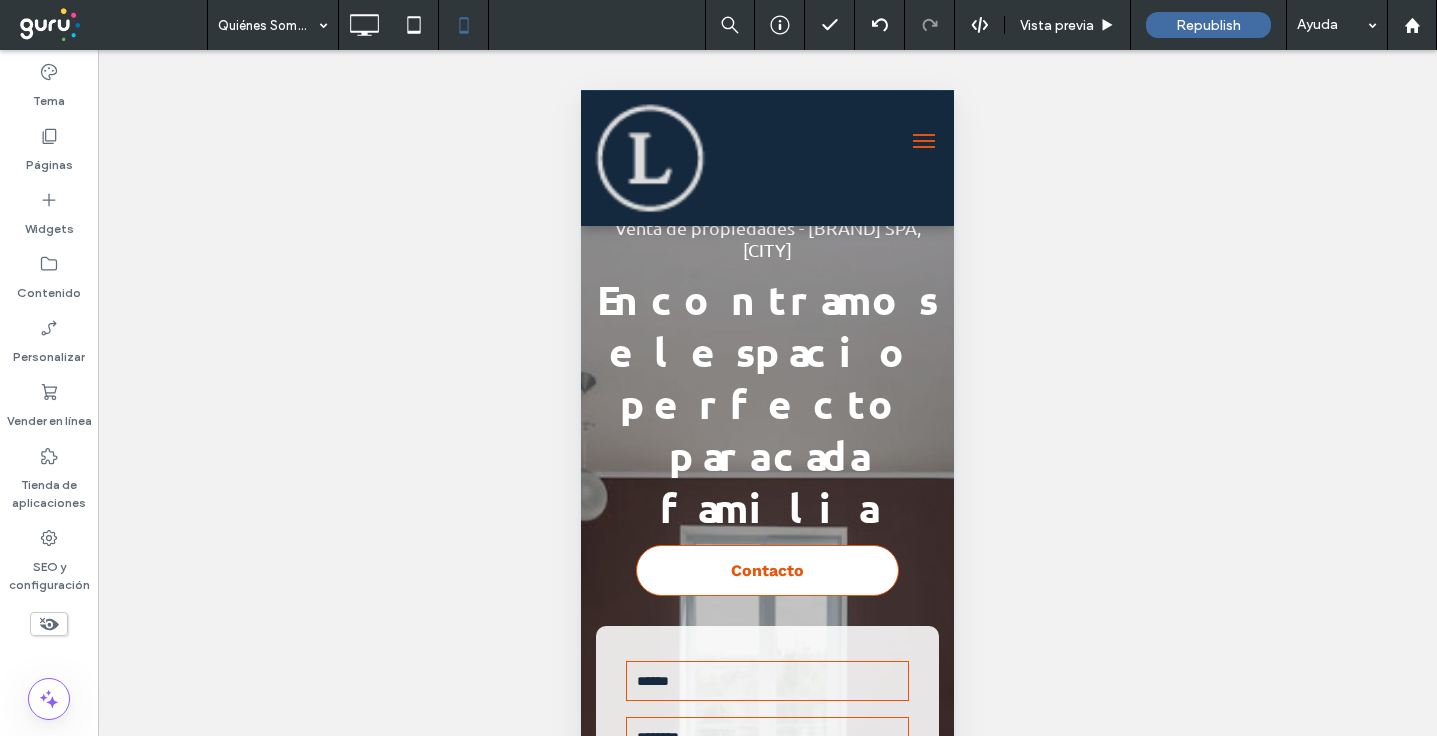 scroll, scrollTop: 0, scrollLeft: 0, axis: both 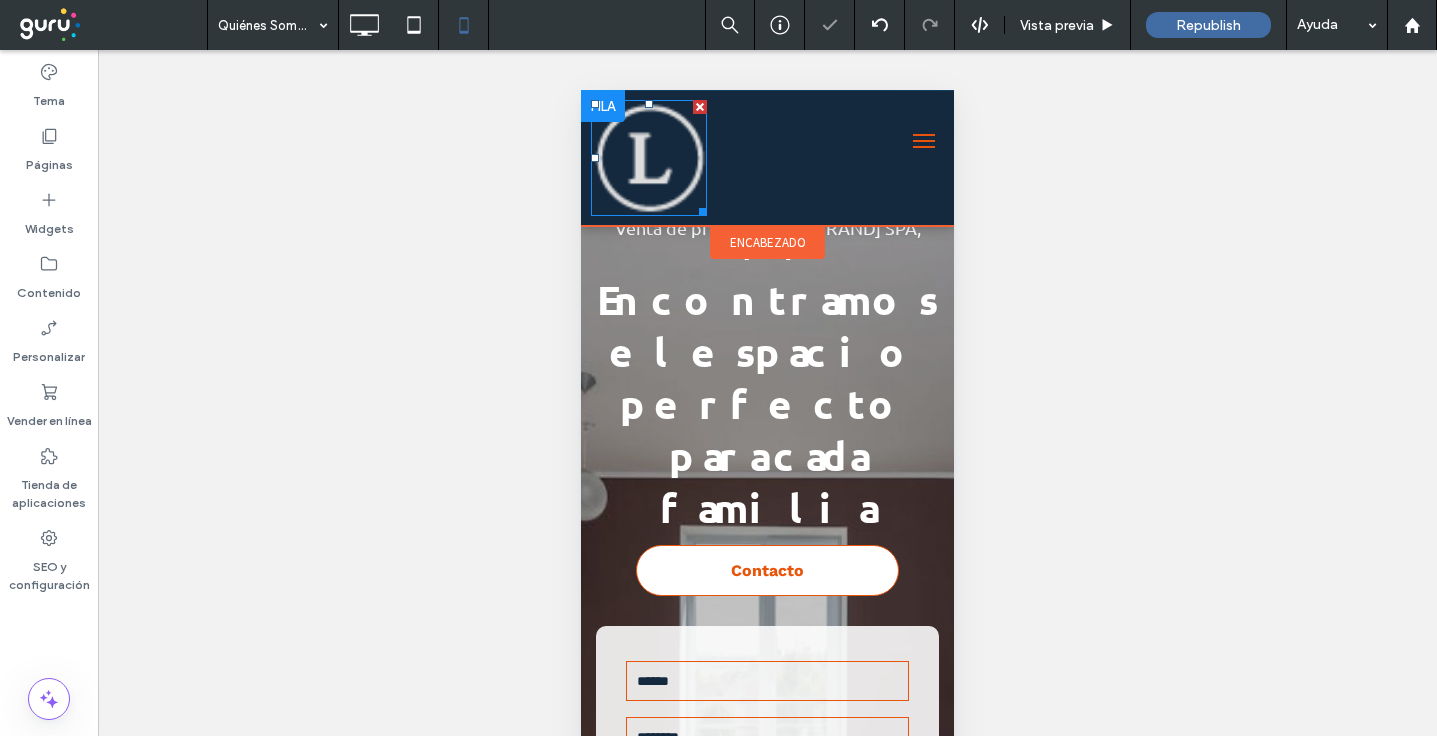 click at bounding box center (649, 158) 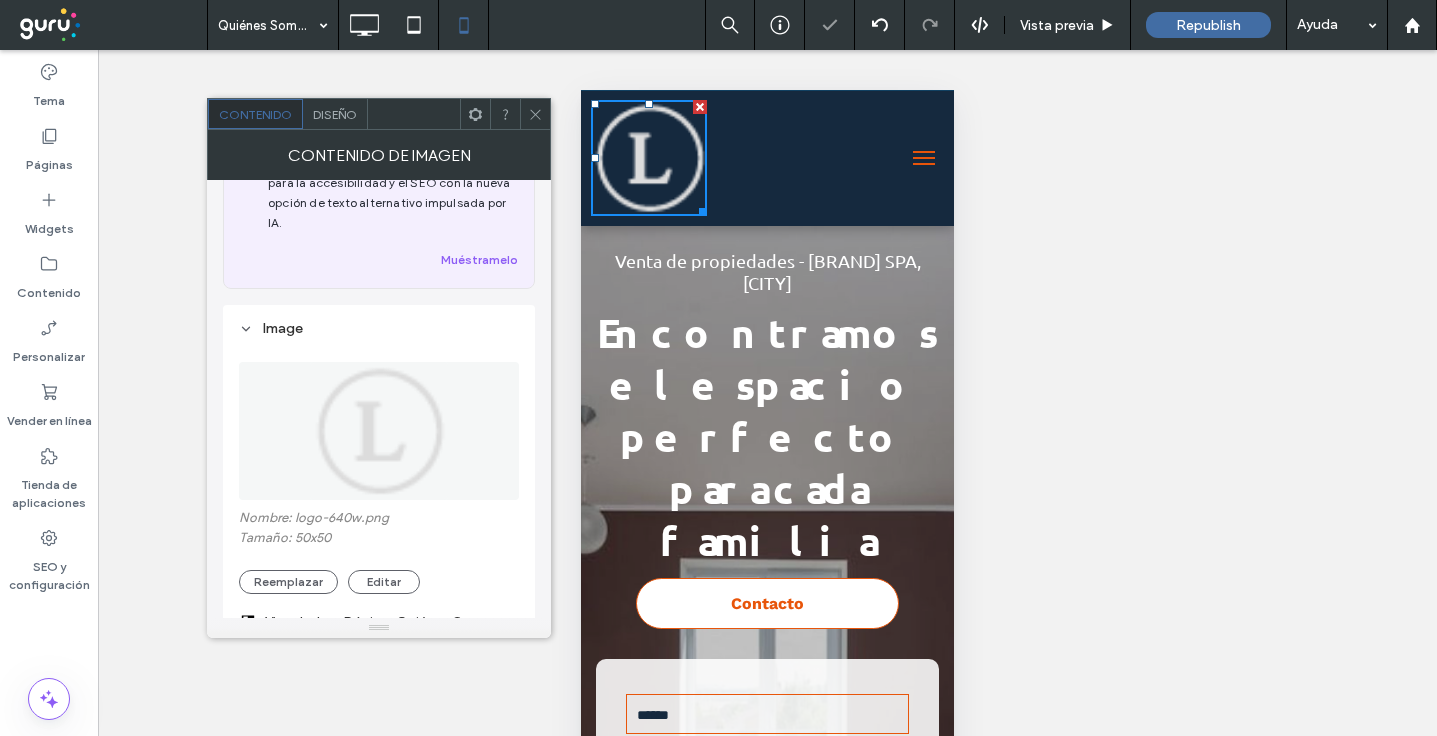 scroll, scrollTop: 139, scrollLeft: 0, axis: vertical 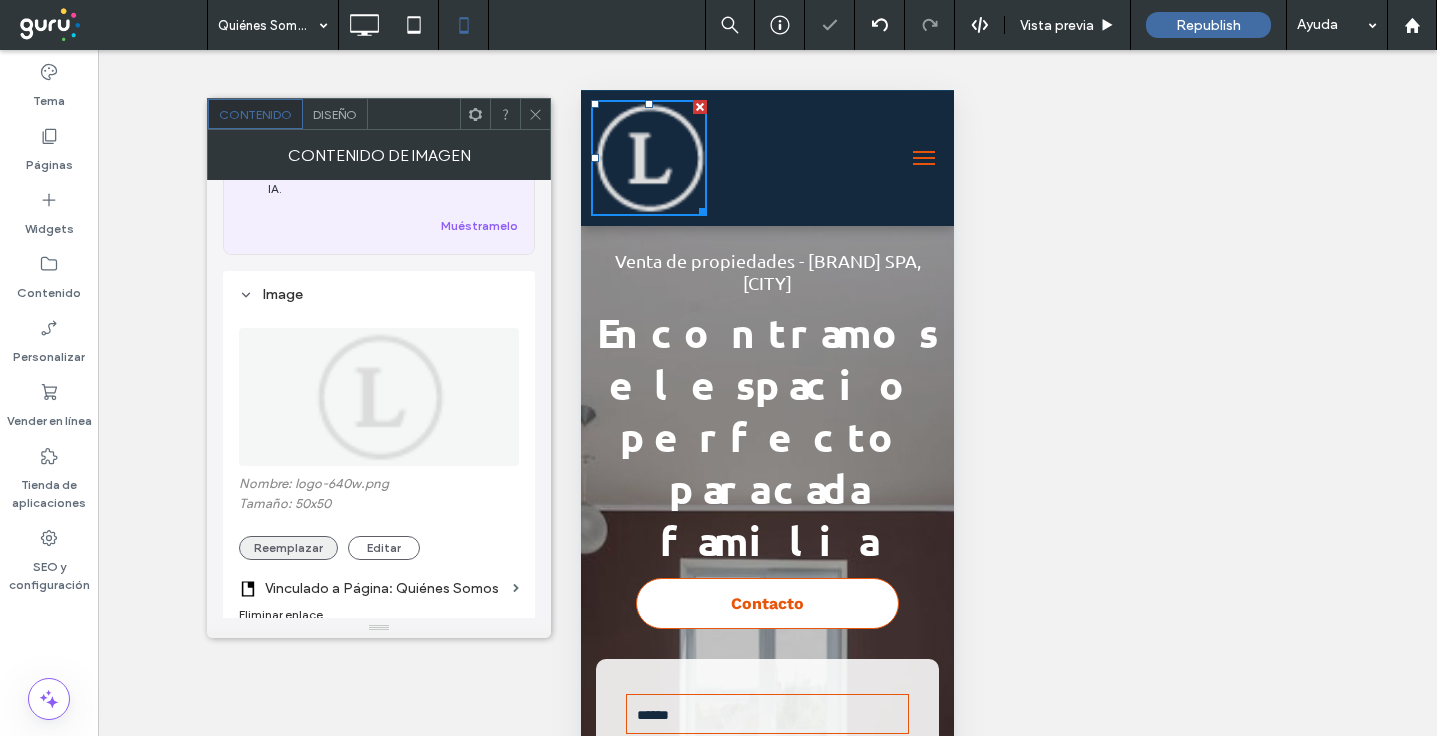 click on "Reemplazar" at bounding box center (288, 548) 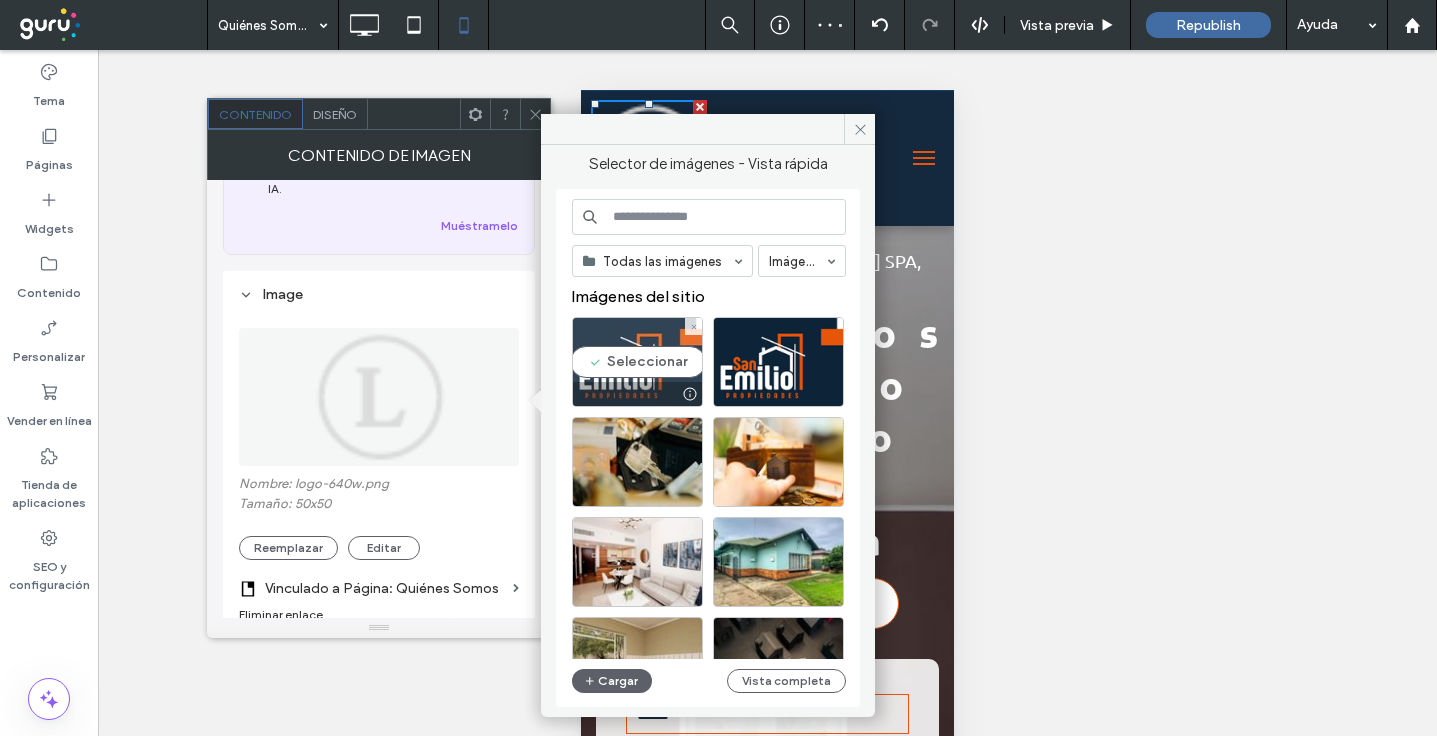 click on "Seleccionar" at bounding box center [637, 362] 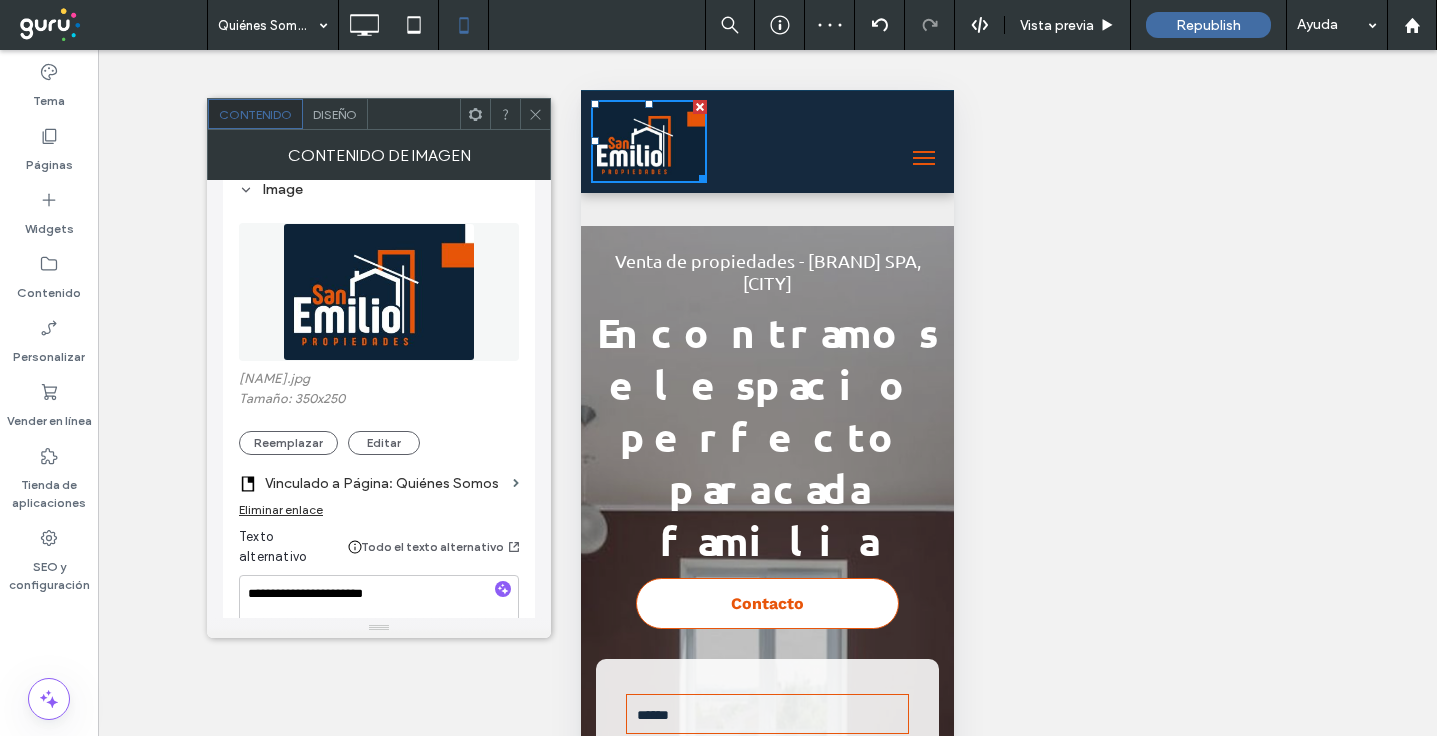 scroll, scrollTop: 295, scrollLeft: 0, axis: vertical 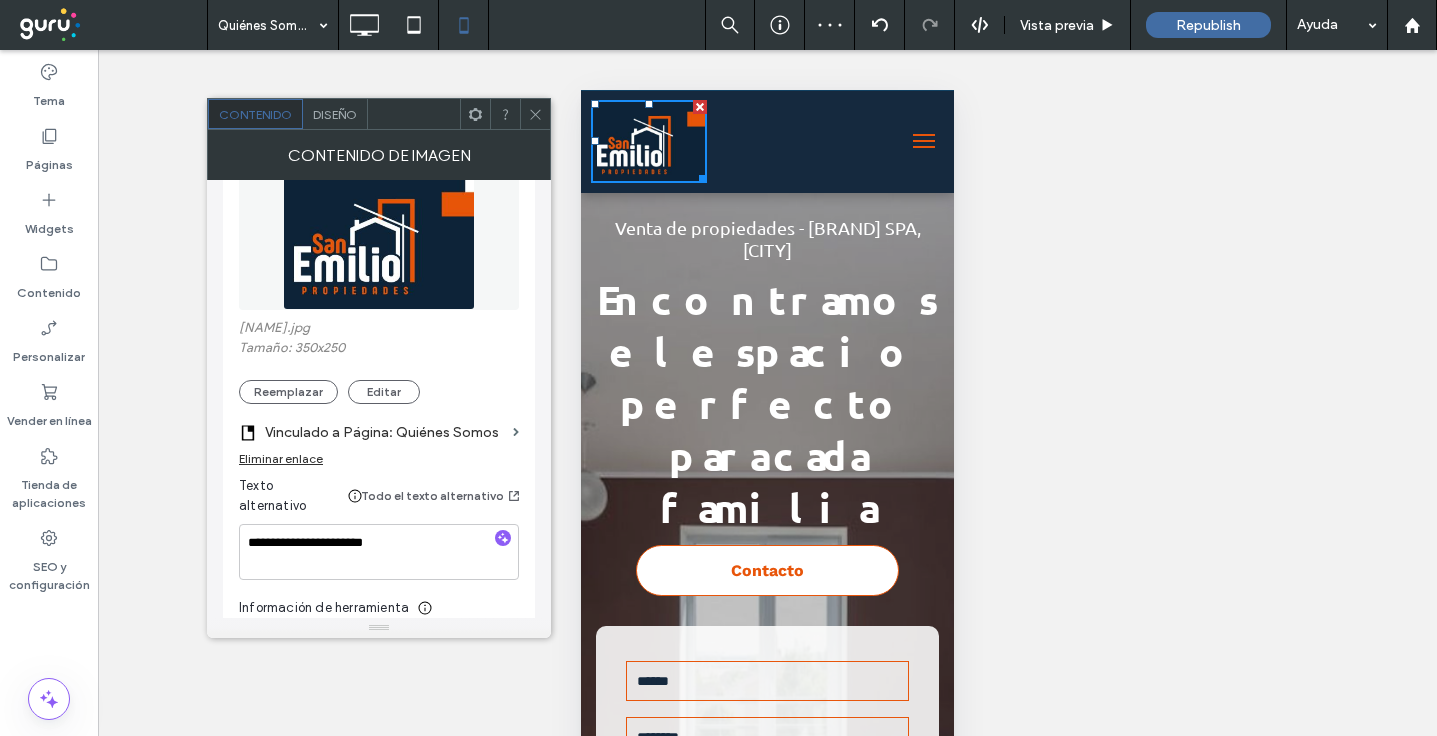click 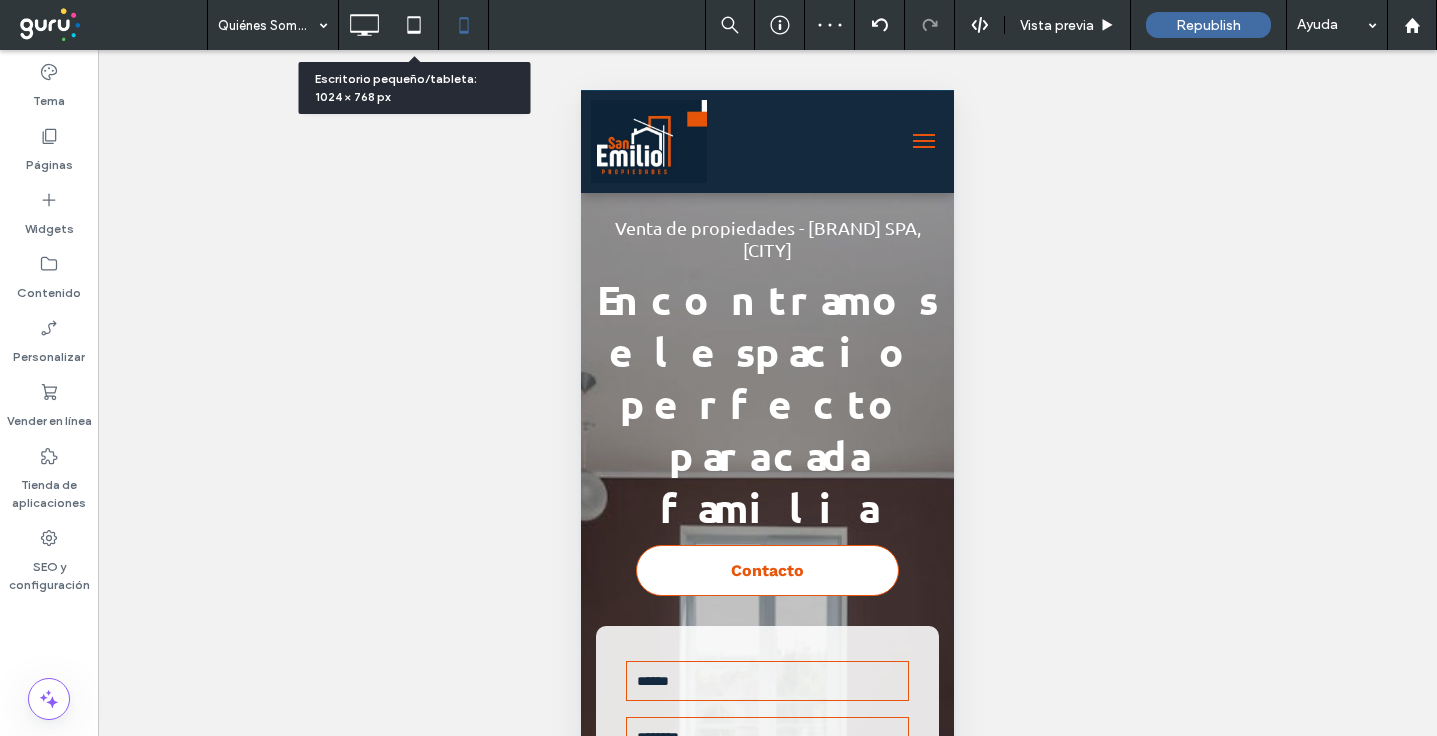 click 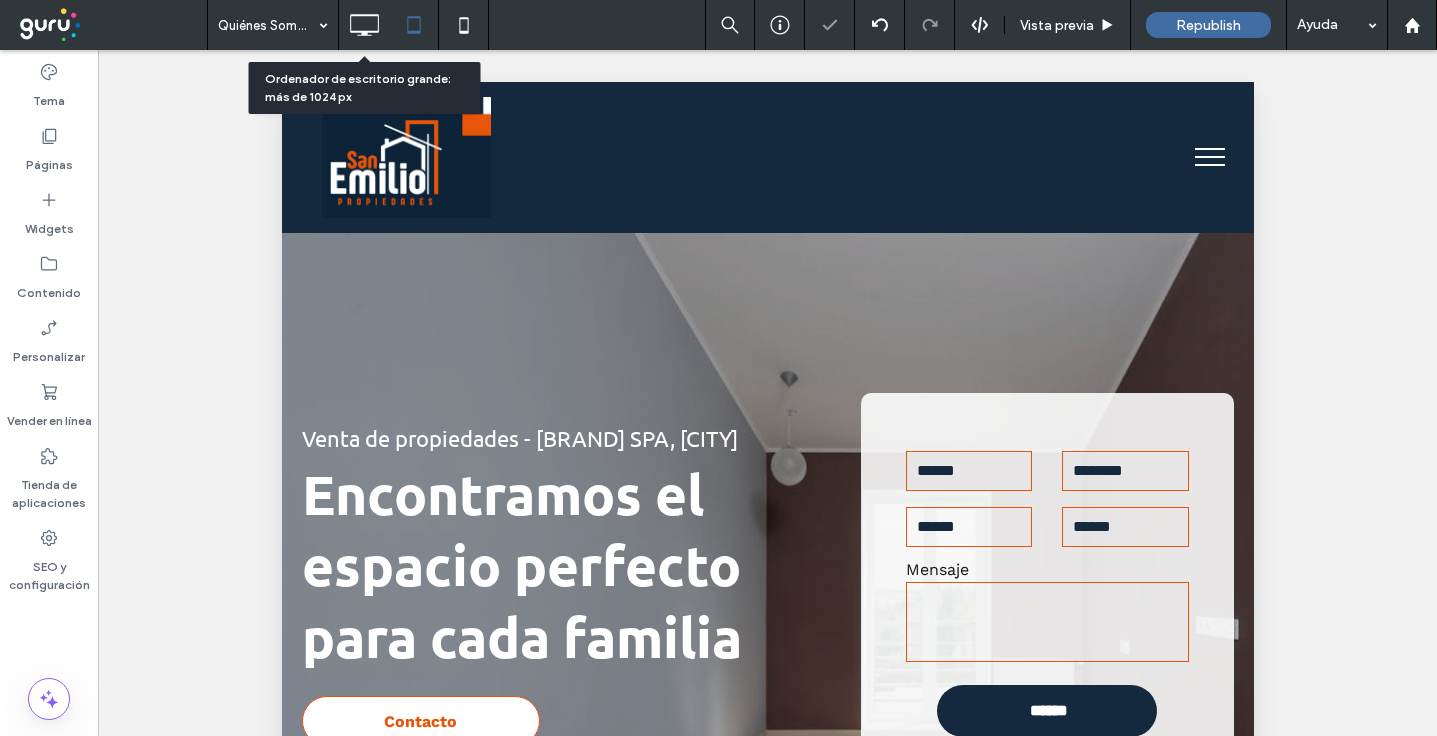drag, startPoint x: 363, startPoint y: 31, endPoint x: 282, endPoint y: 11, distance: 83.43261 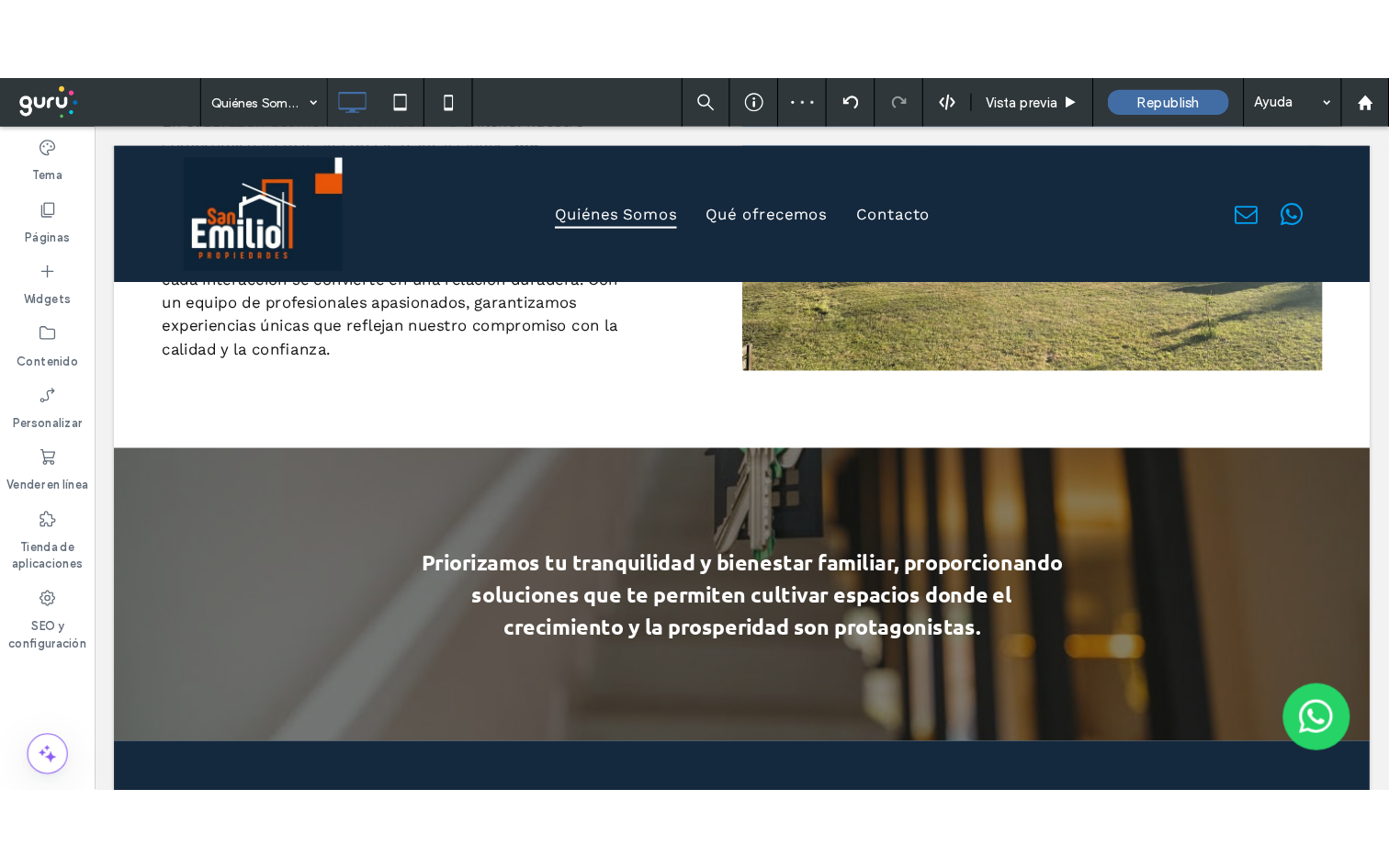 scroll, scrollTop: 1243, scrollLeft: 0, axis: vertical 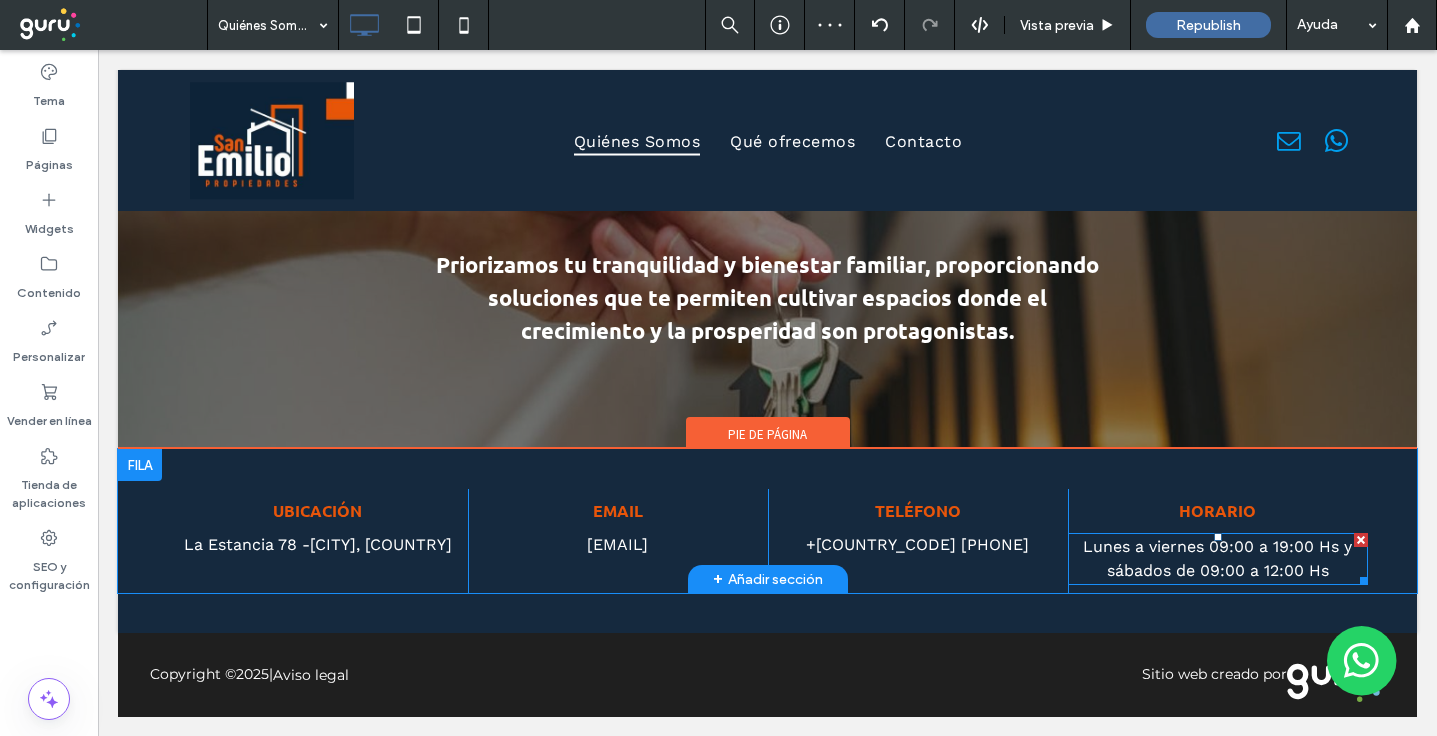 click on "Lunes a viernes 09:00 a 19:00 Hs y sábados de 09:00 a 12:00 Hs" at bounding box center (1217, 558) 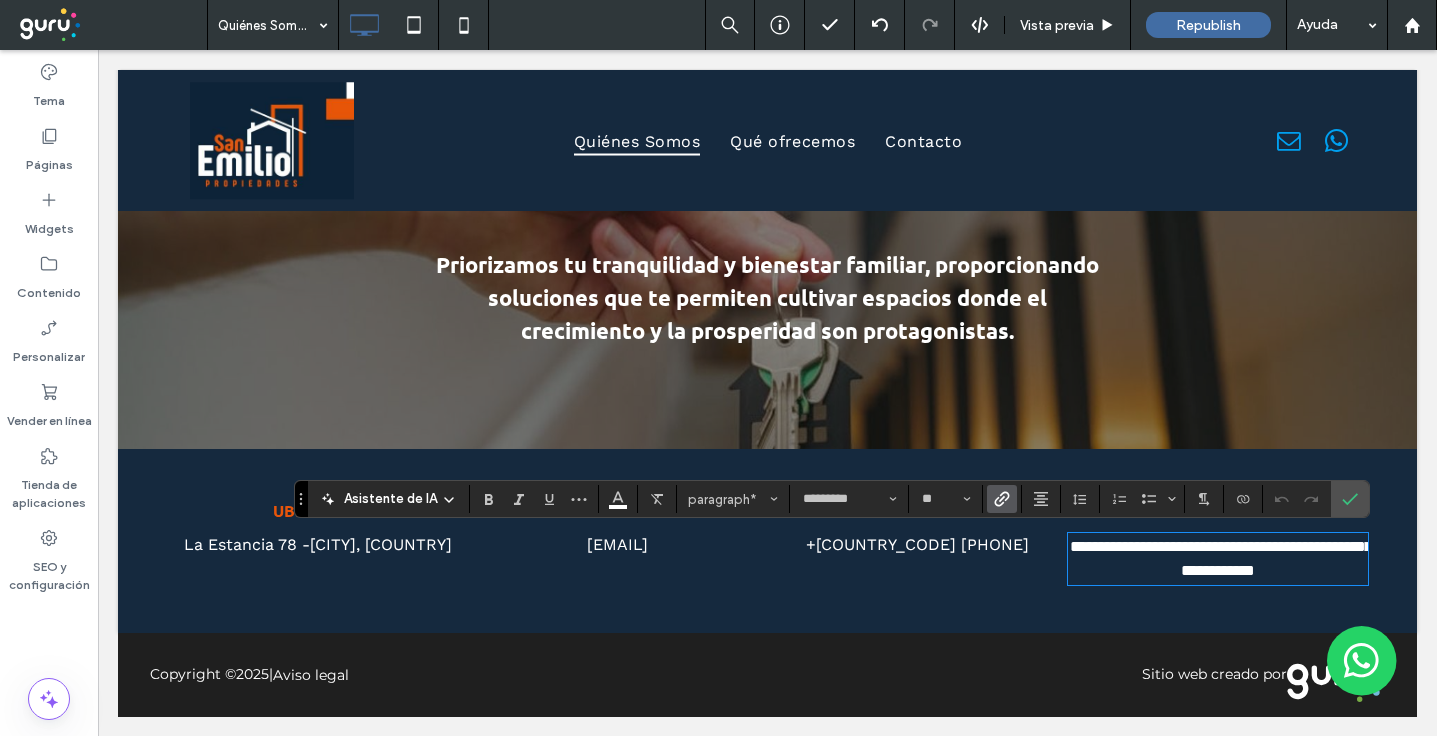 click 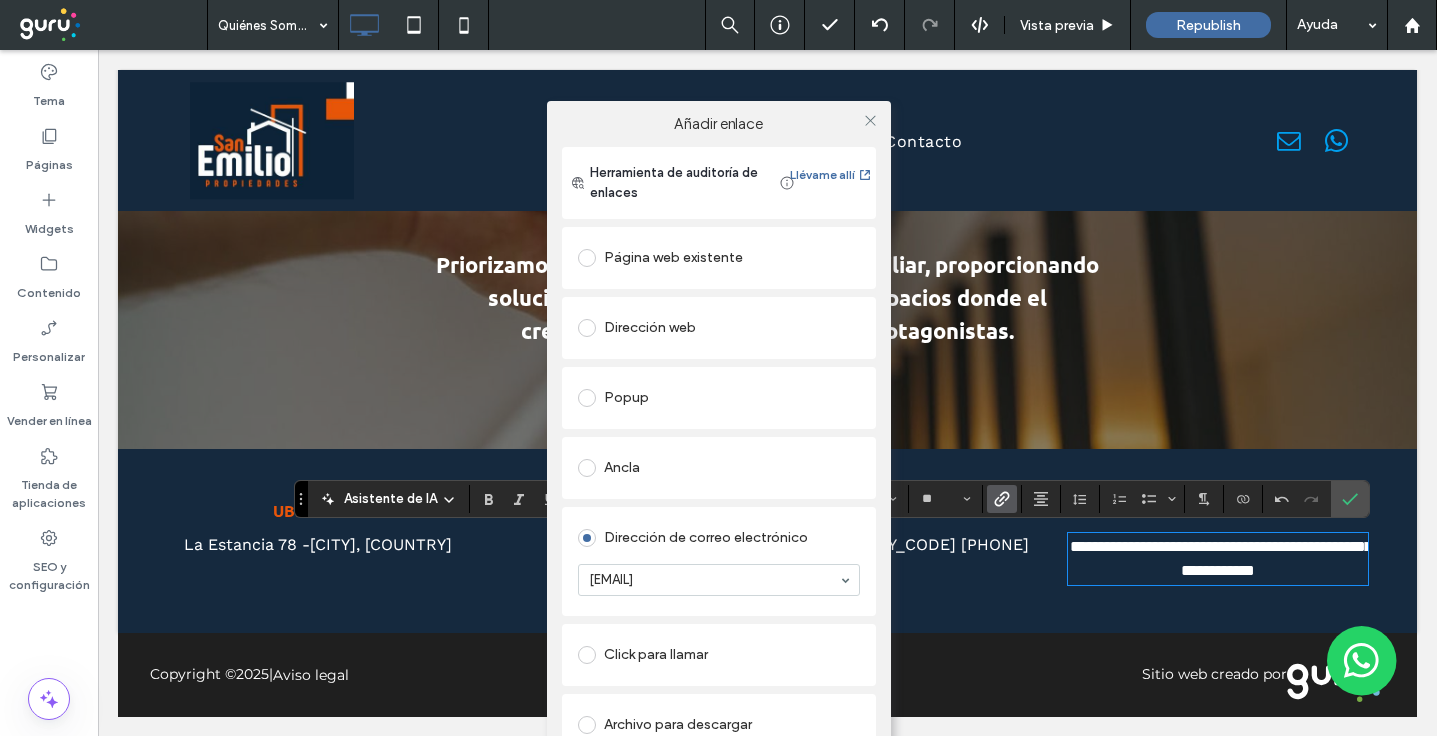 scroll, scrollTop: 1144, scrollLeft: 0, axis: vertical 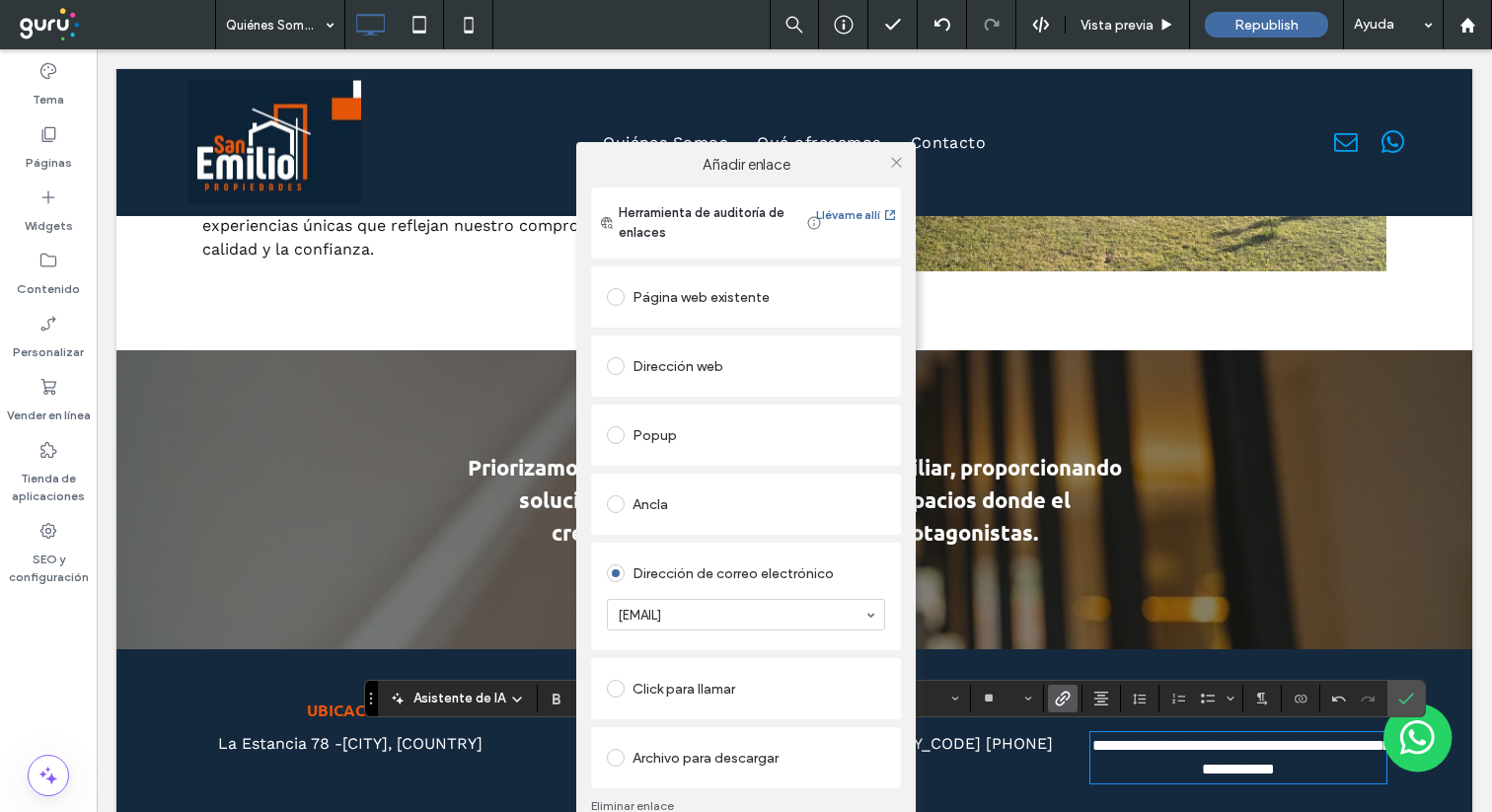 click on "Eliminar enlace" at bounding box center [746, 806] 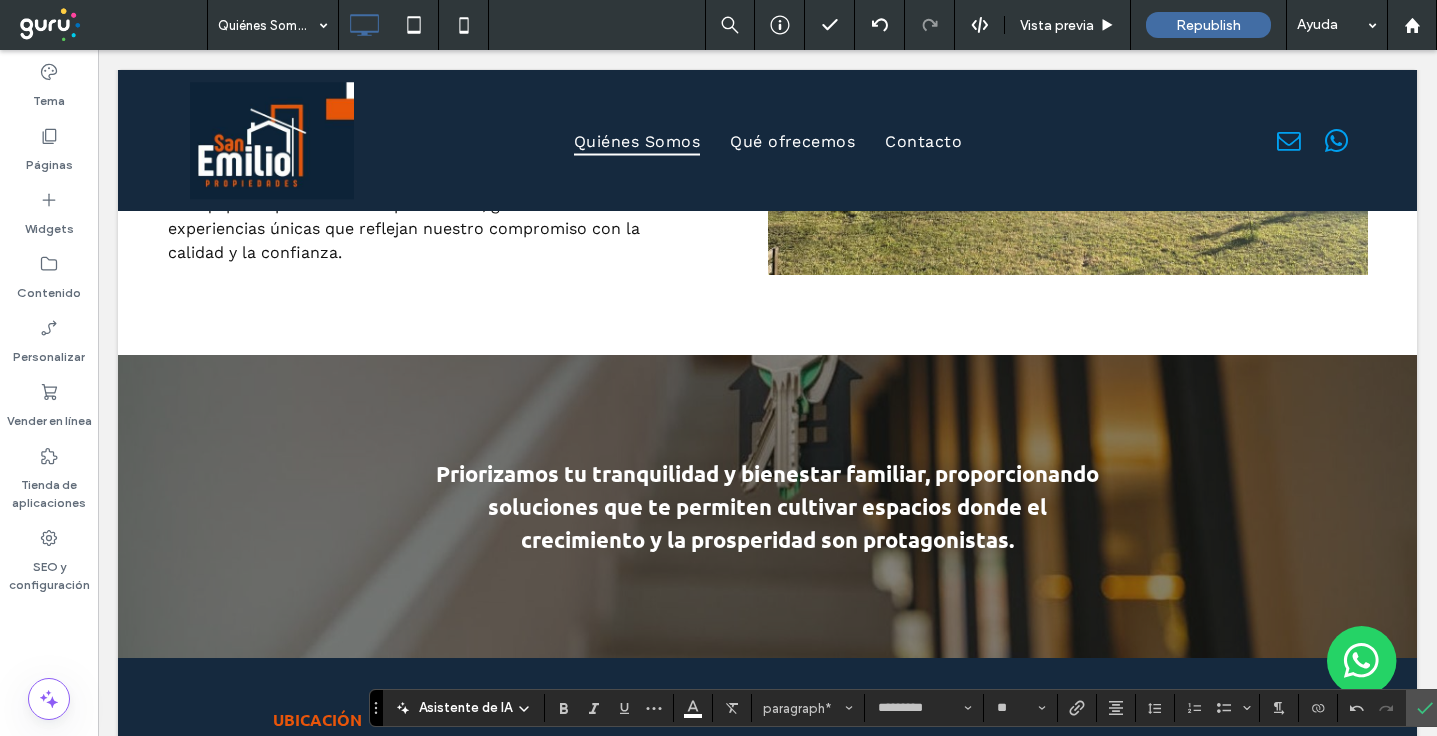 scroll, scrollTop: 1147, scrollLeft: 0, axis: vertical 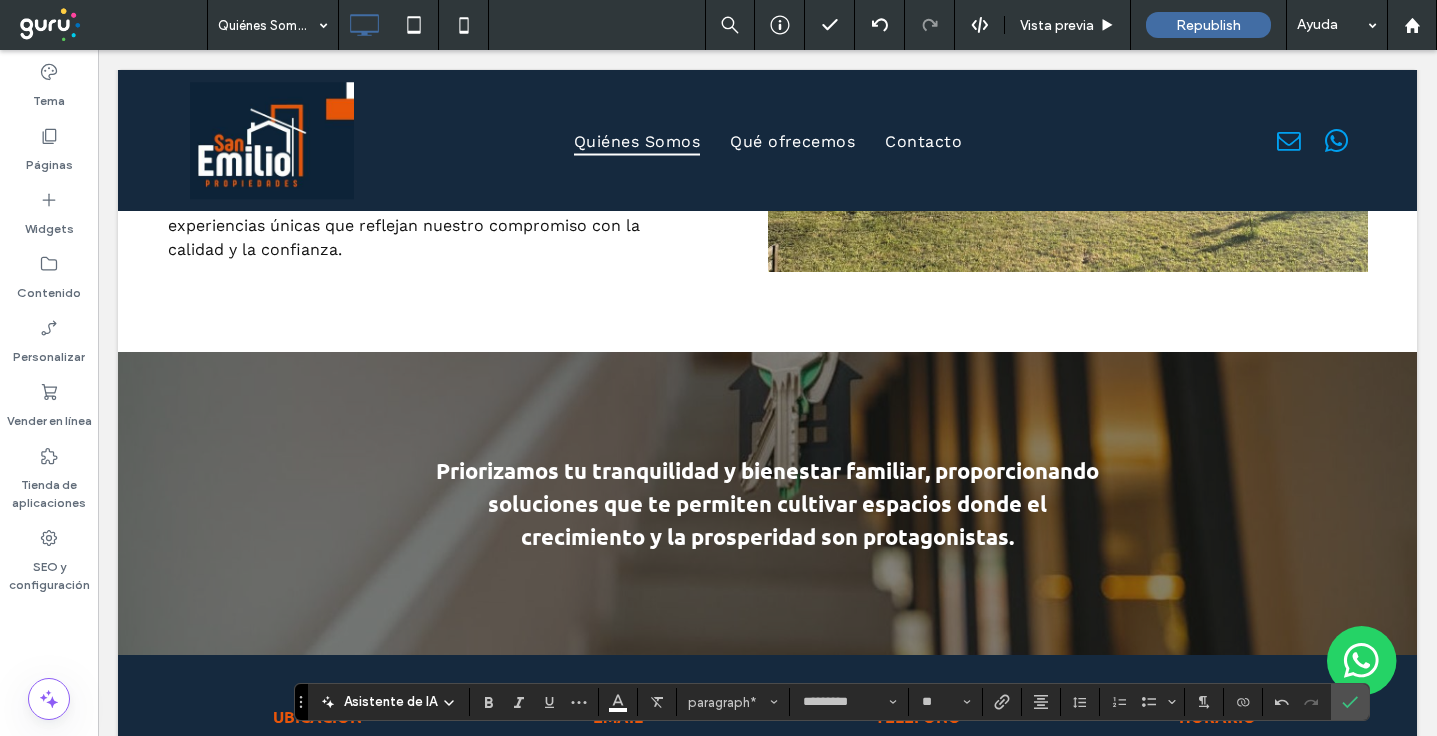 click on "Priorizamos tu tranquilidad y bienestar familiar, proporcionando soluciones que te permiten cultivar espacios donde el crecimiento y la prosperidad son protagonistas." at bounding box center [767, 503] 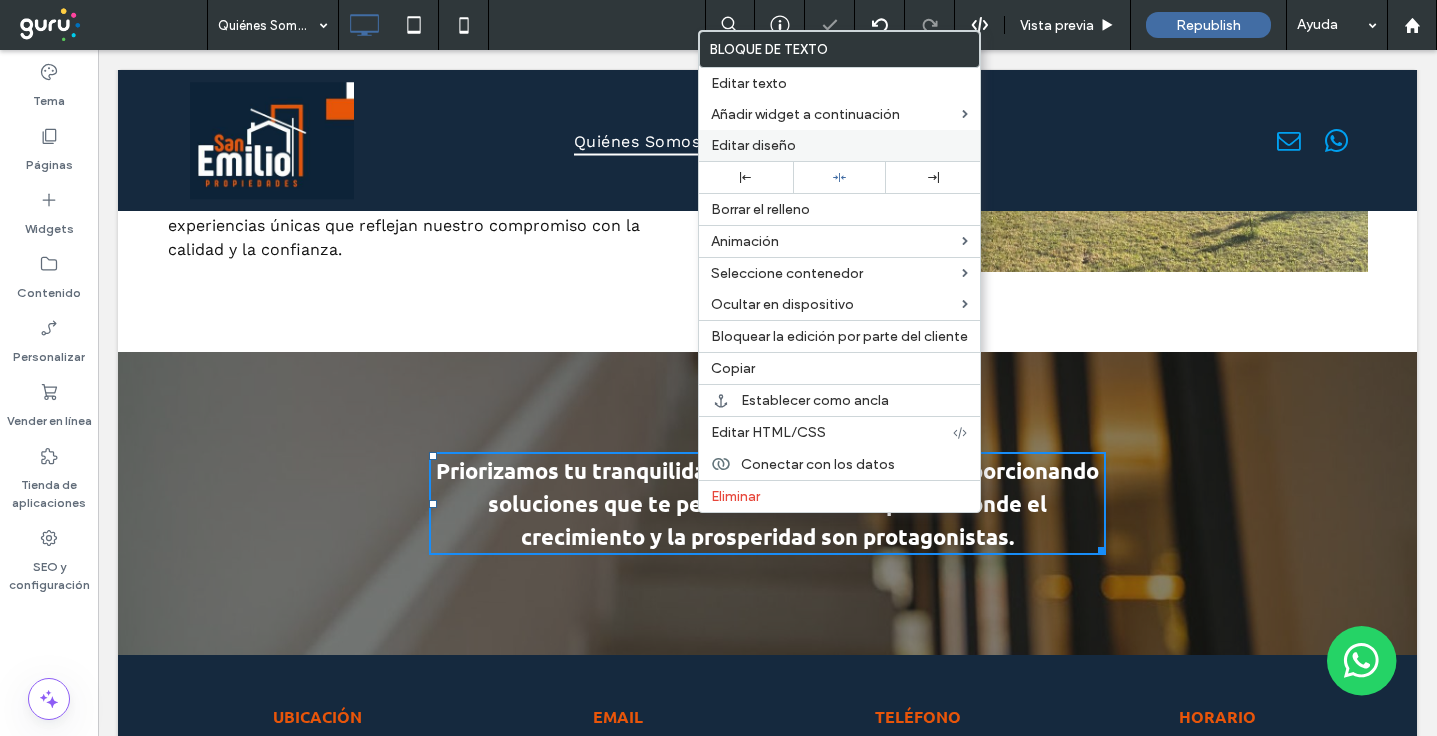 click on "Editar diseño" at bounding box center [839, 145] 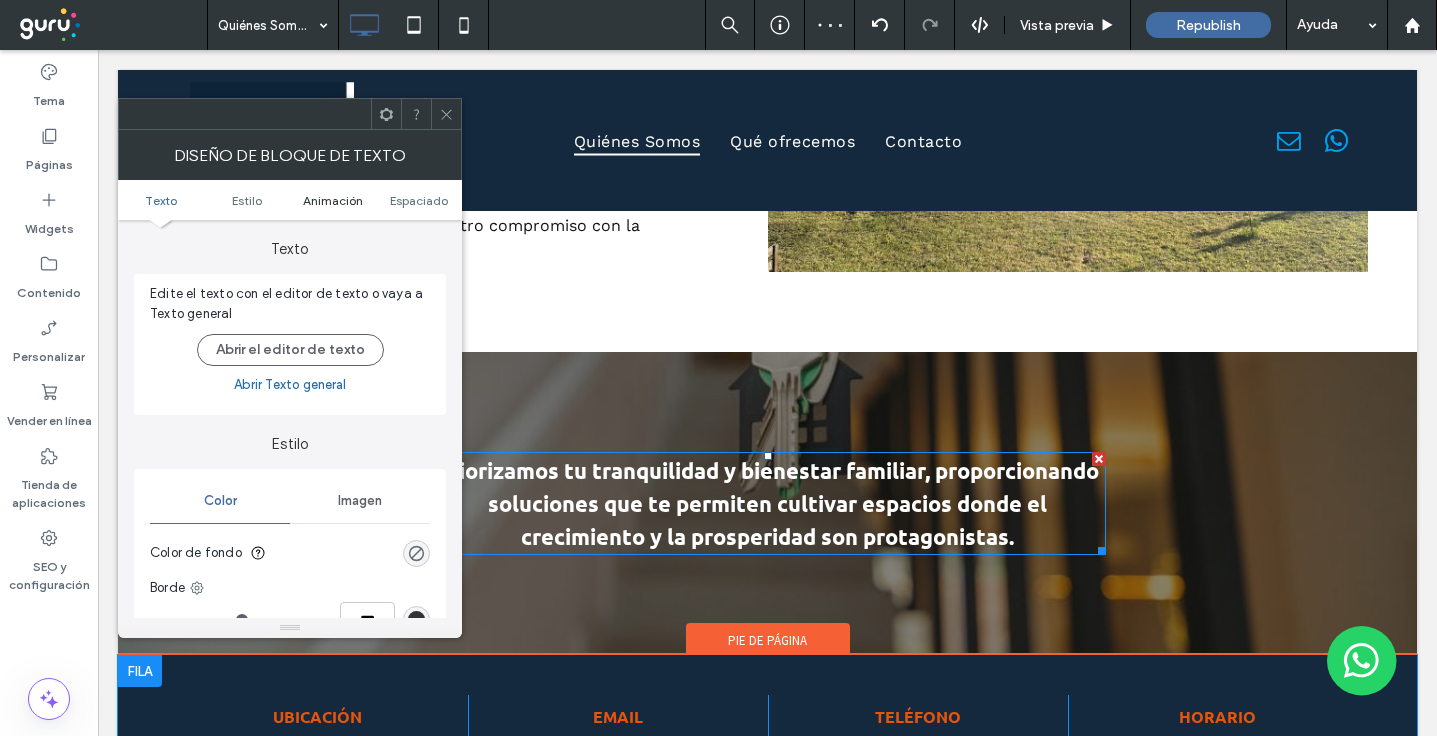 click on "Animación" at bounding box center (333, 200) 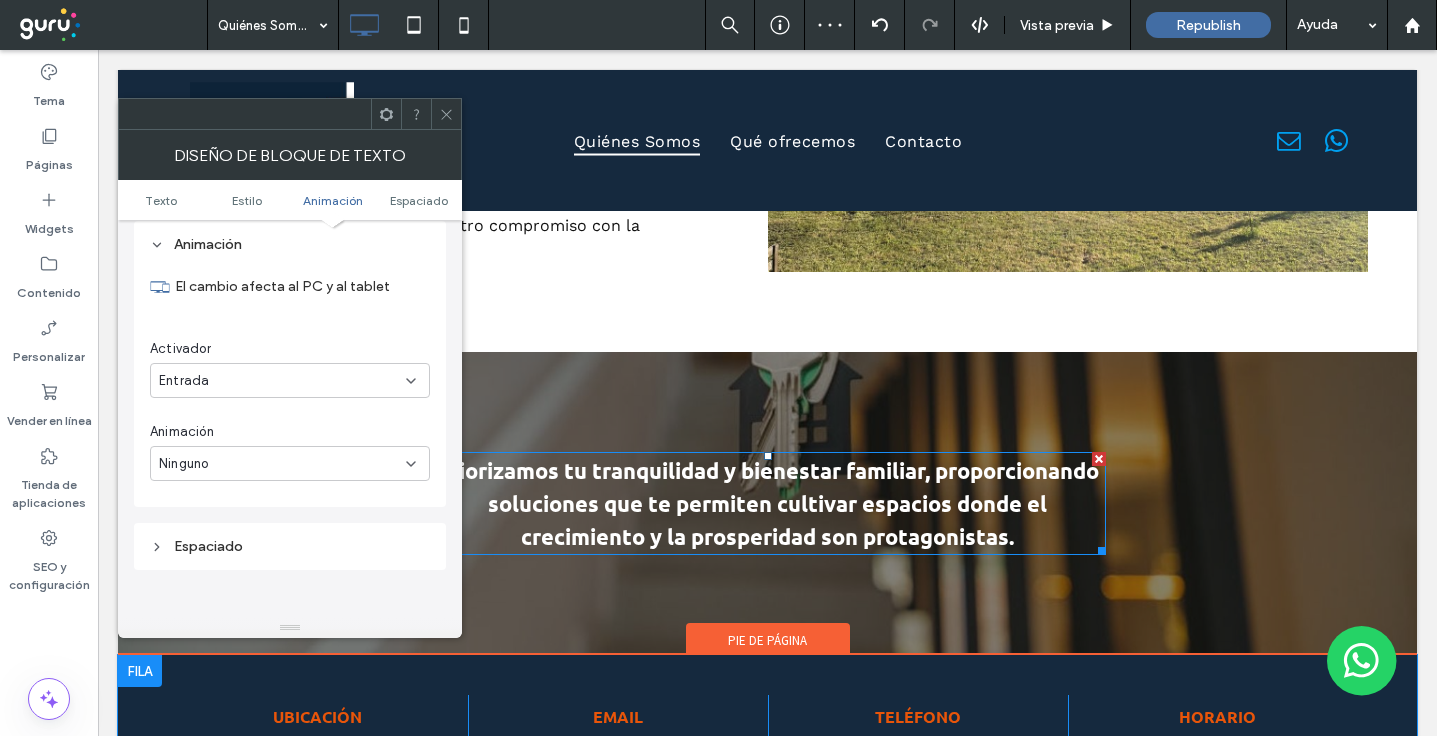 click on "Ninguno" at bounding box center [282, 464] 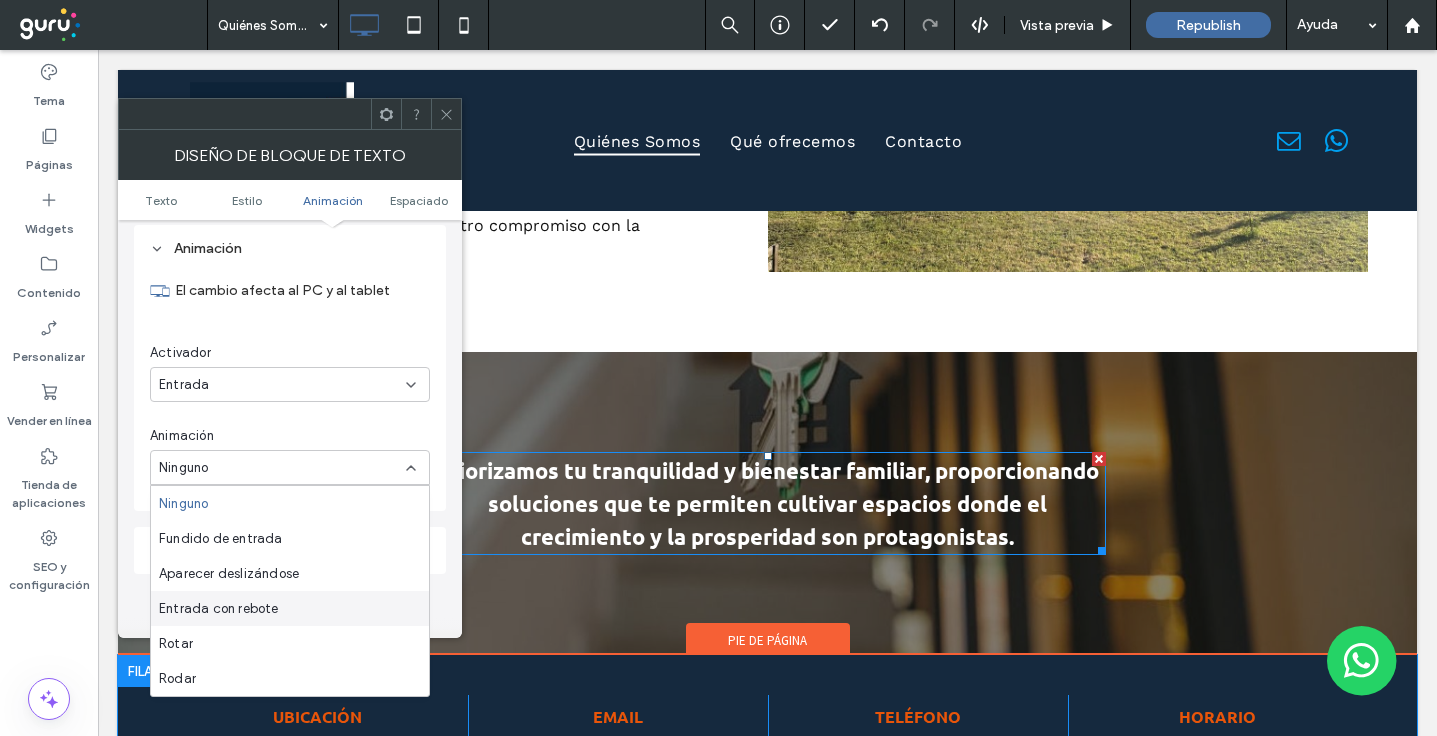 click on "Entrada con rebote" at bounding box center [290, 608] 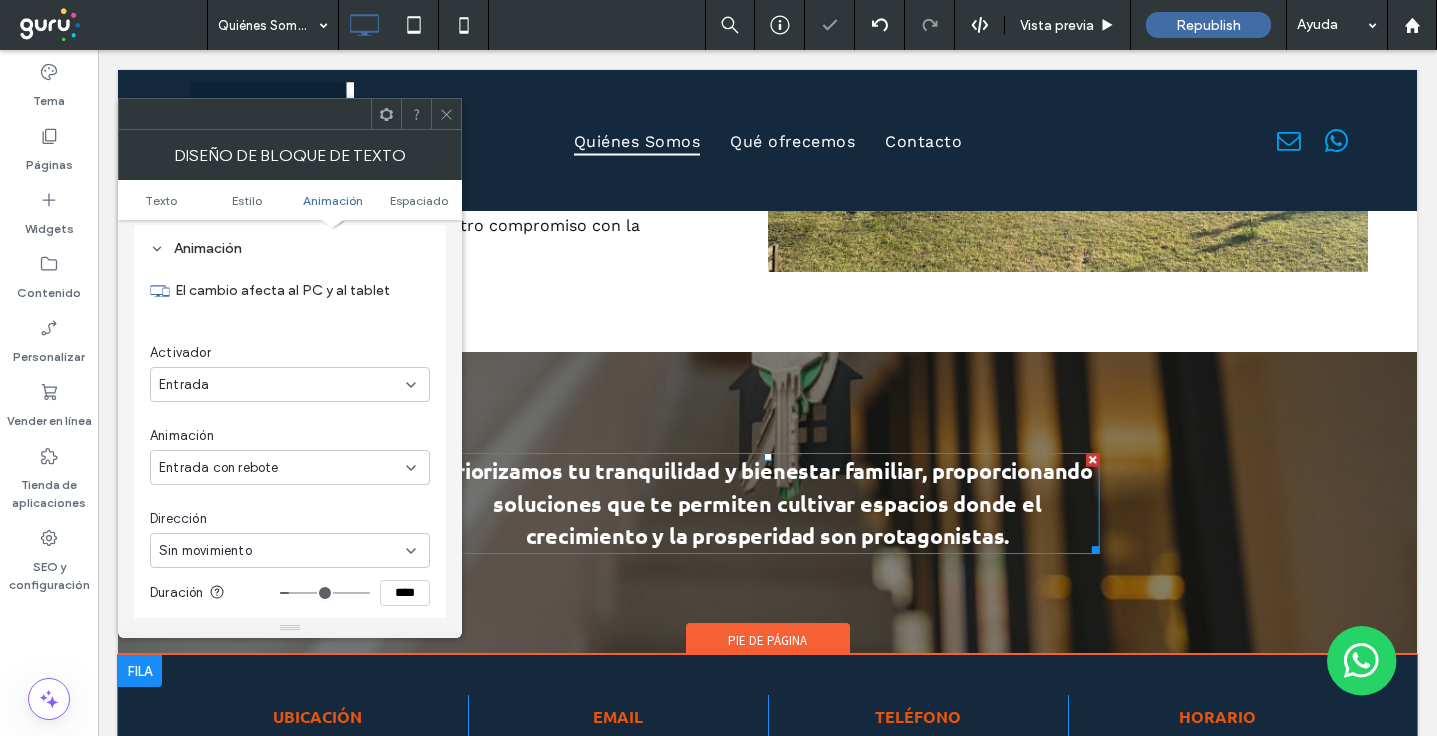click 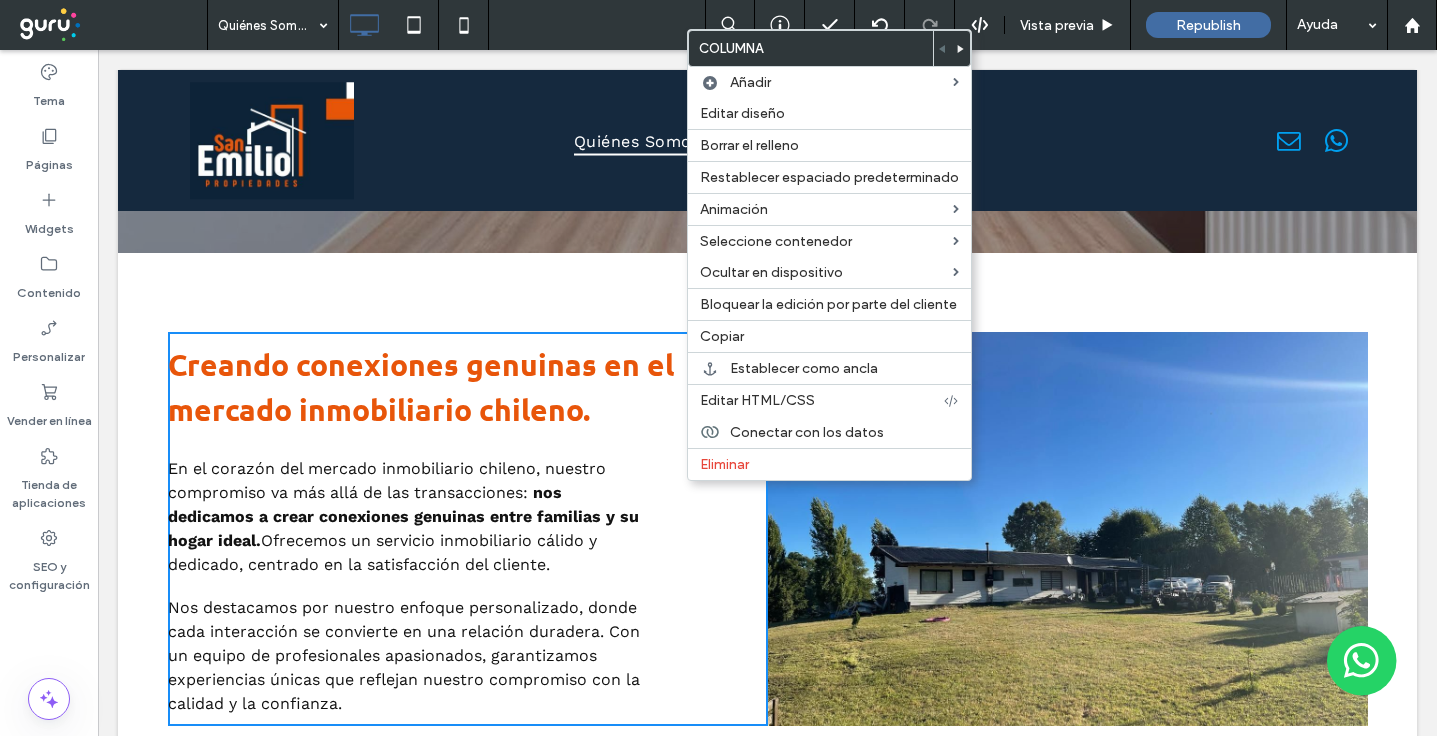 scroll, scrollTop: 692, scrollLeft: 0, axis: vertical 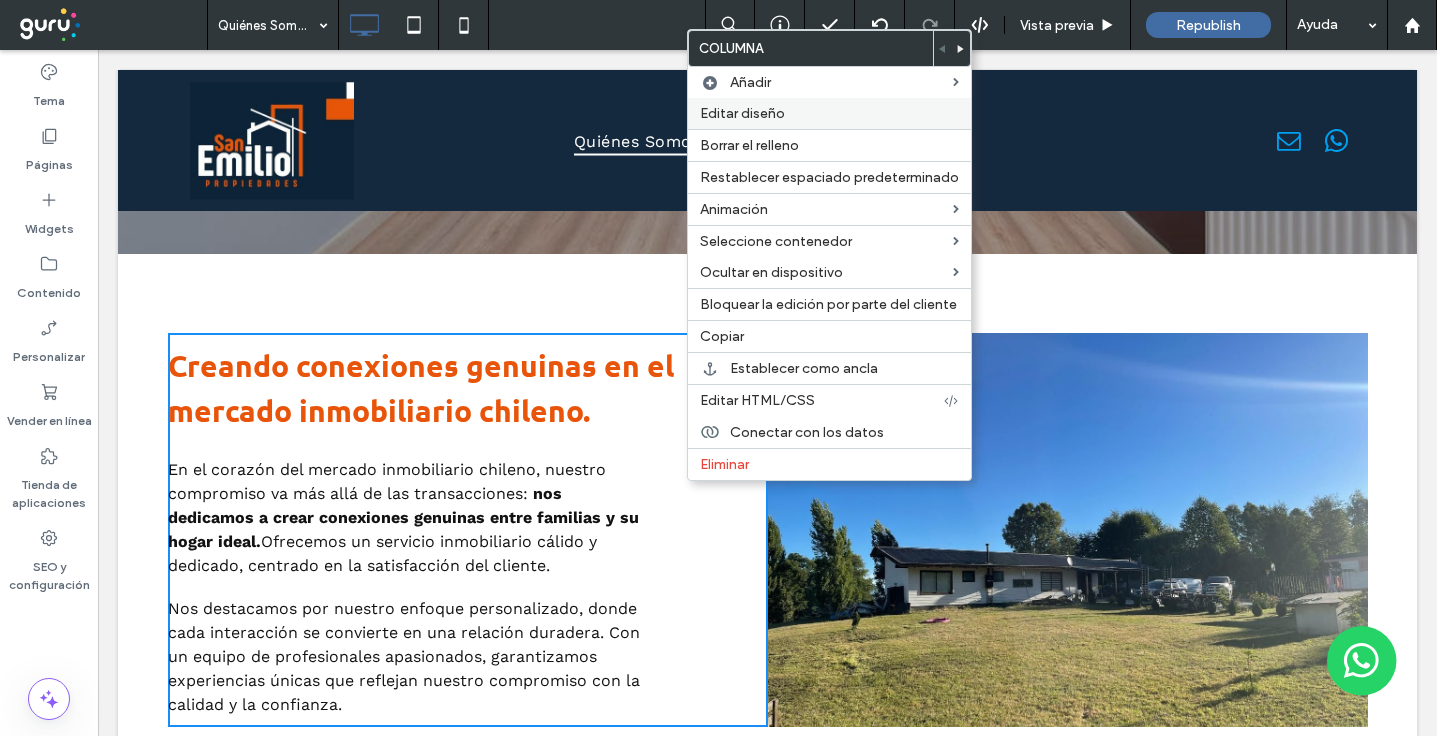 click on "Editar diseño" at bounding box center [742, 113] 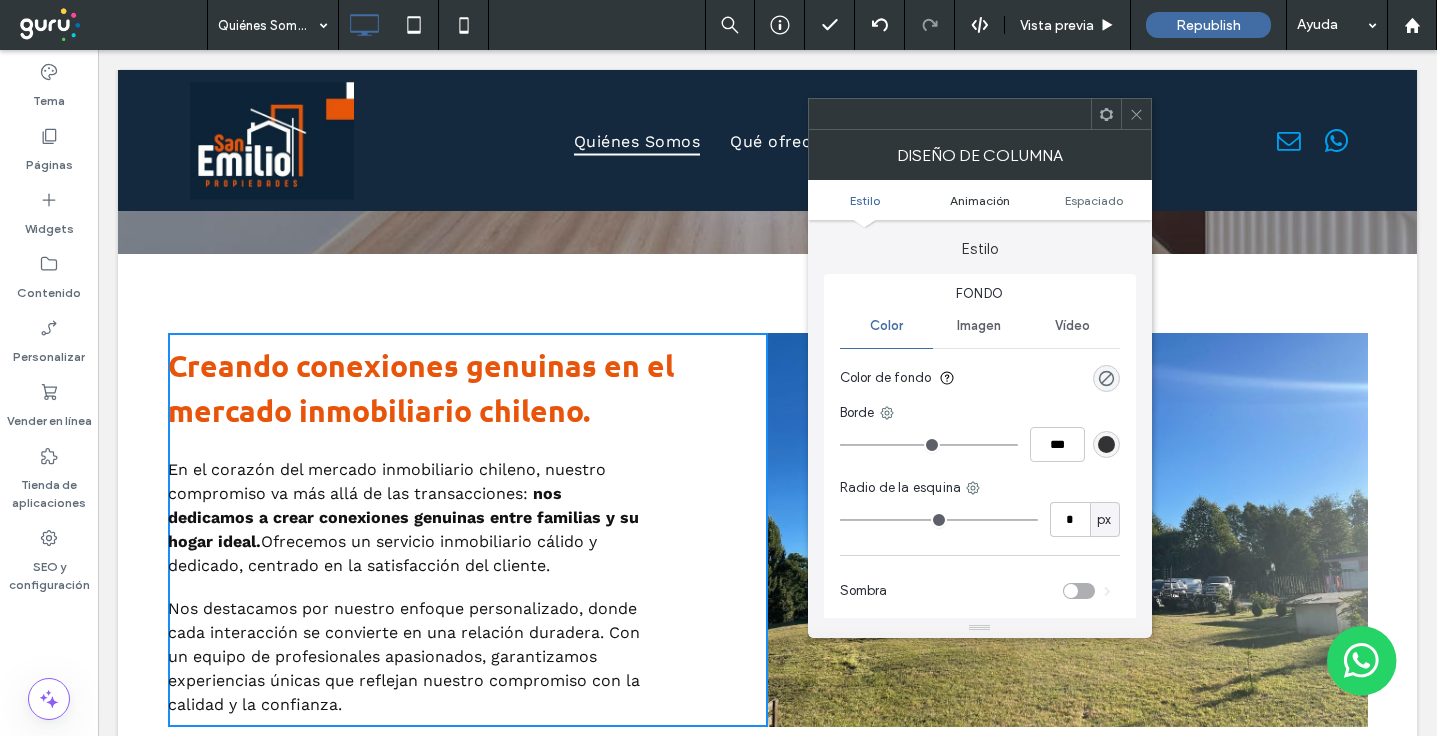 click on "Animación" at bounding box center [980, 200] 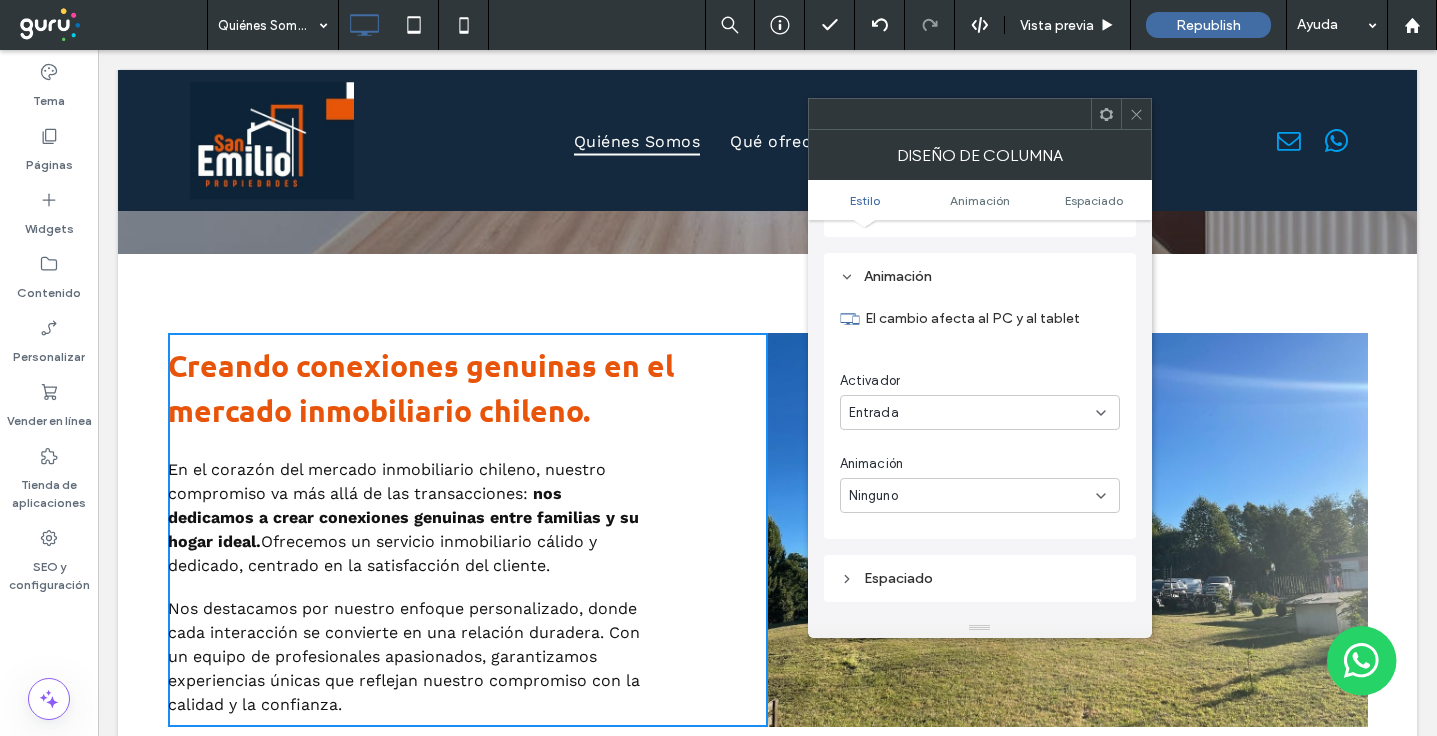 scroll, scrollTop: 407, scrollLeft: 0, axis: vertical 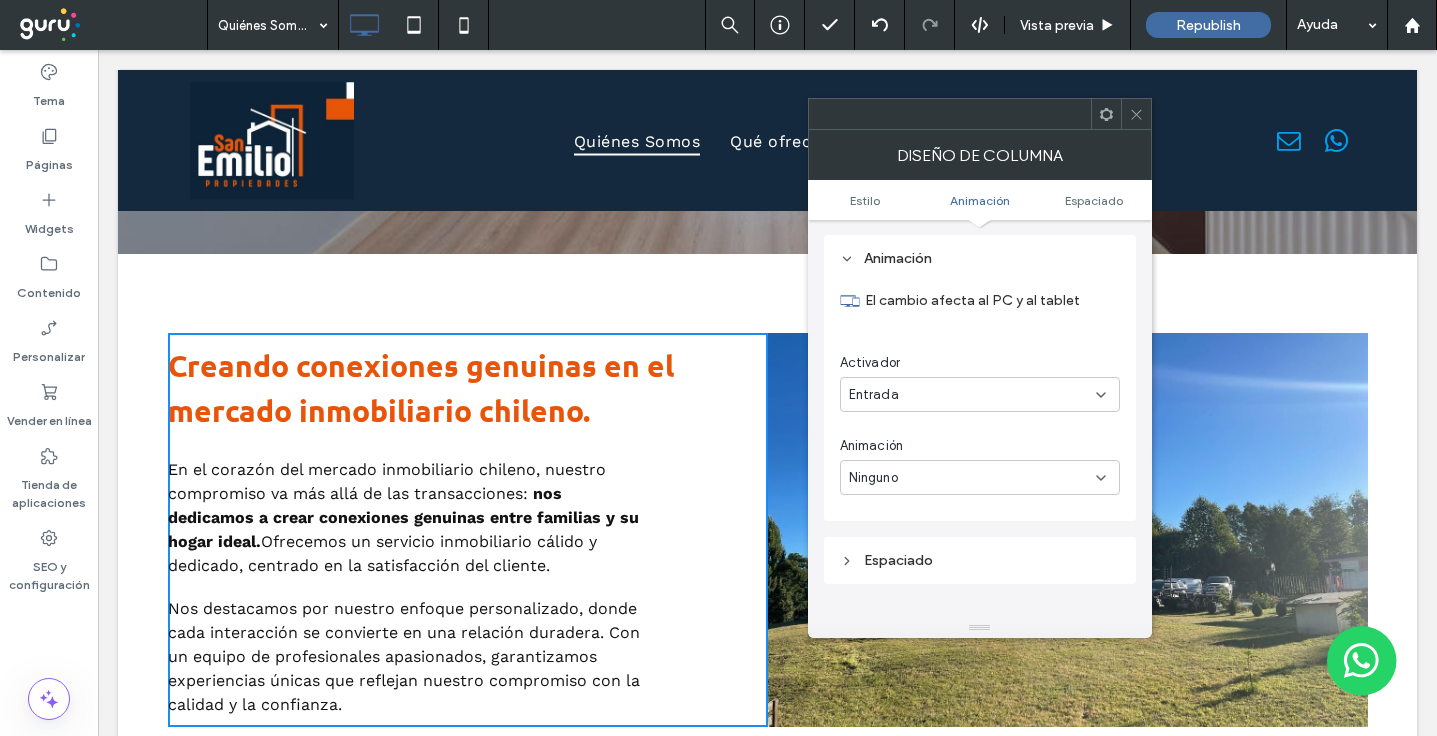 click on "Ninguno" at bounding box center (972, 478) 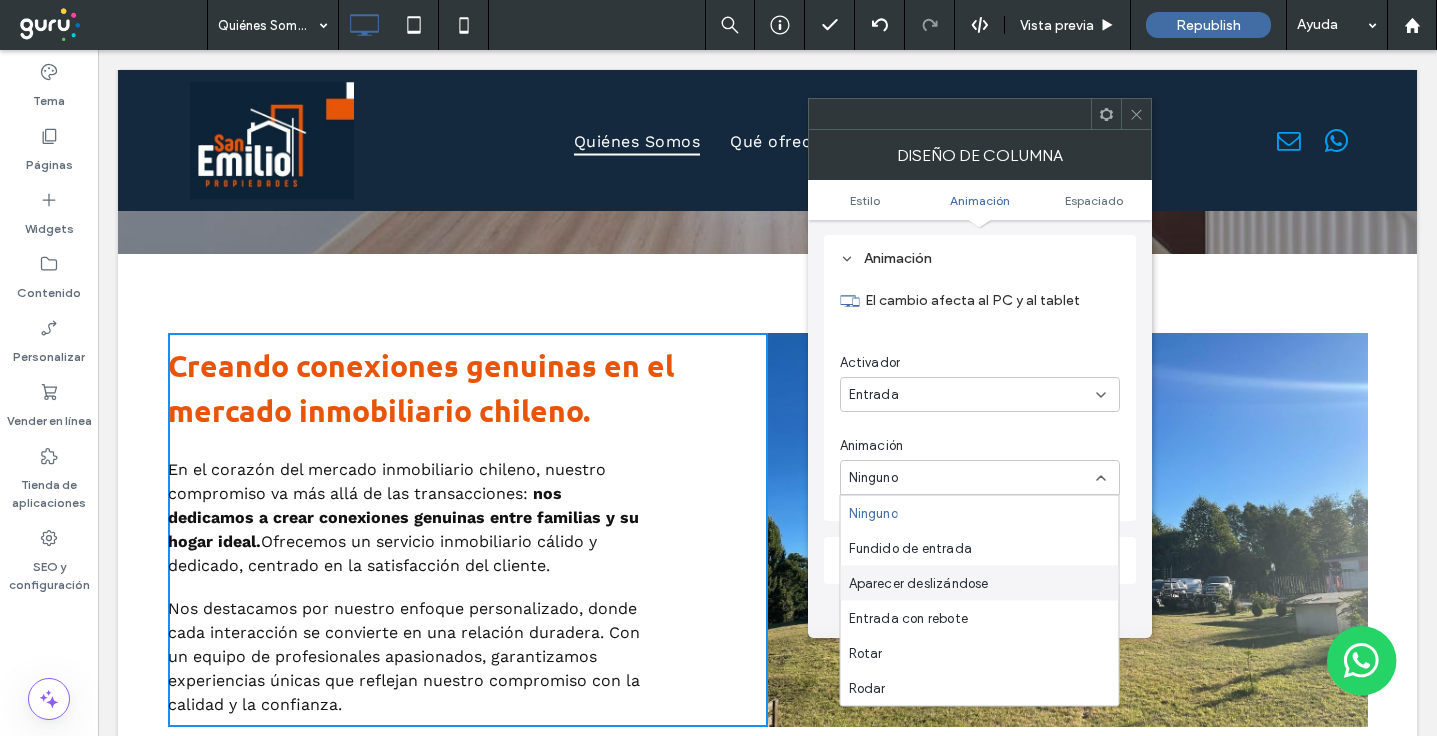 click on "Aparecer deslizándose" at bounding box center [919, 583] 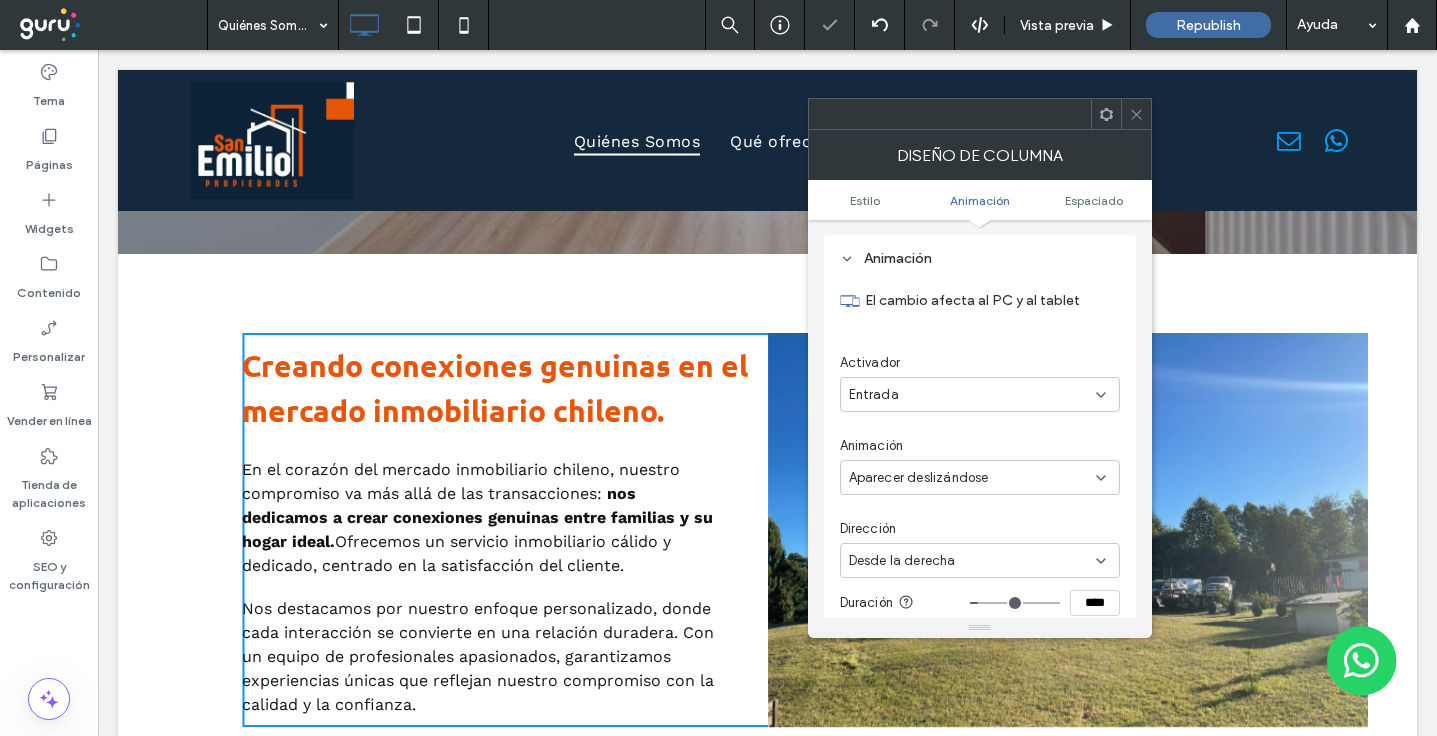 click on "Aparecer deslizándose" at bounding box center (919, 478) 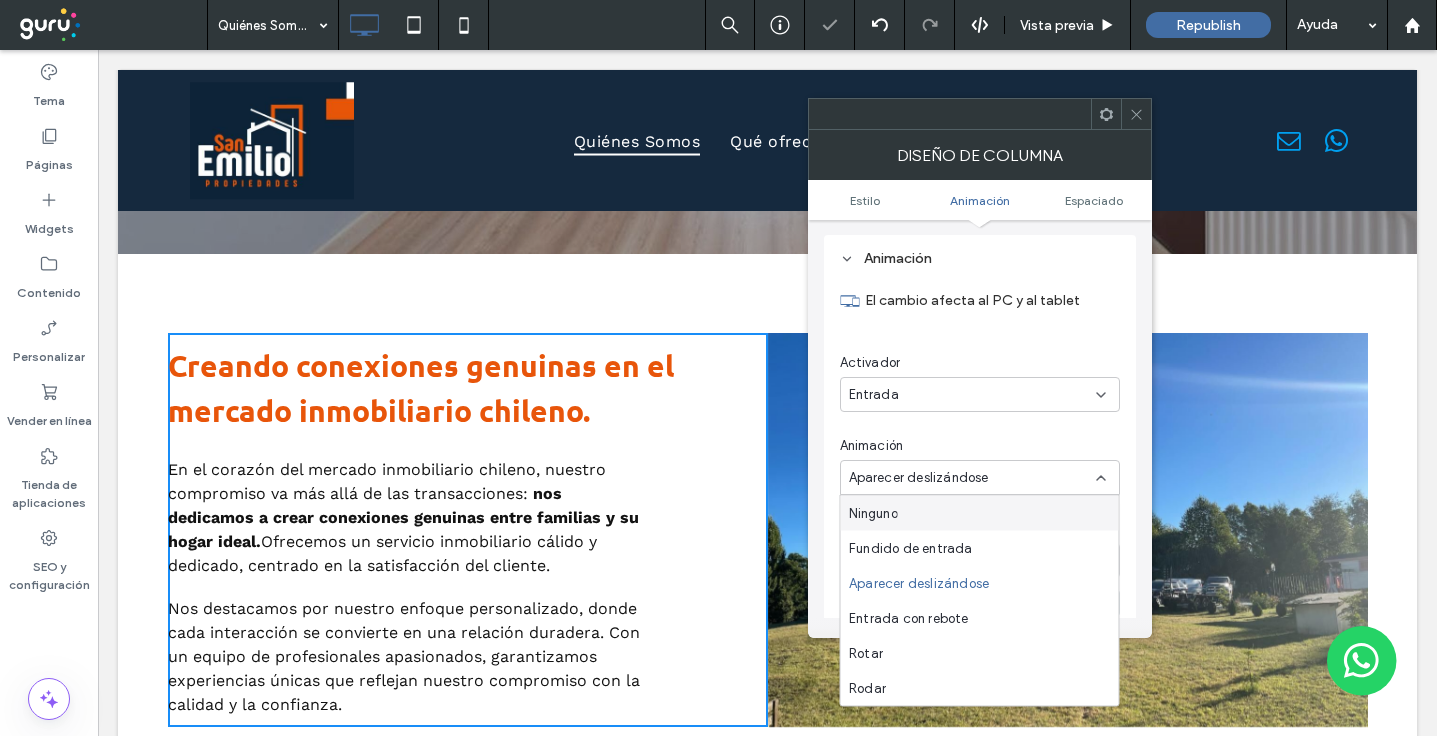 click on "El cambio afecta al PC y al tablet Activador Entrada Animación Aparecer deslizándose Dirección Desde la derecha Duración **** Retraso * Potencia ** Restablecer a predeterminado Vista previa" at bounding box center [980, 532] 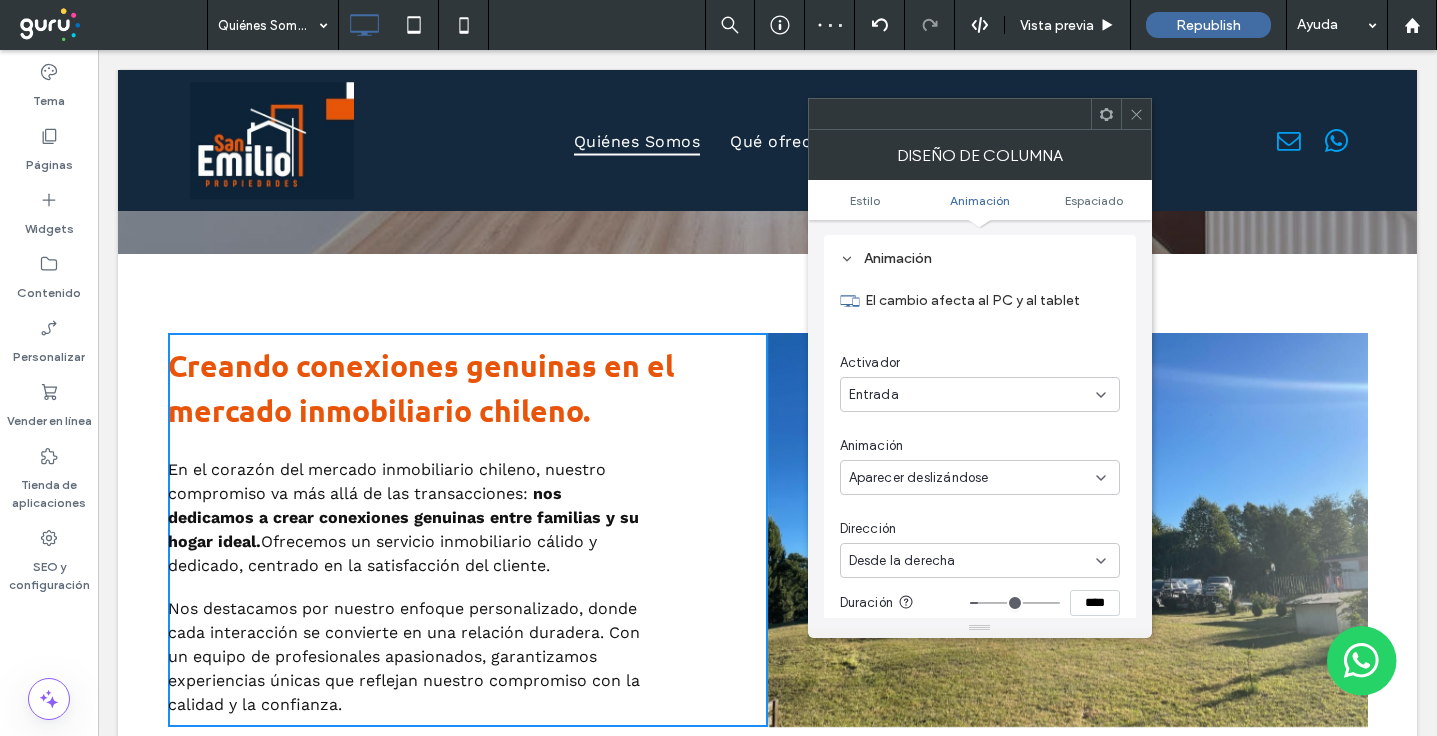 click on "Desde la derecha" at bounding box center [902, 561] 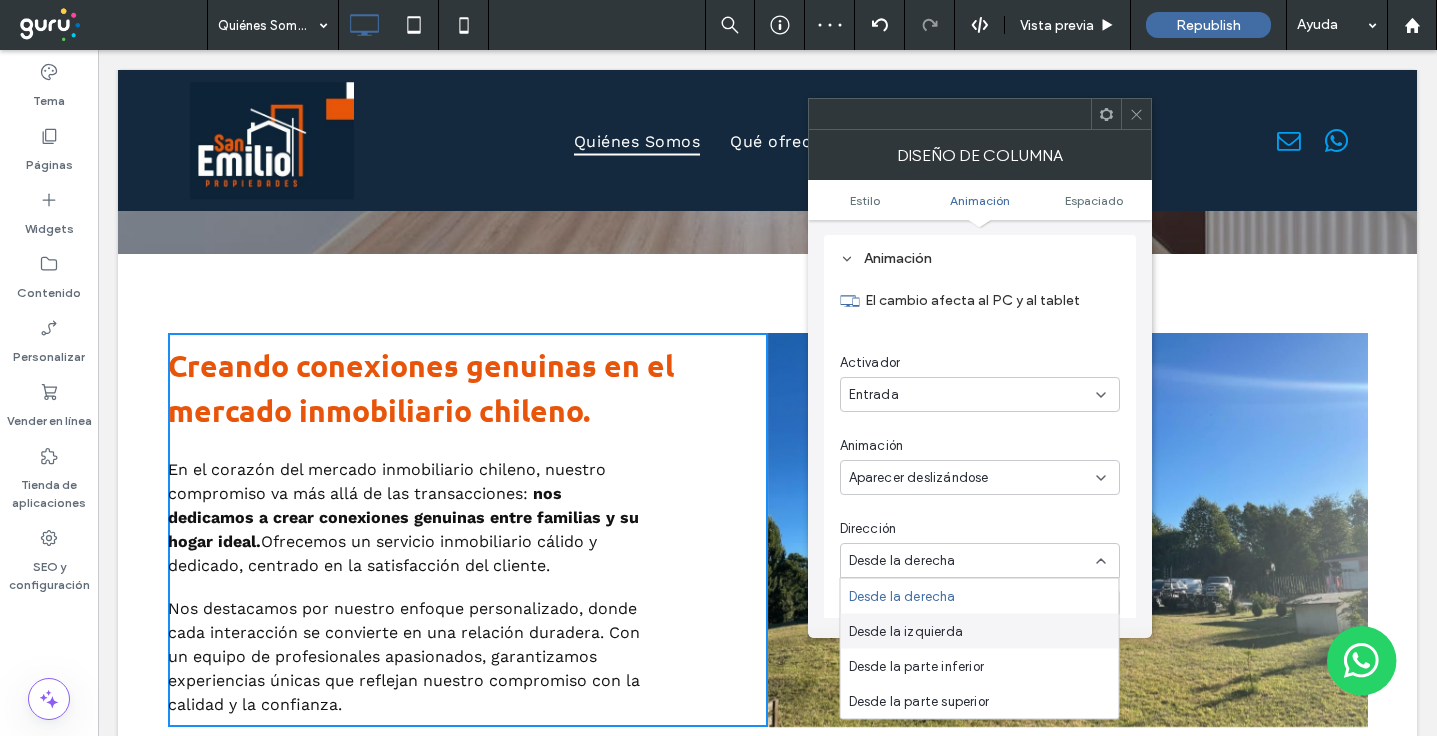 click on "Desde la izquierda" at bounding box center (906, 631) 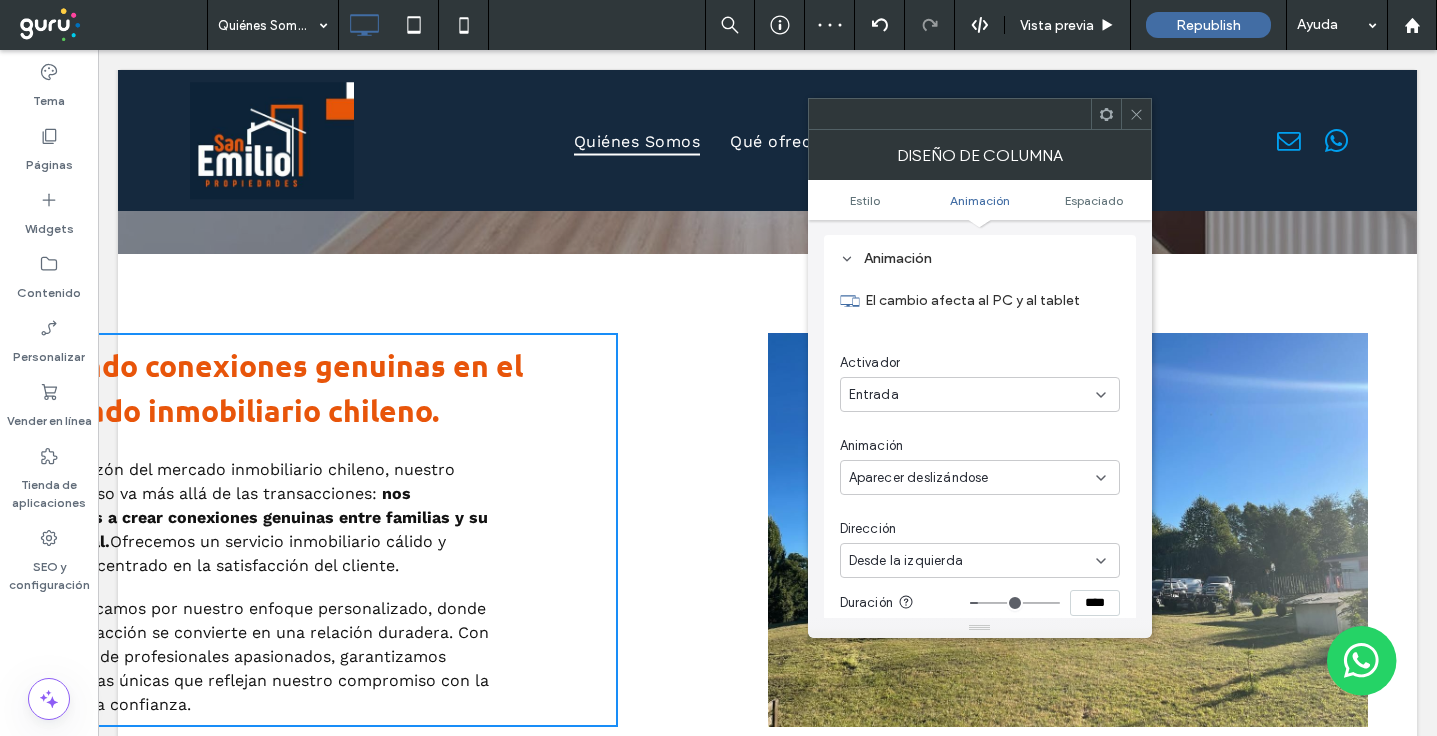click at bounding box center [1136, 114] 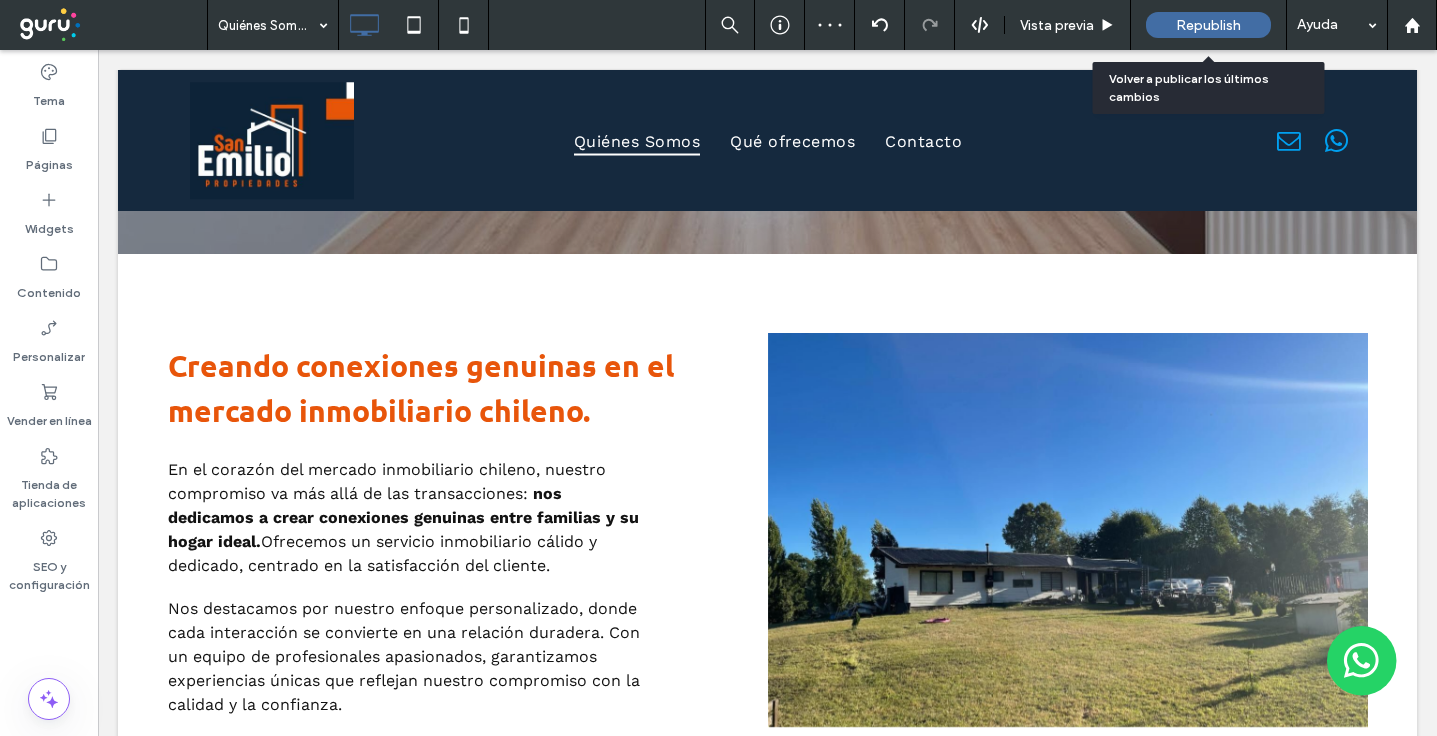 click on "Republish" at bounding box center (1208, 25) 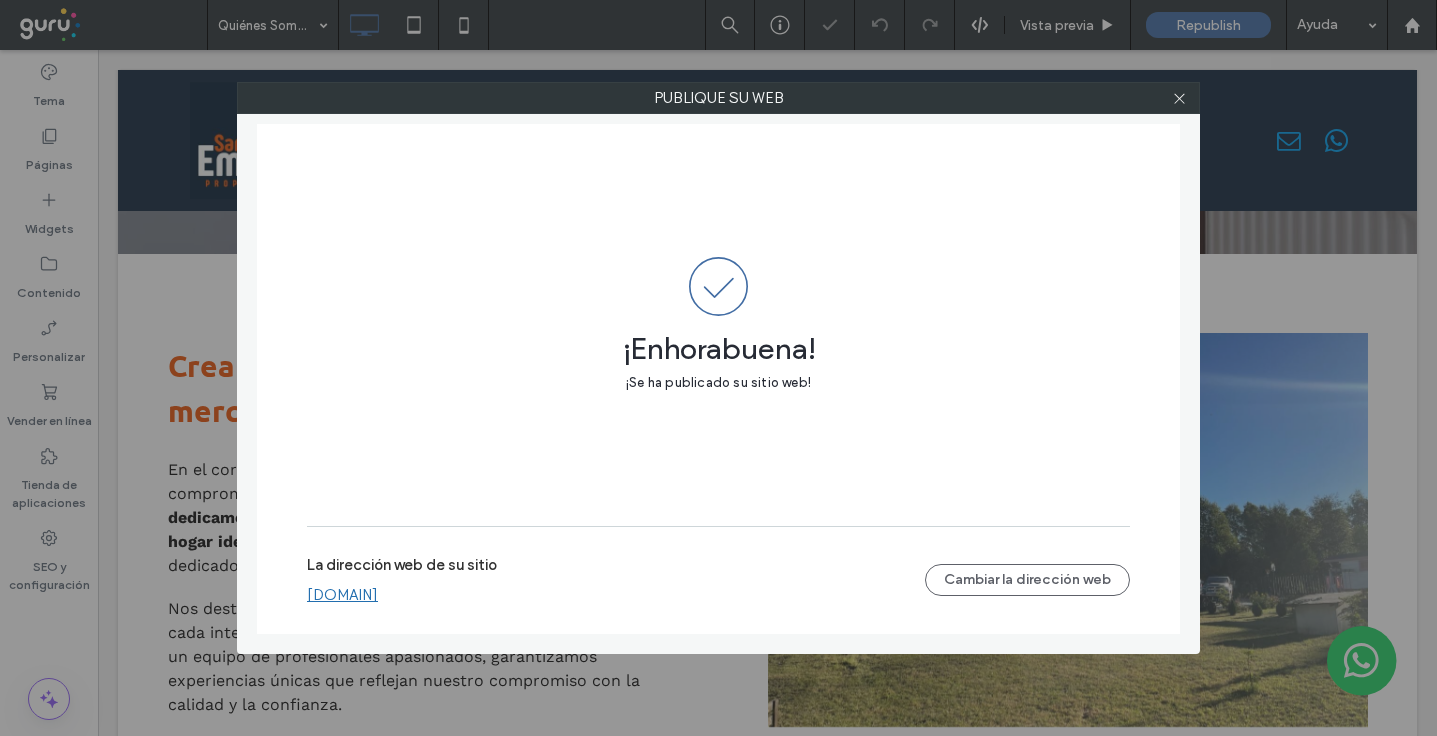 click on "[DOMAIN]" at bounding box center (342, 595) 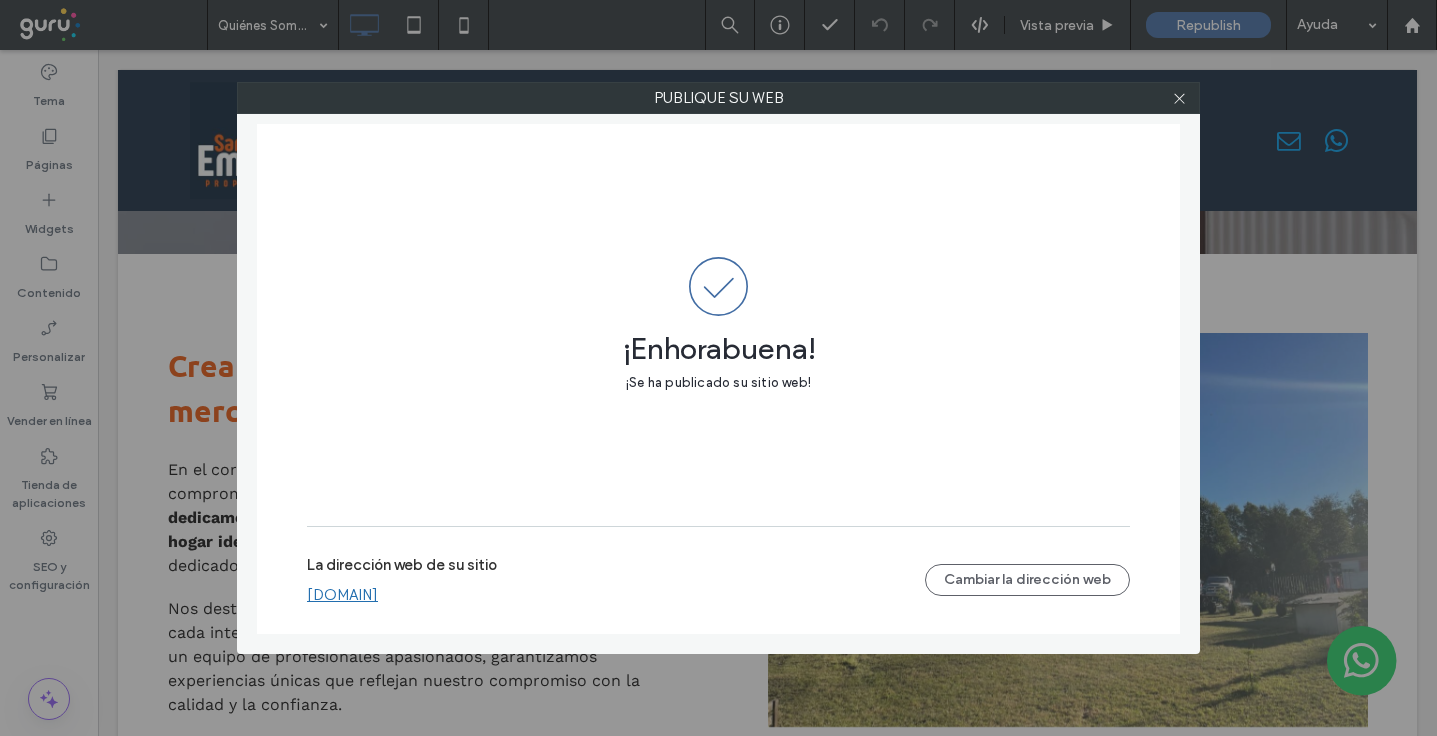 click at bounding box center (1179, 98) 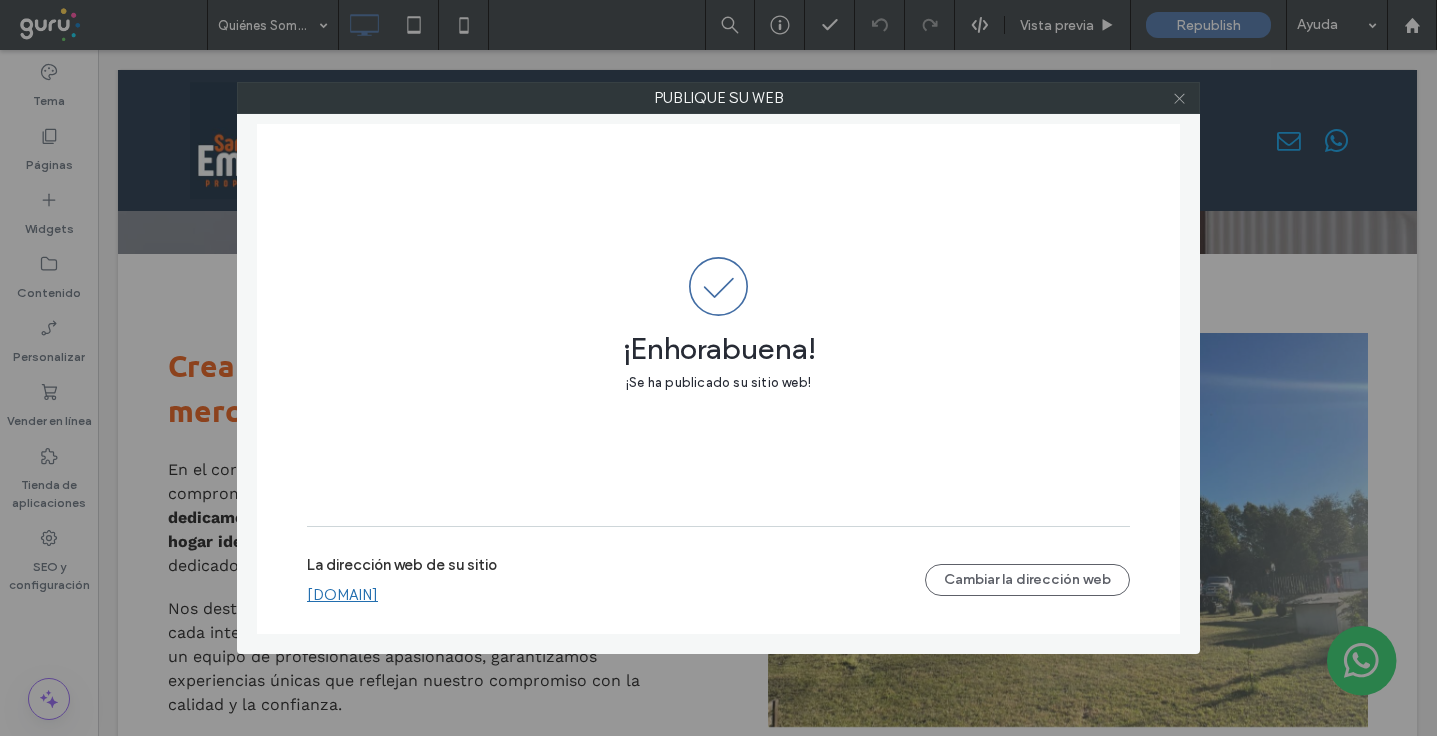 click 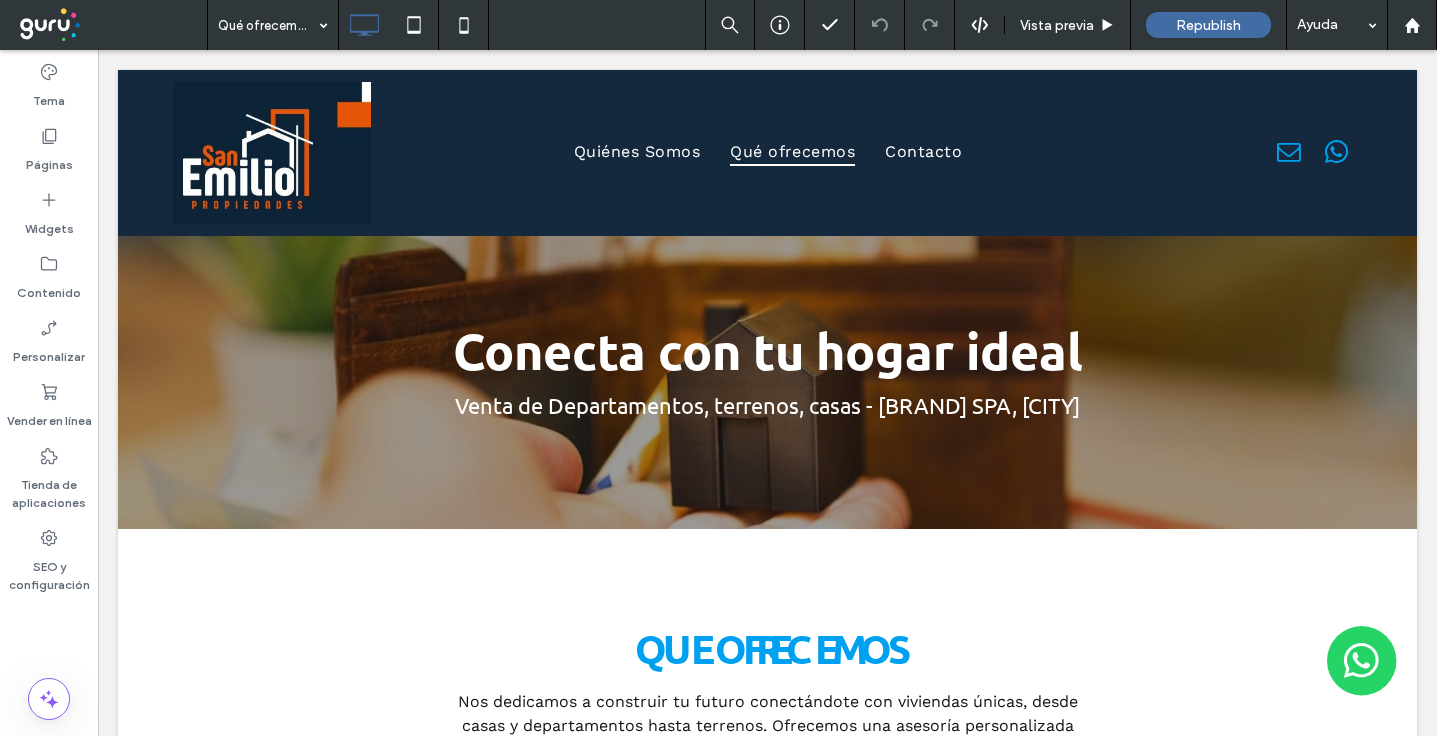 scroll, scrollTop: 0, scrollLeft: 0, axis: both 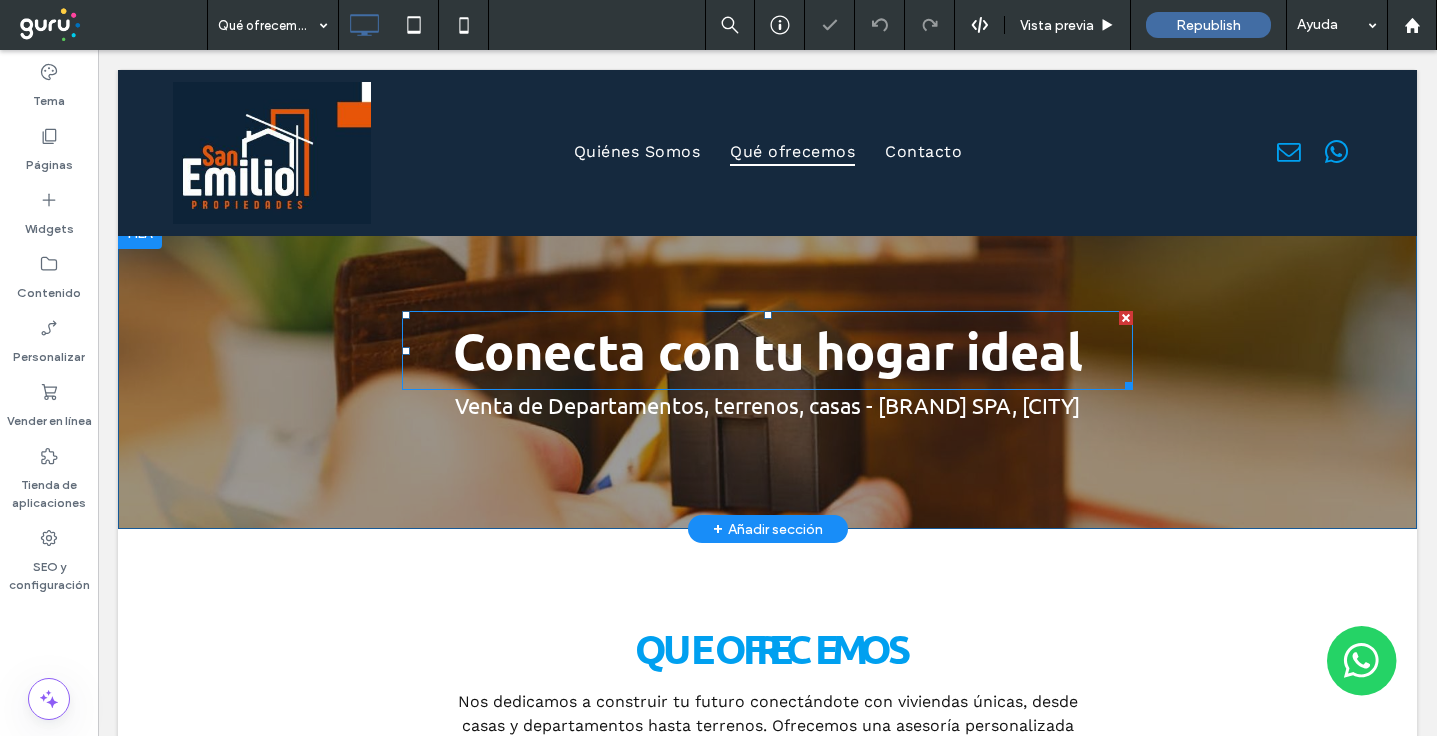 click on "Conecta con tu hogar ideal" at bounding box center (767, 350) 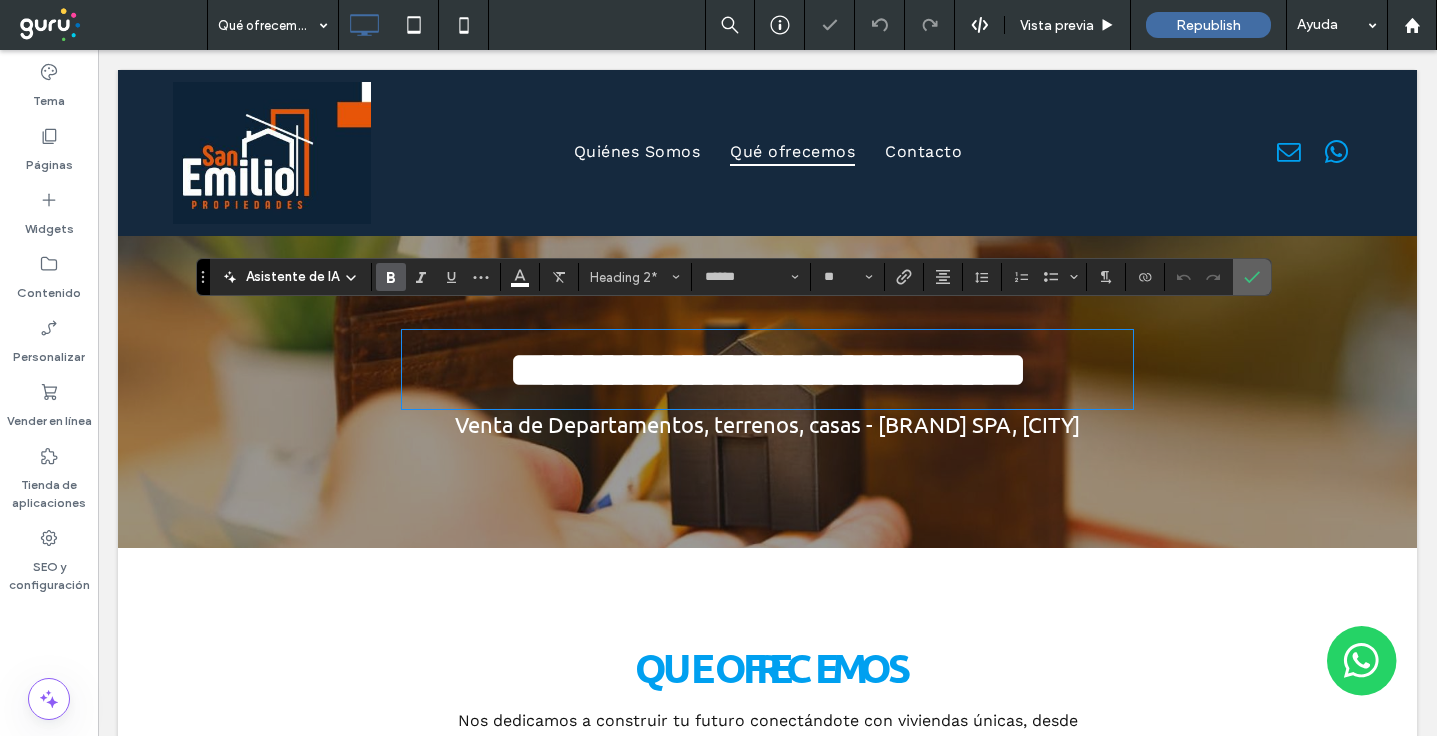 drag, startPoint x: 1242, startPoint y: 282, endPoint x: 756, endPoint y: 224, distance: 489.44867 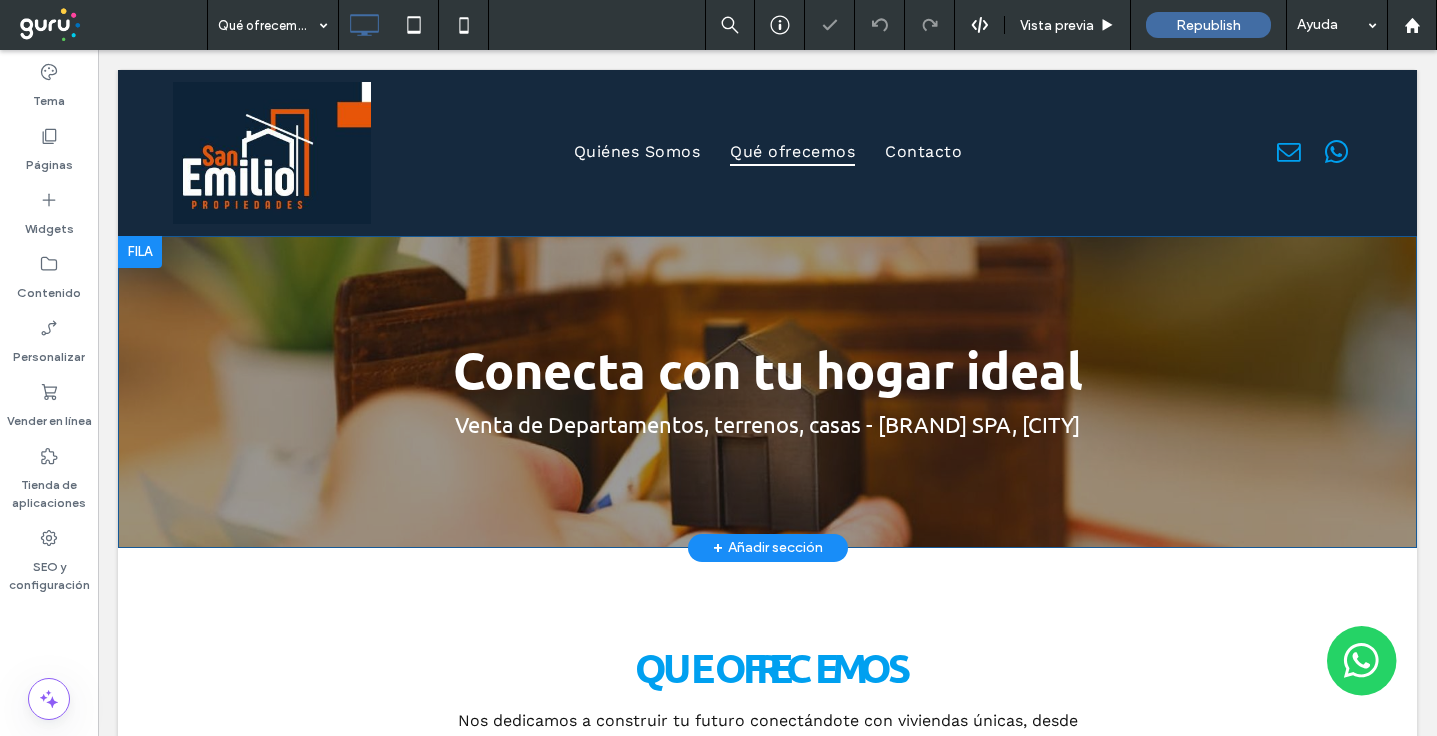 click on "Invierte en tu futuro con terrenos amplios en entornos naturales, el lienzo perfecto para tus proyectos a largo plazo y una inversión segura.
Venta de Departamentos, terrenos, casas - [BRAND] SPA, [CITY]
Click To Paste
Fila + Añadir sección" at bounding box center [767, 392] 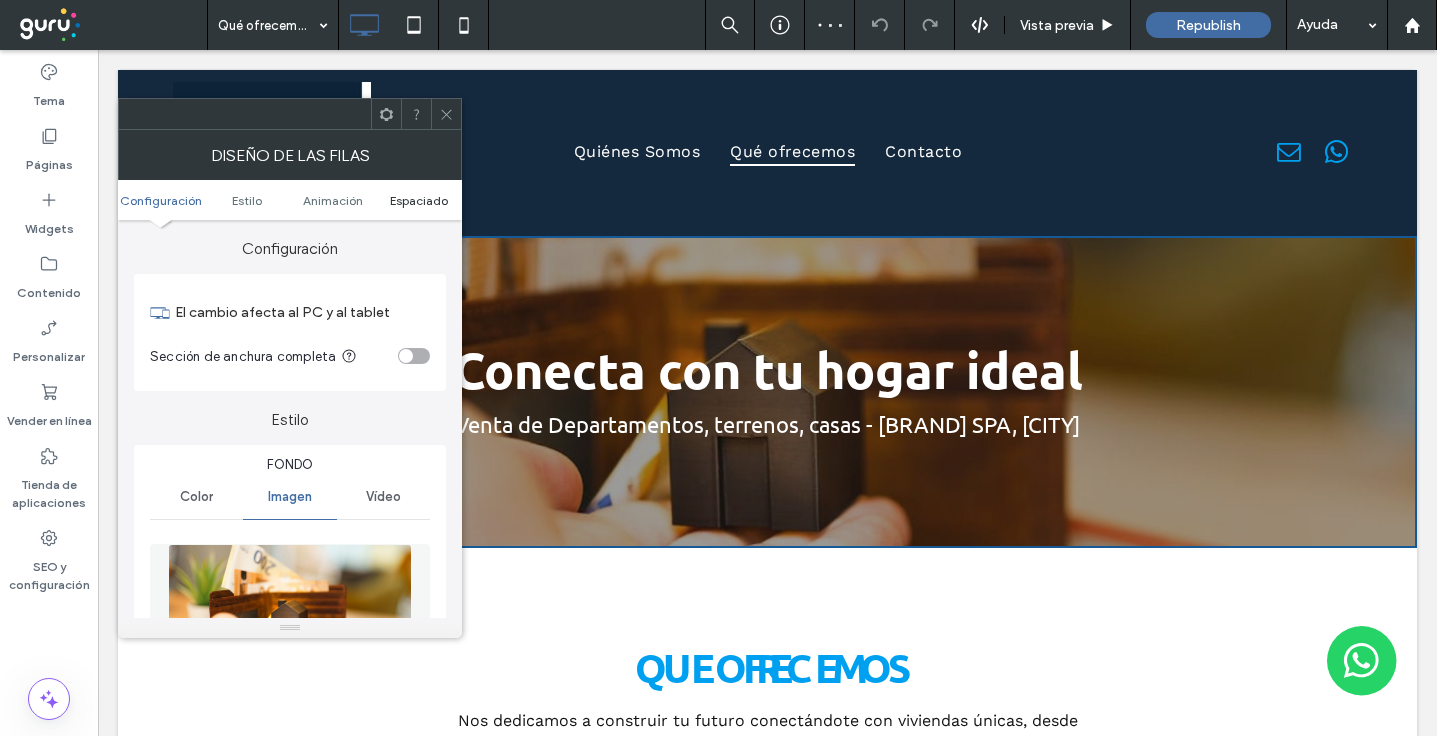 click on "Espaciado" at bounding box center [419, 200] 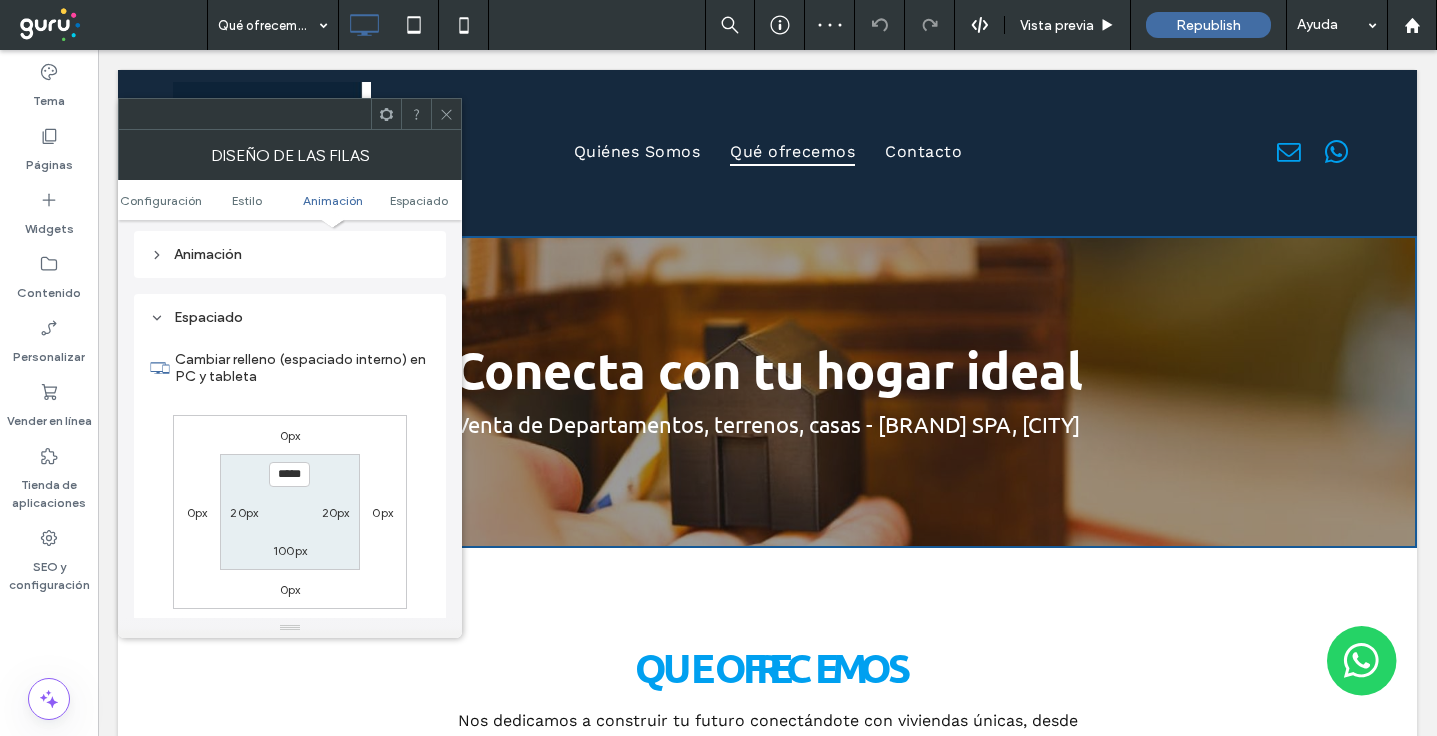 scroll, scrollTop: 1371, scrollLeft: 0, axis: vertical 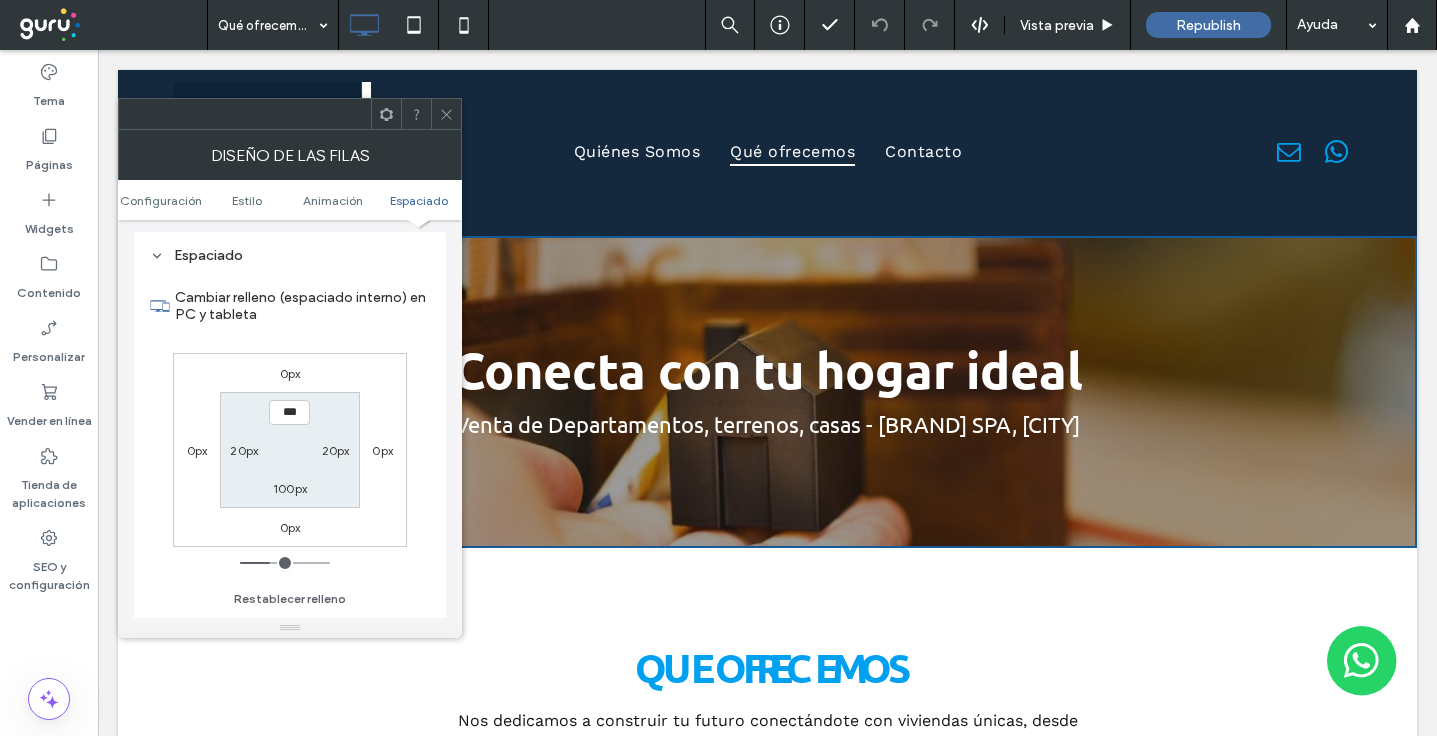 type on "*****" 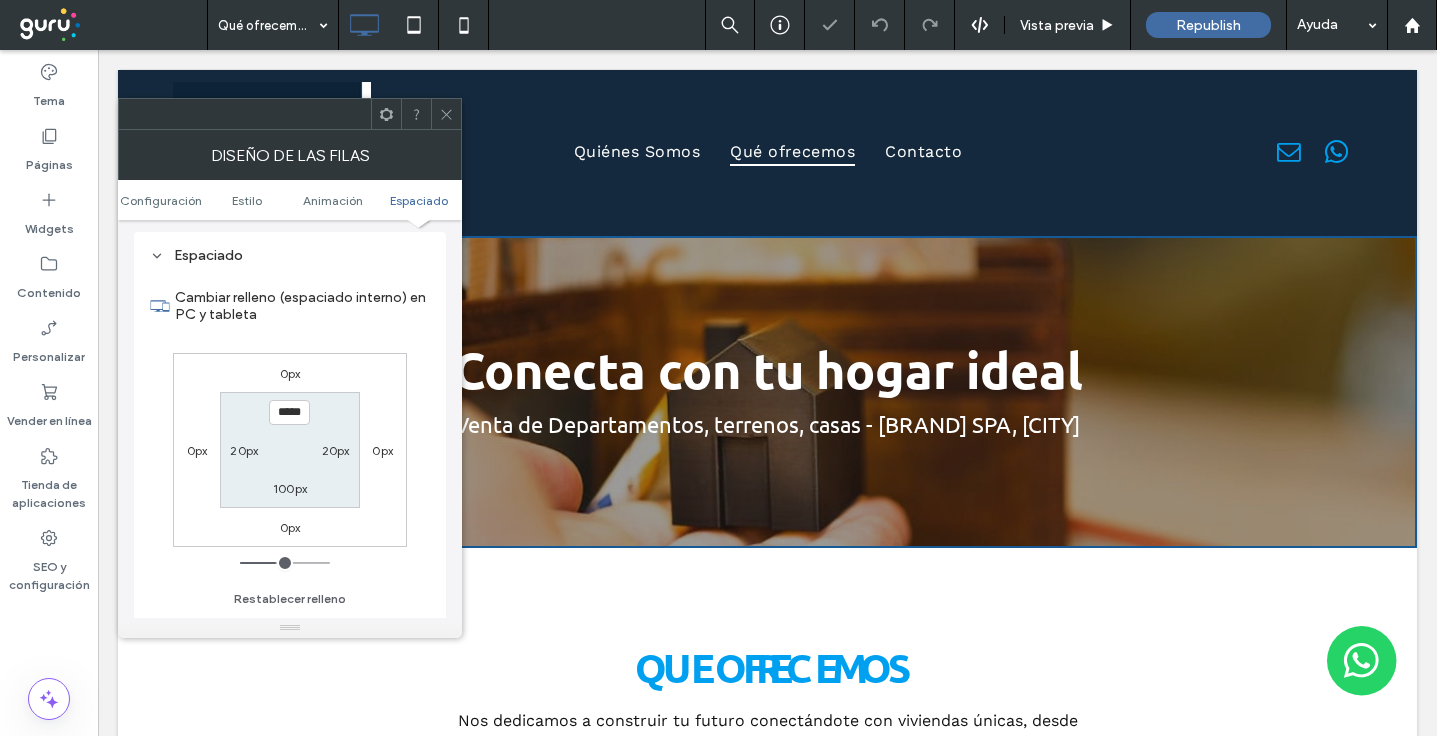 click on "0px 0px 0px 0px ***** 20px 100px 20px" at bounding box center [290, 450] 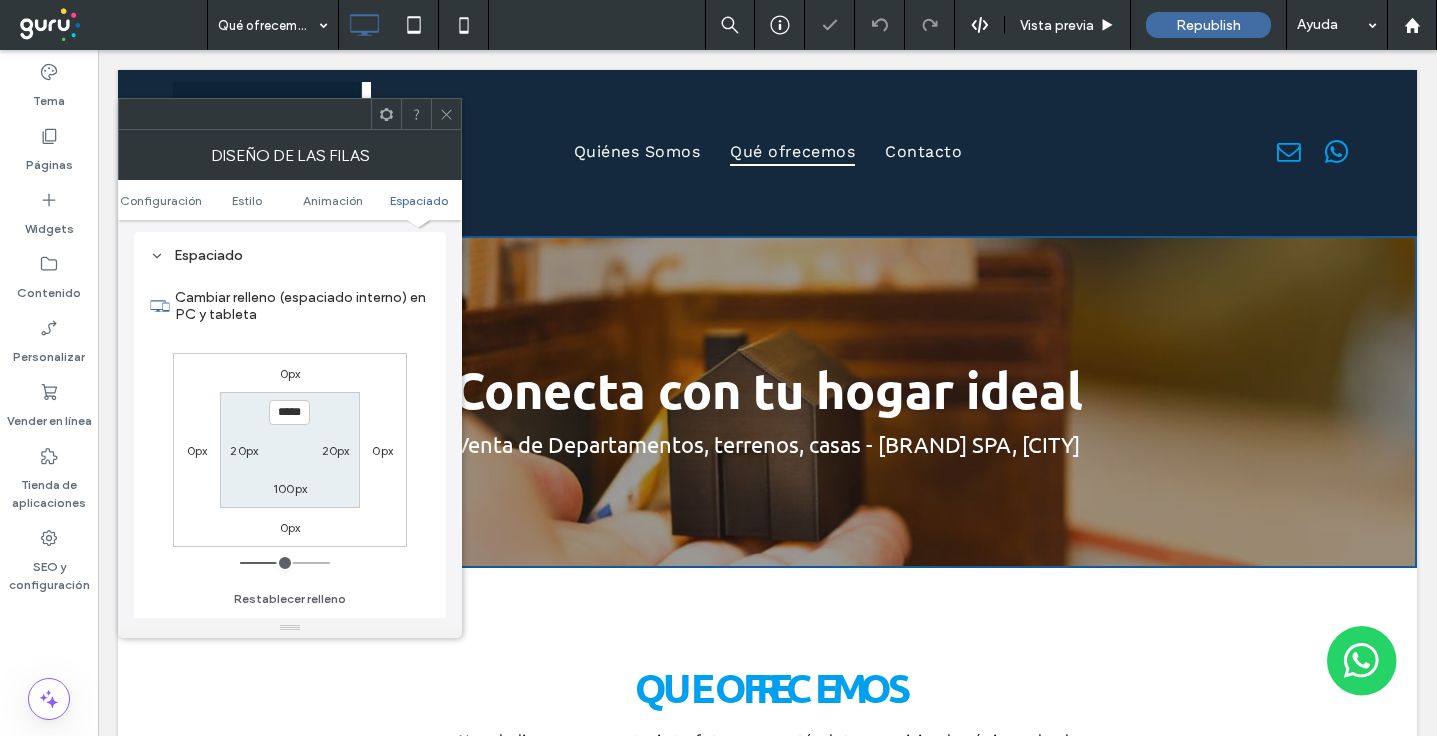 click 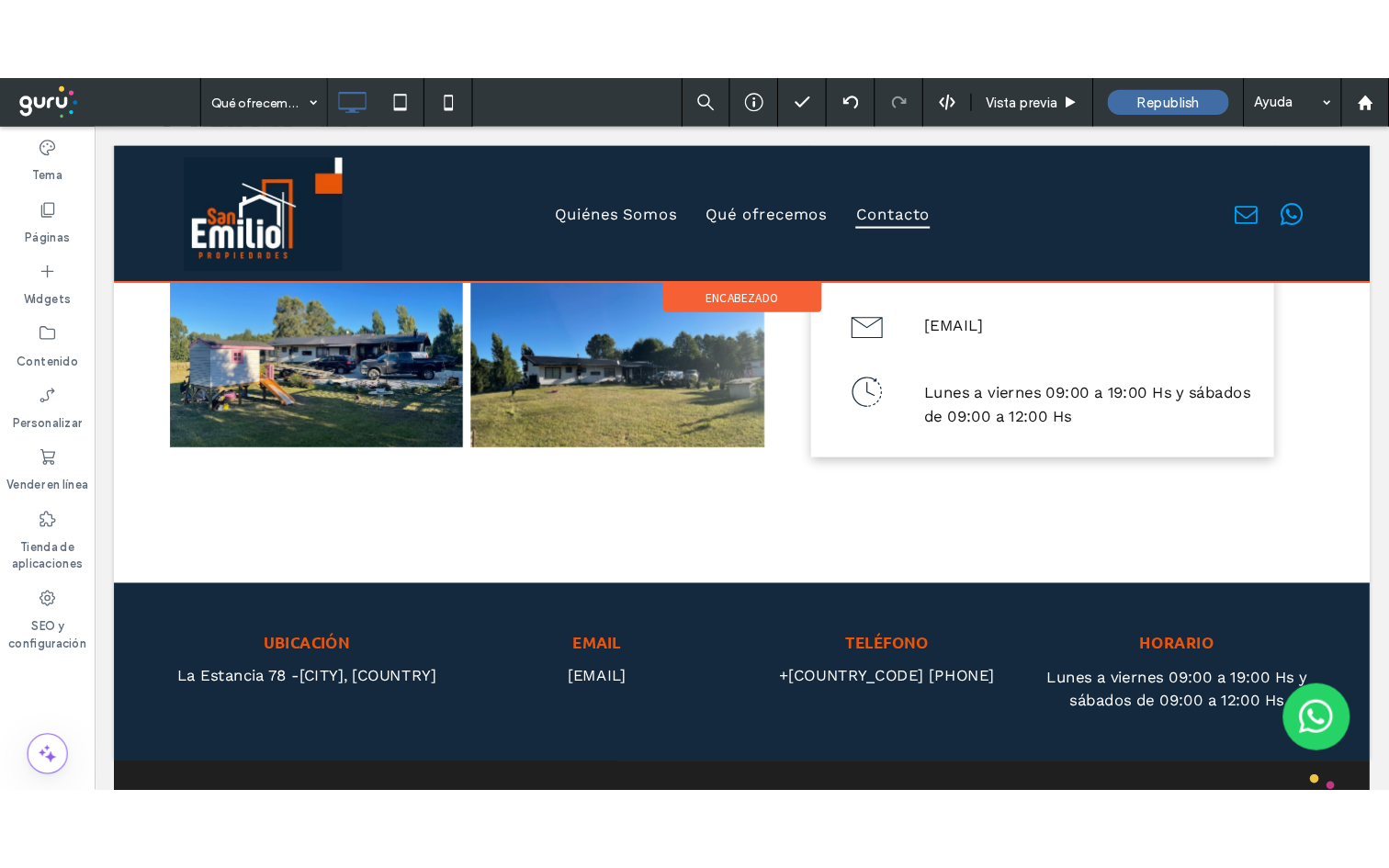 scroll, scrollTop: 1697, scrollLeft: 0, axis: vertical 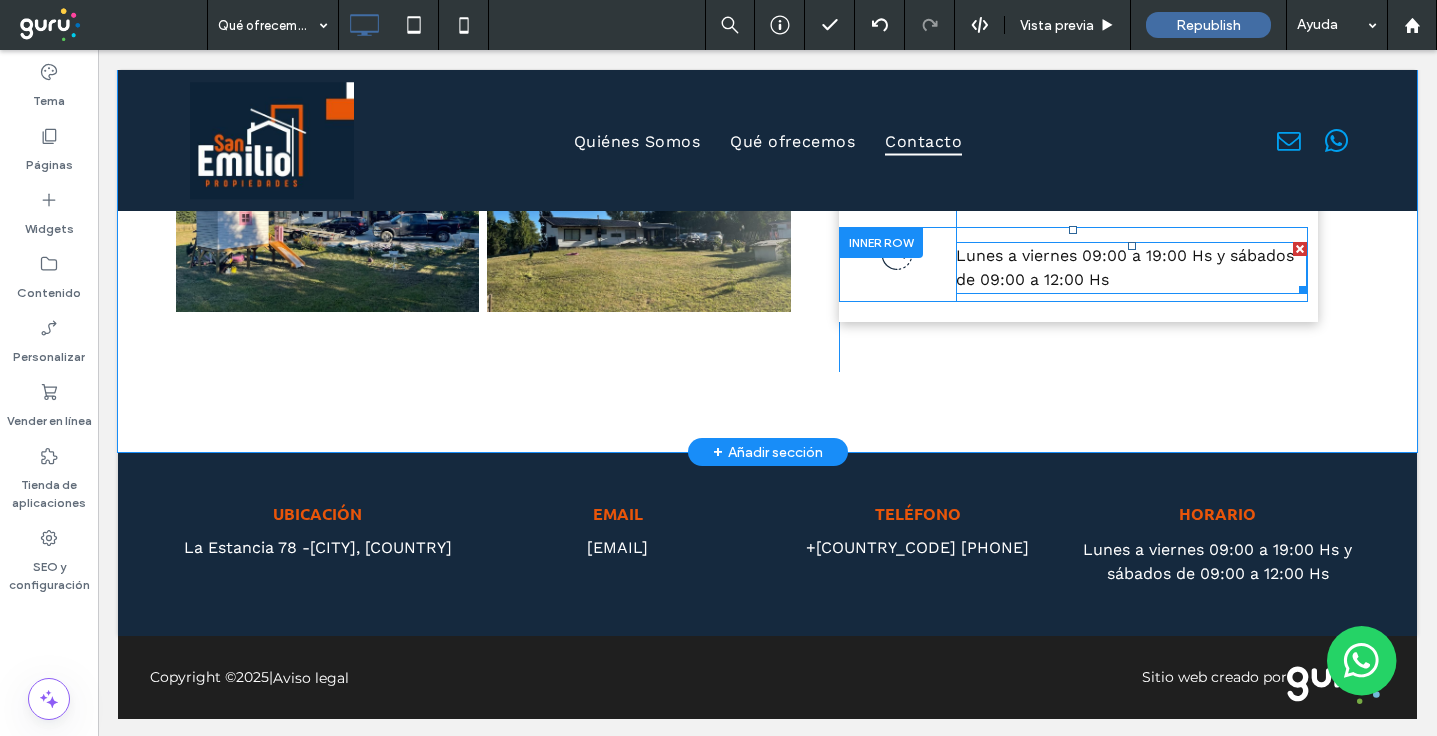 click on "Lunes a viernes 09:00 a 19:00 Hs y sábados de 09:00 a 12:00 Hs" at bounding box center [1132, 268] 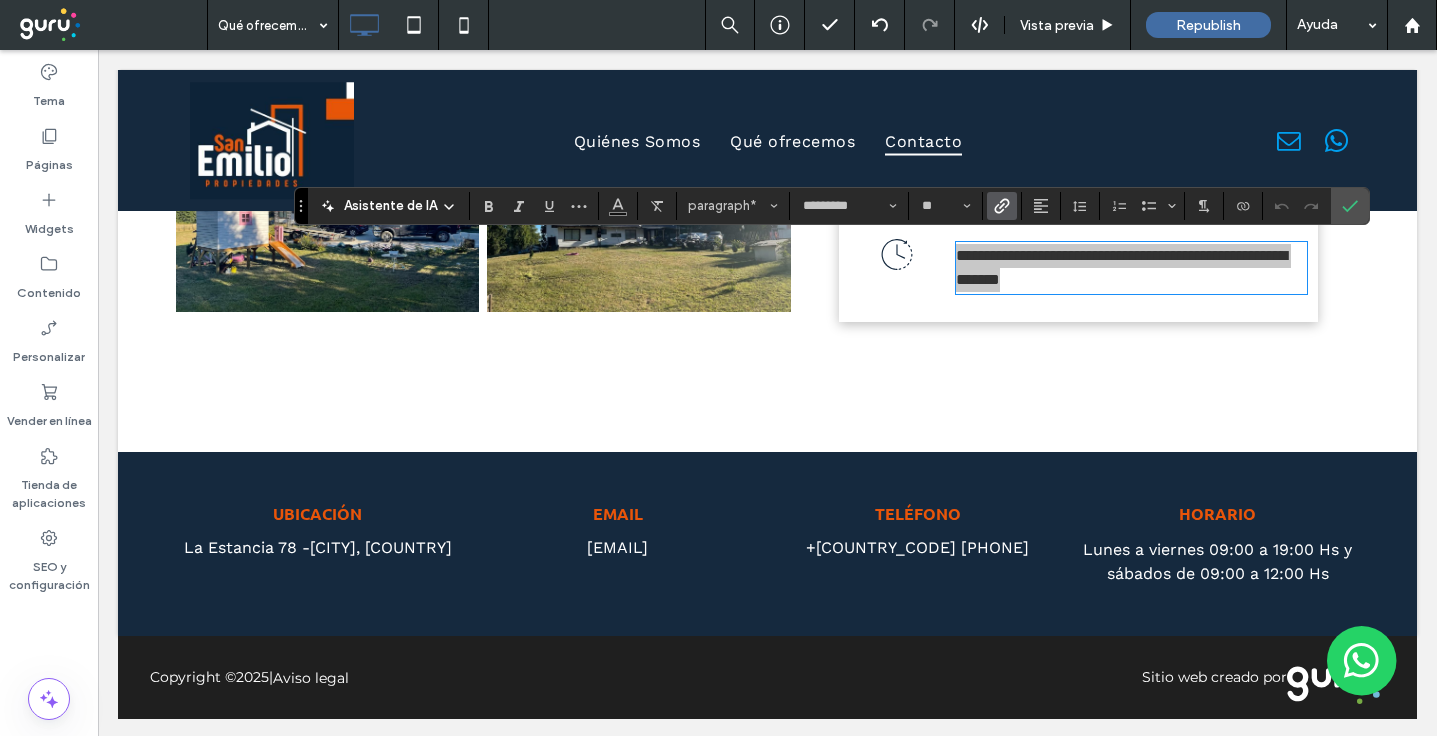 click at bounding box center [998, 206] 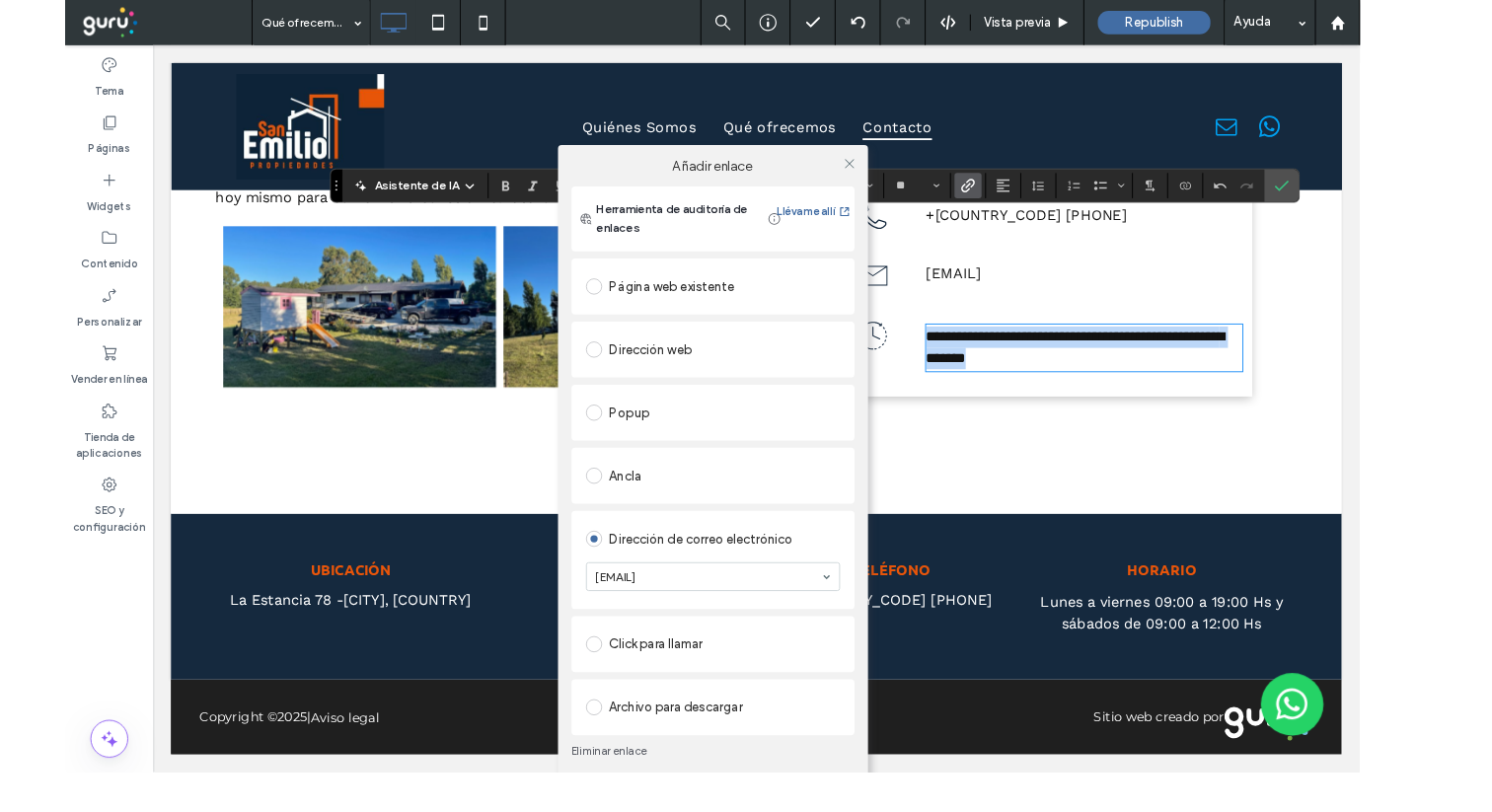 scroll, scrollTop: 1617, scrollLeft: 0, axis: vertical 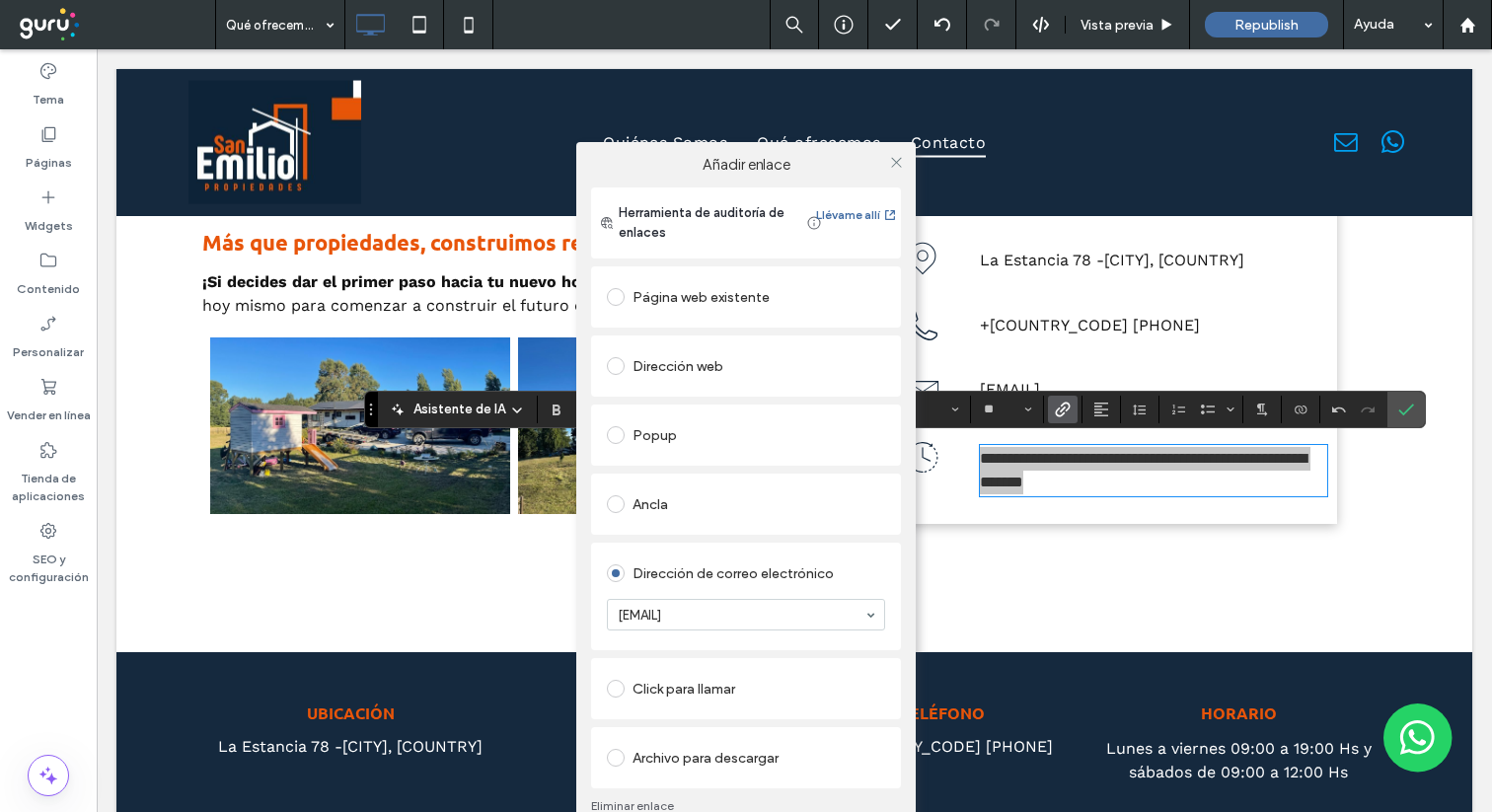 click on "Eliminar enlace" at bounding box center [746, 806] 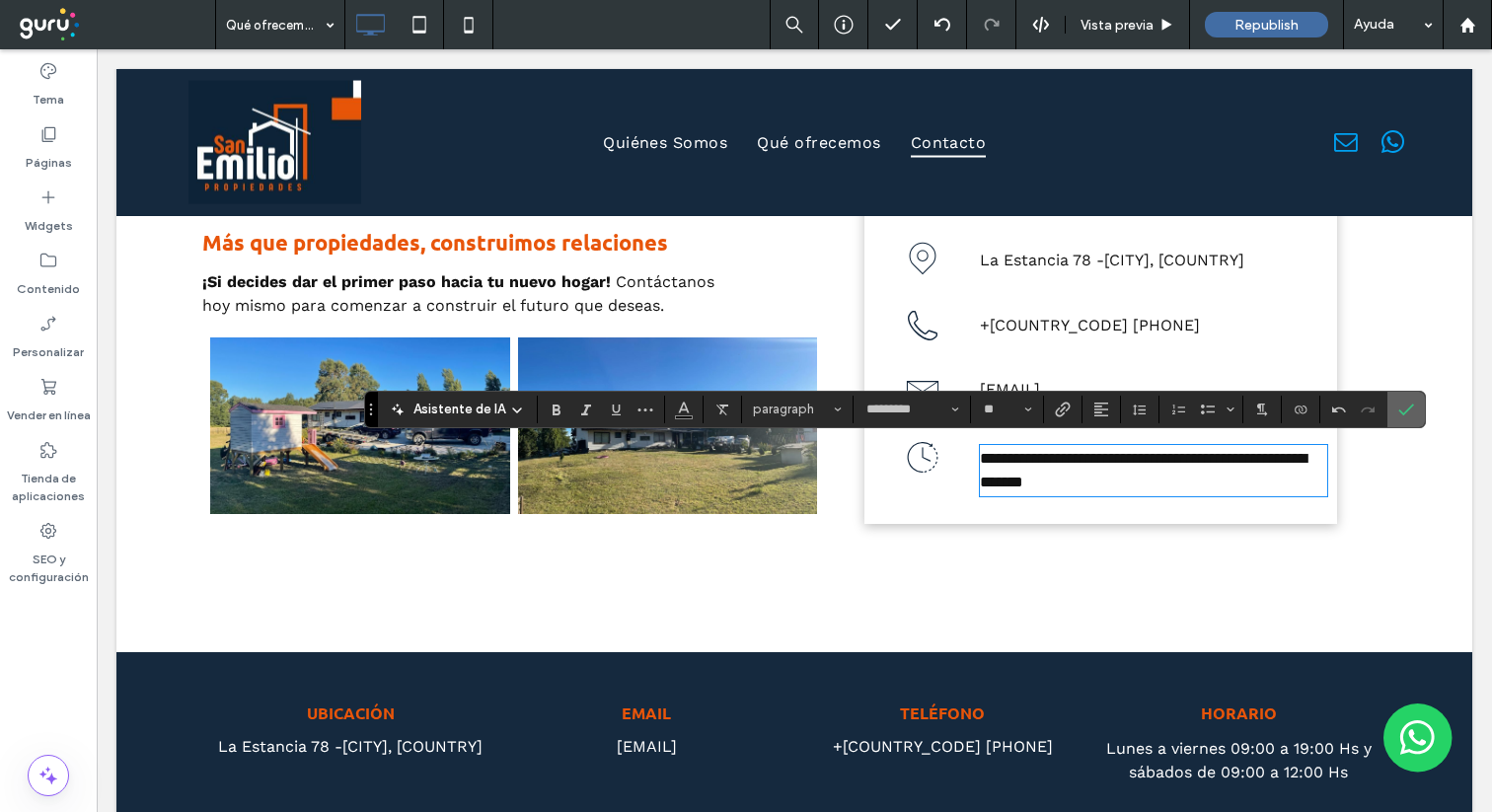 click 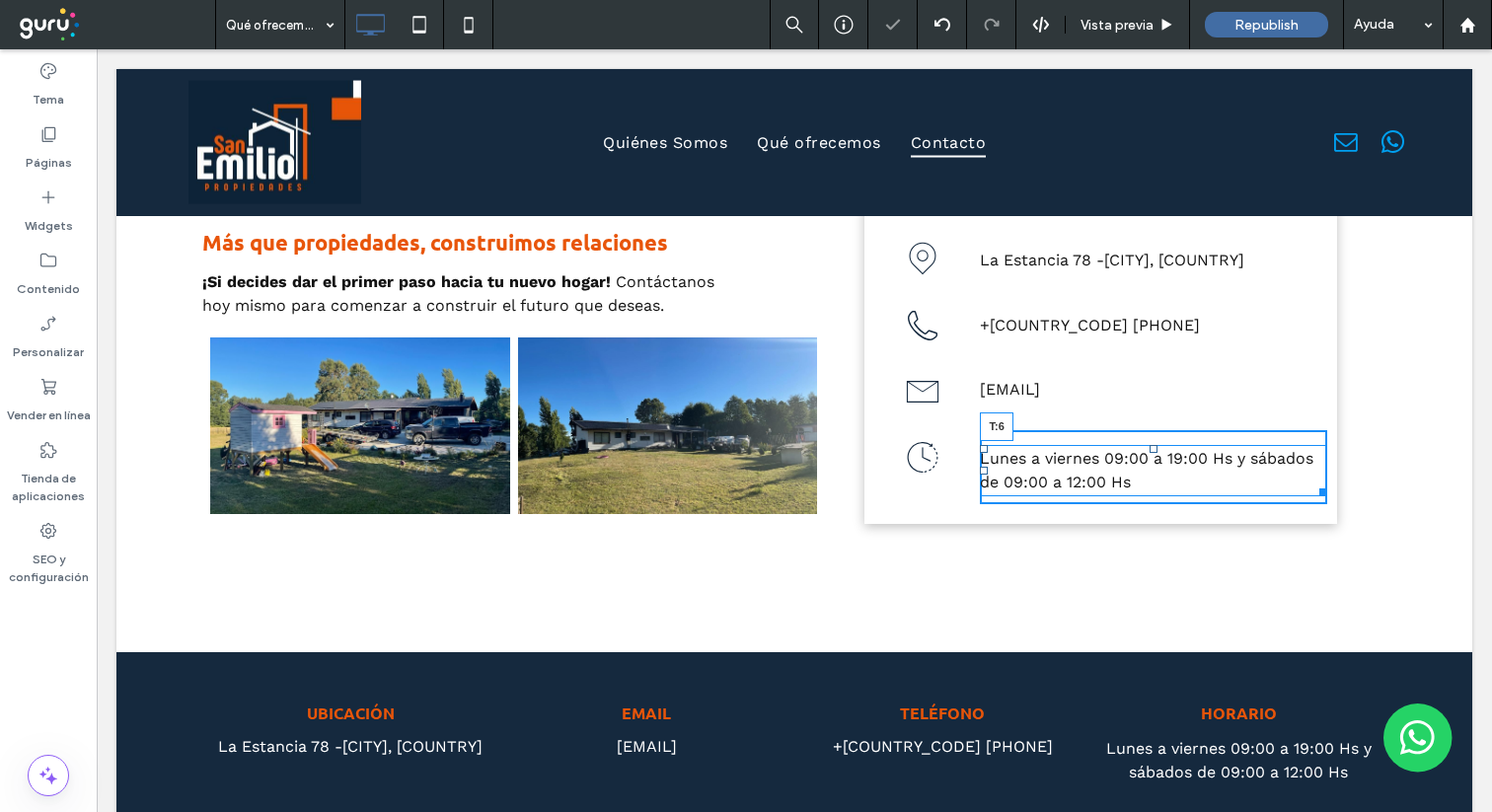click at bounding box center [1154, 449] 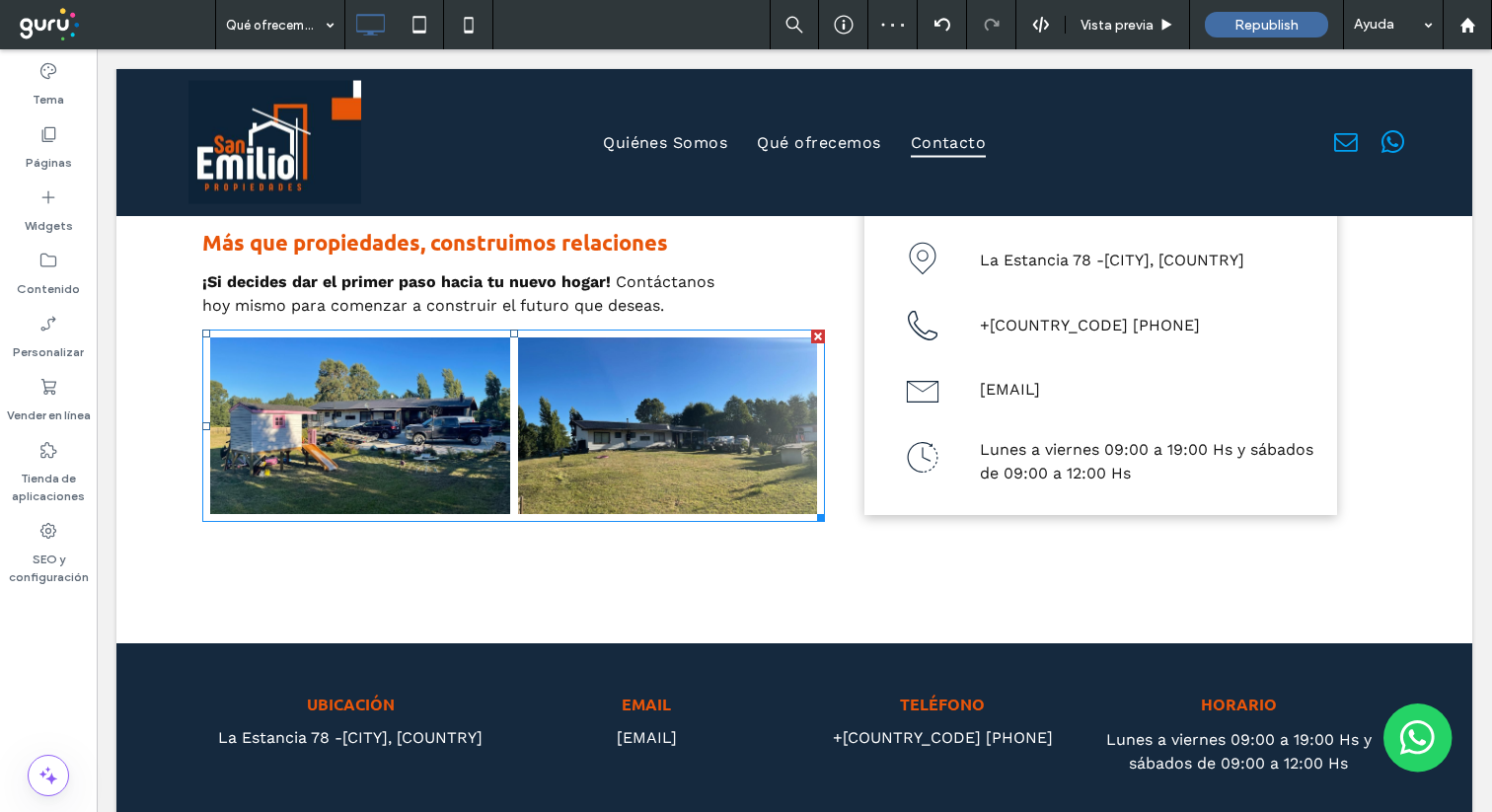click at bounding box center [668, 425] 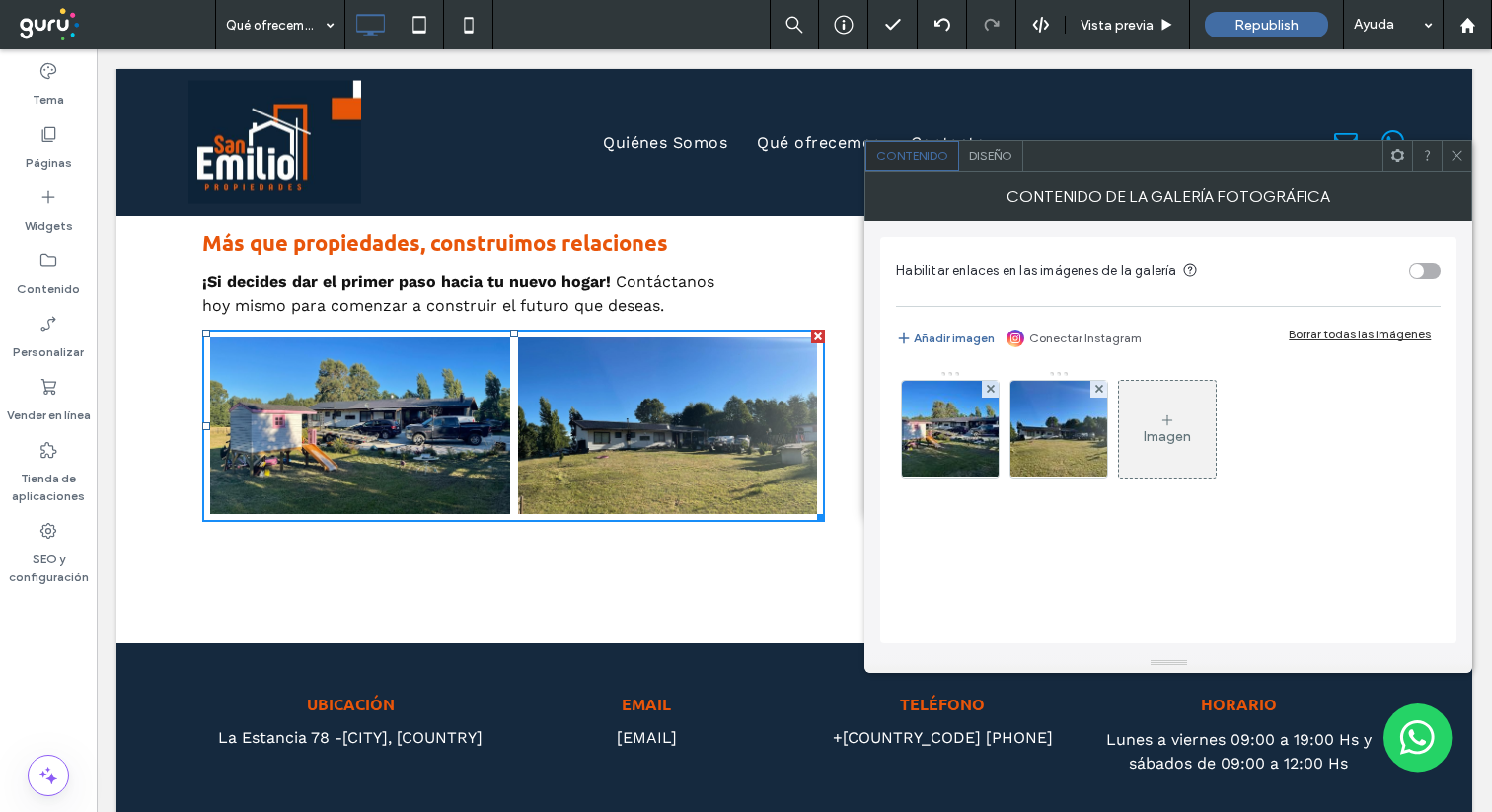 click on "Diseño" at bounding box center (991, 156) 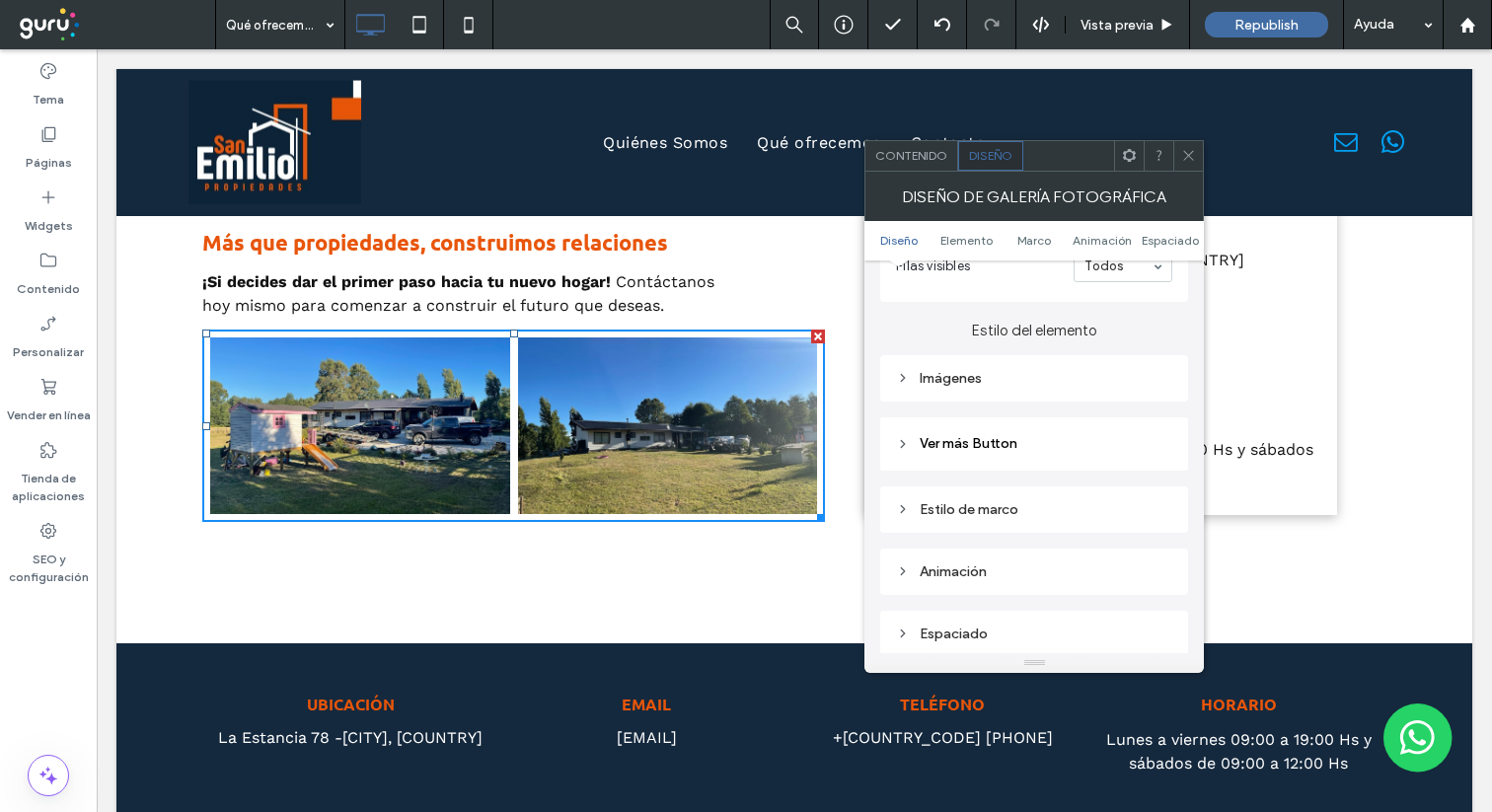 scroll, scrollTop: 701, scrollLeft: 0, axis: vertical 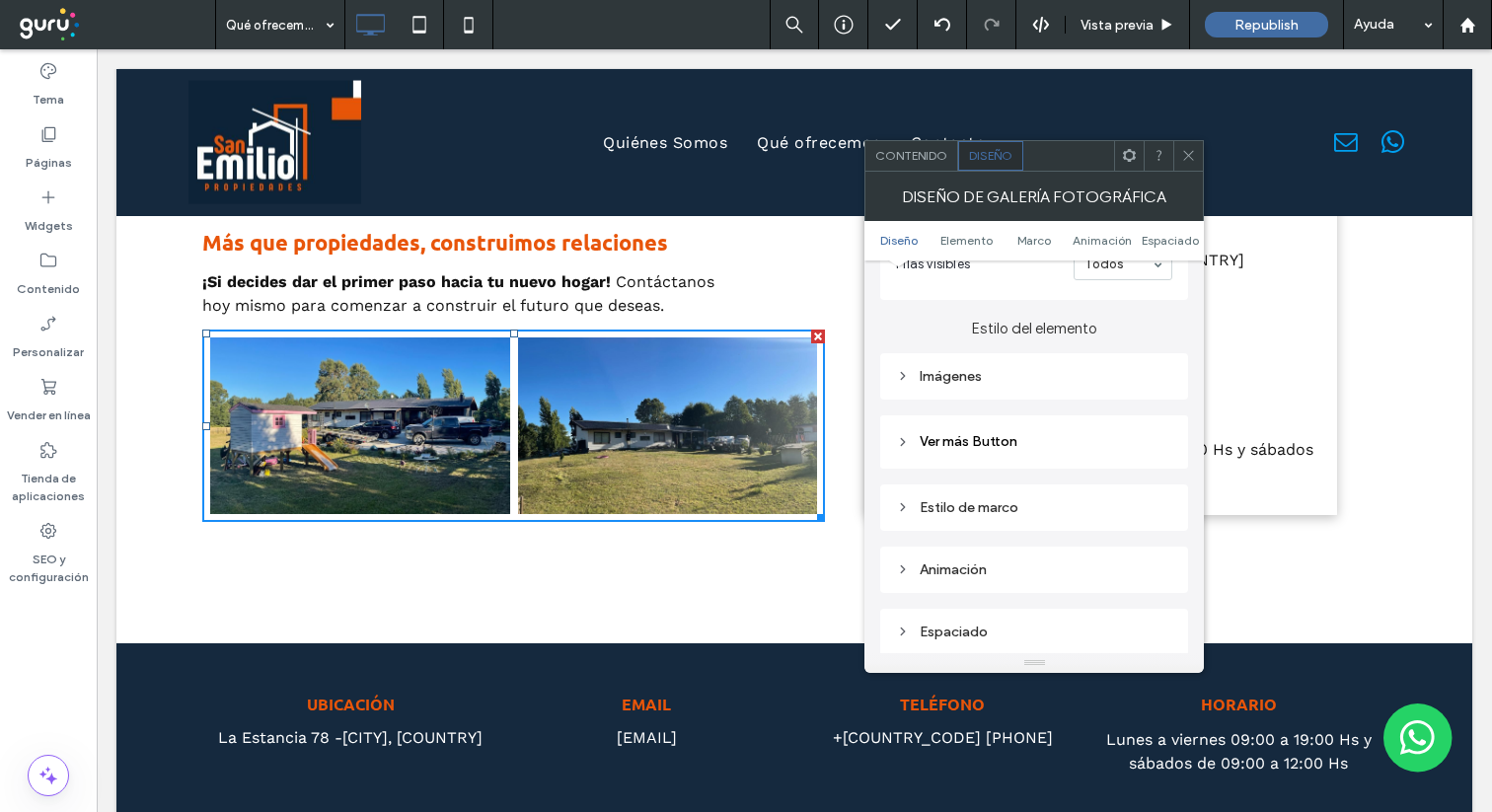 click on "Imágenes" at bounding box center (1034, 376) 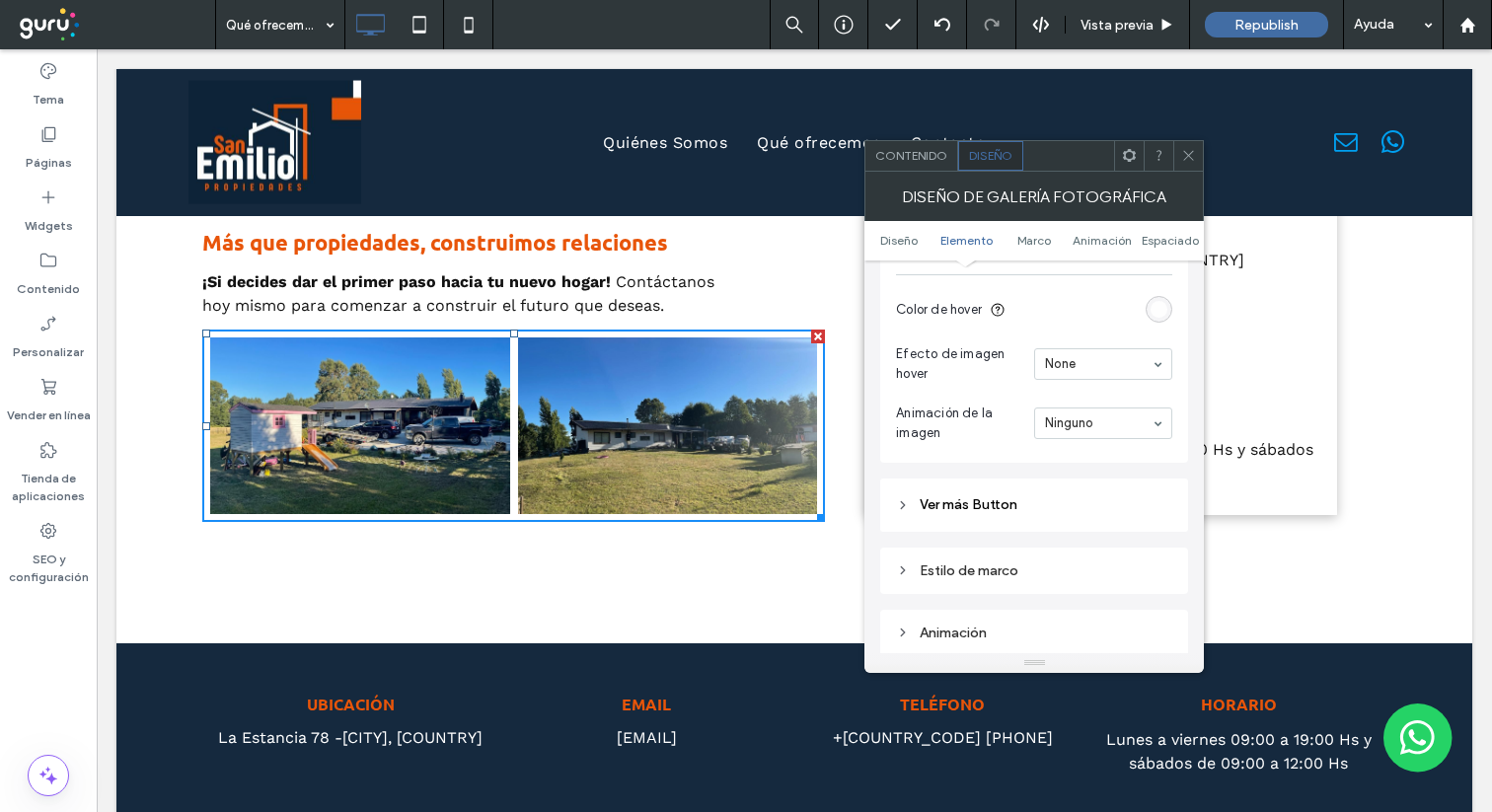 scroll, scrollTop: 1240, scrollLeft: 0, axis: vertical 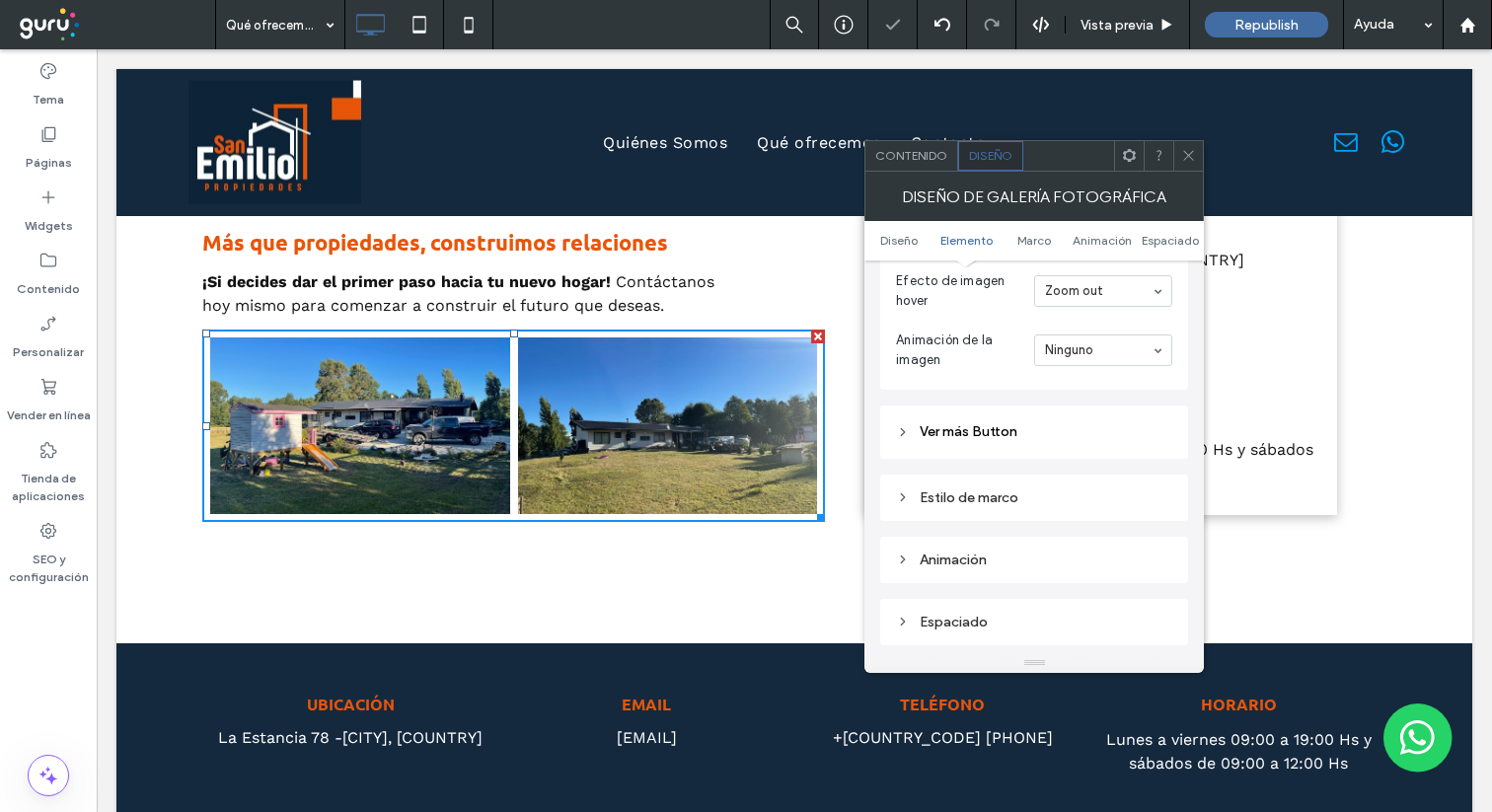 click 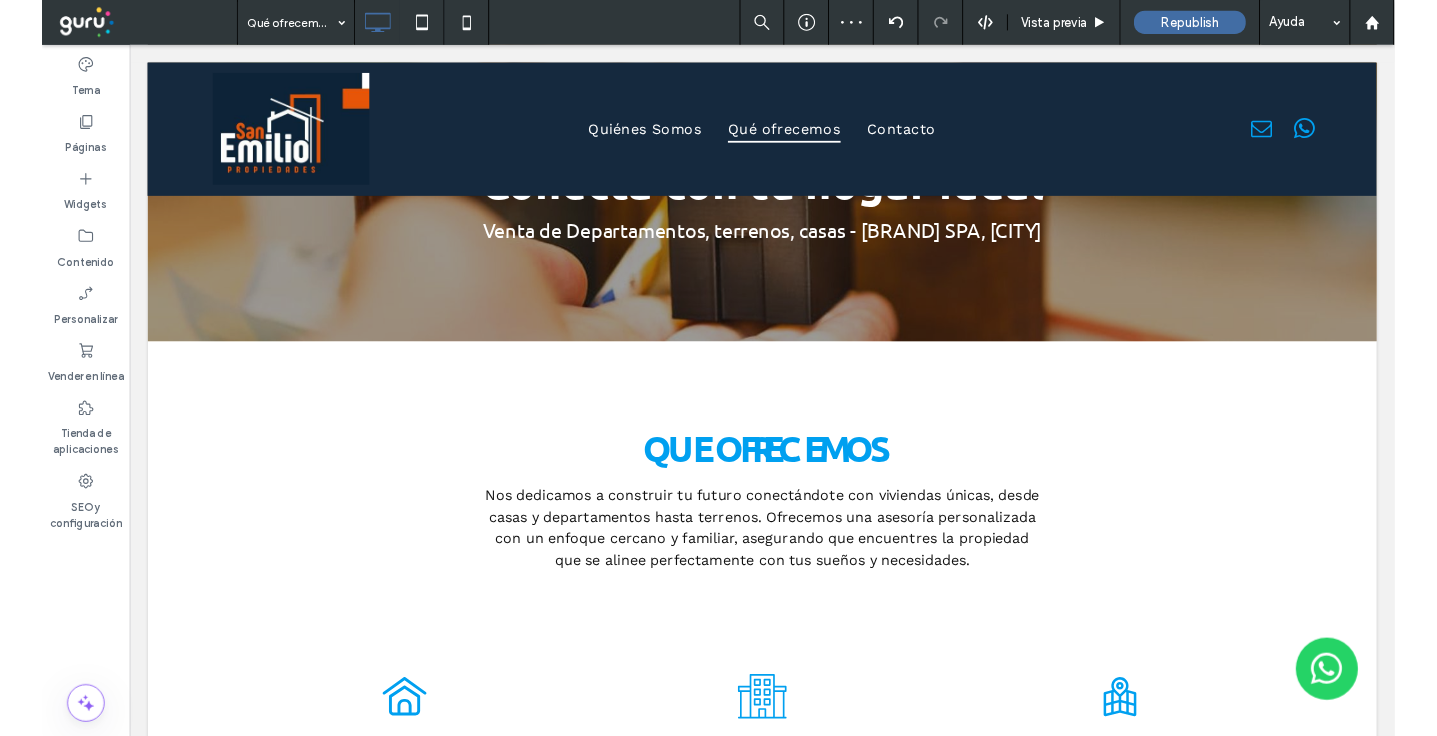 scroll, scrollTop: 0, scrollLeft: 0, axis: both 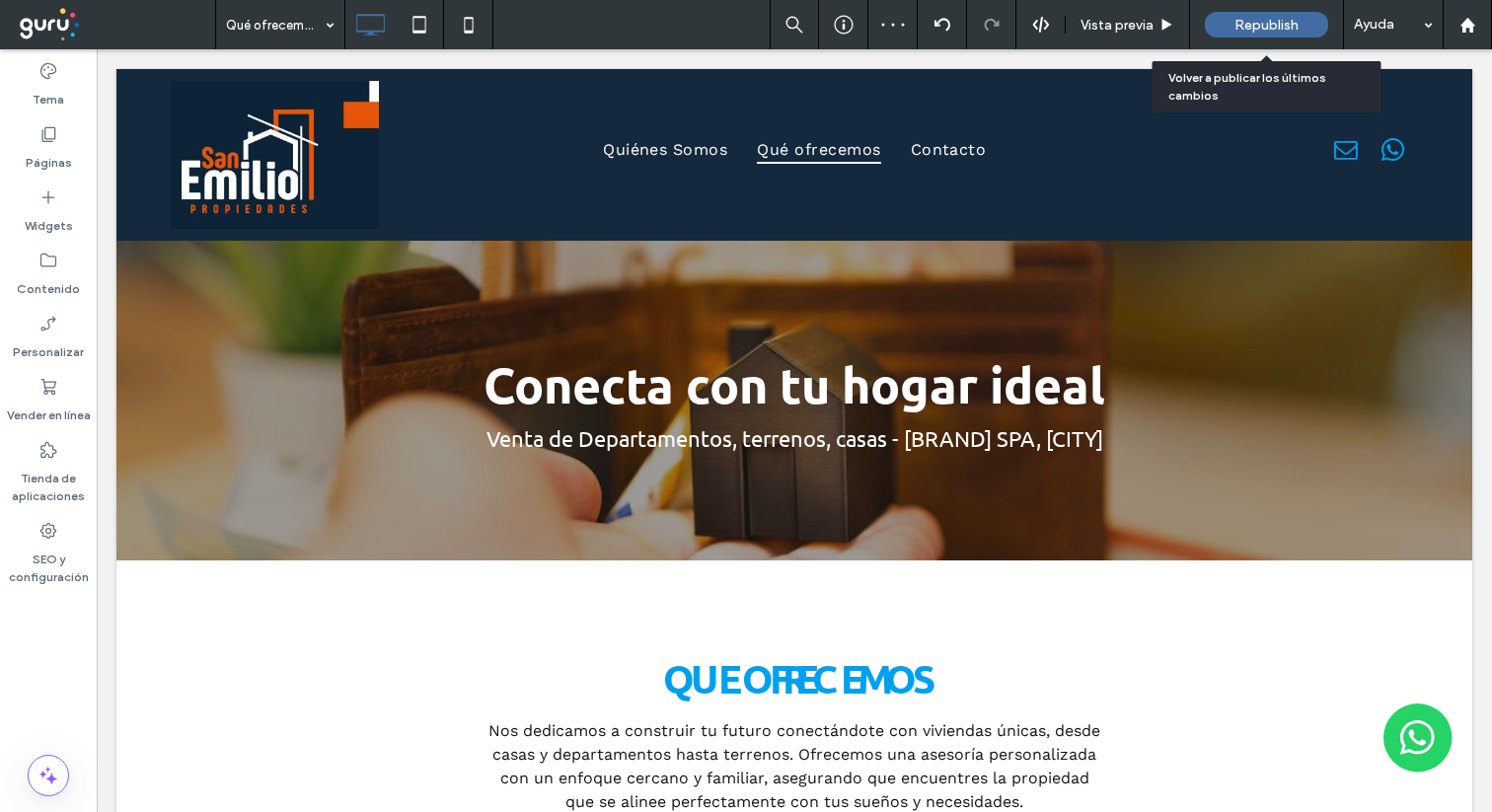 click on "Republish" at bounding box center (1266, 25) 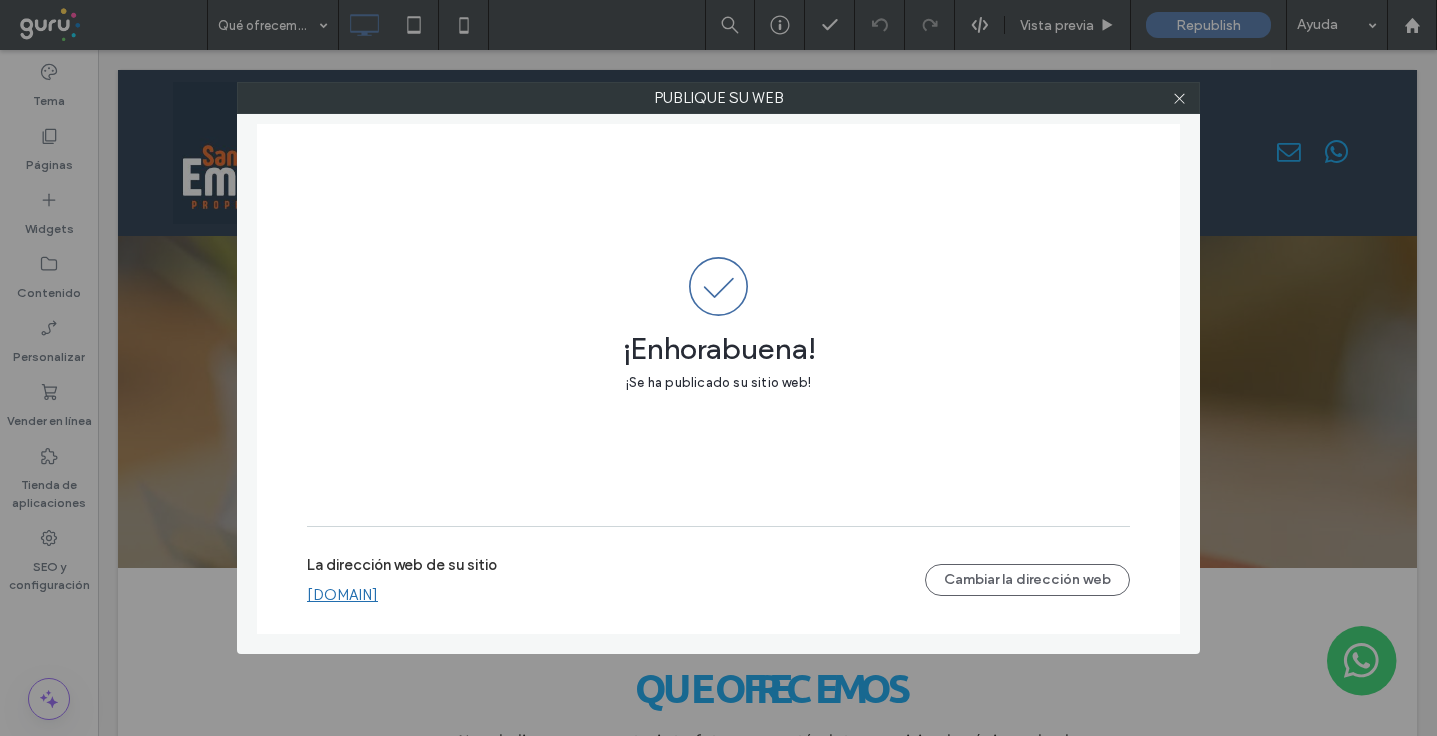 click on "[DOMAIN]" at bounding box center [342, 595] 